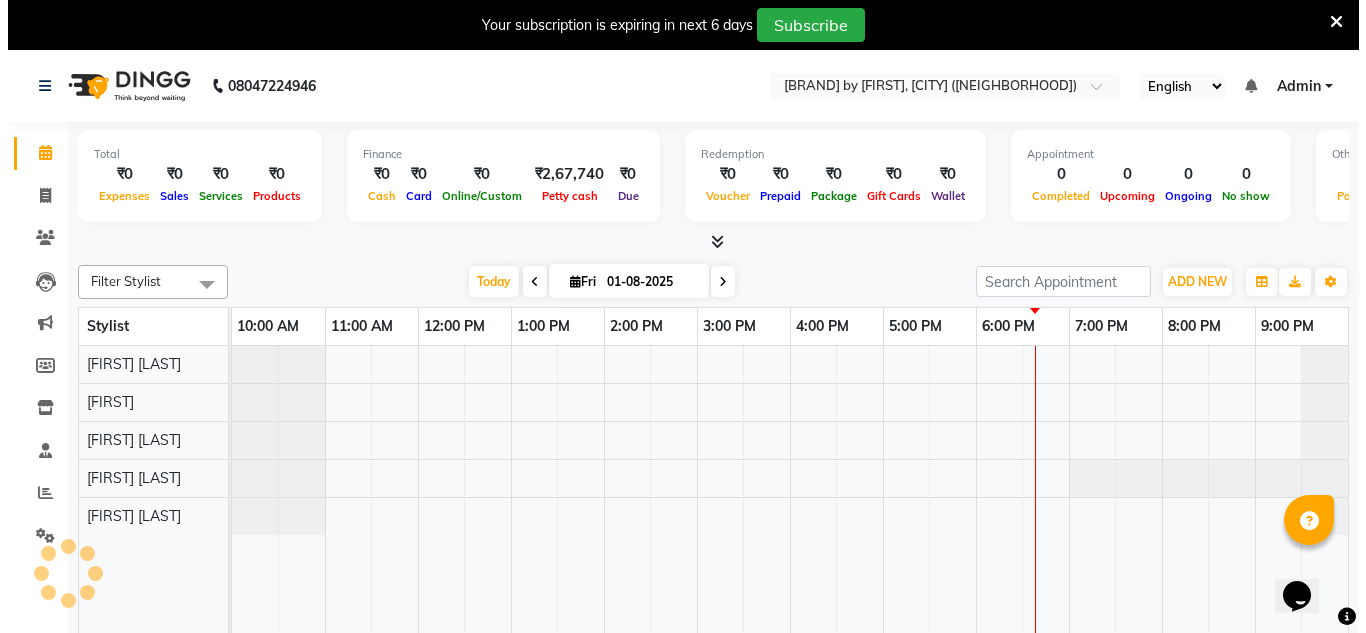 scroll, scrollTop: 0, scrollLeft: 0, axis: both 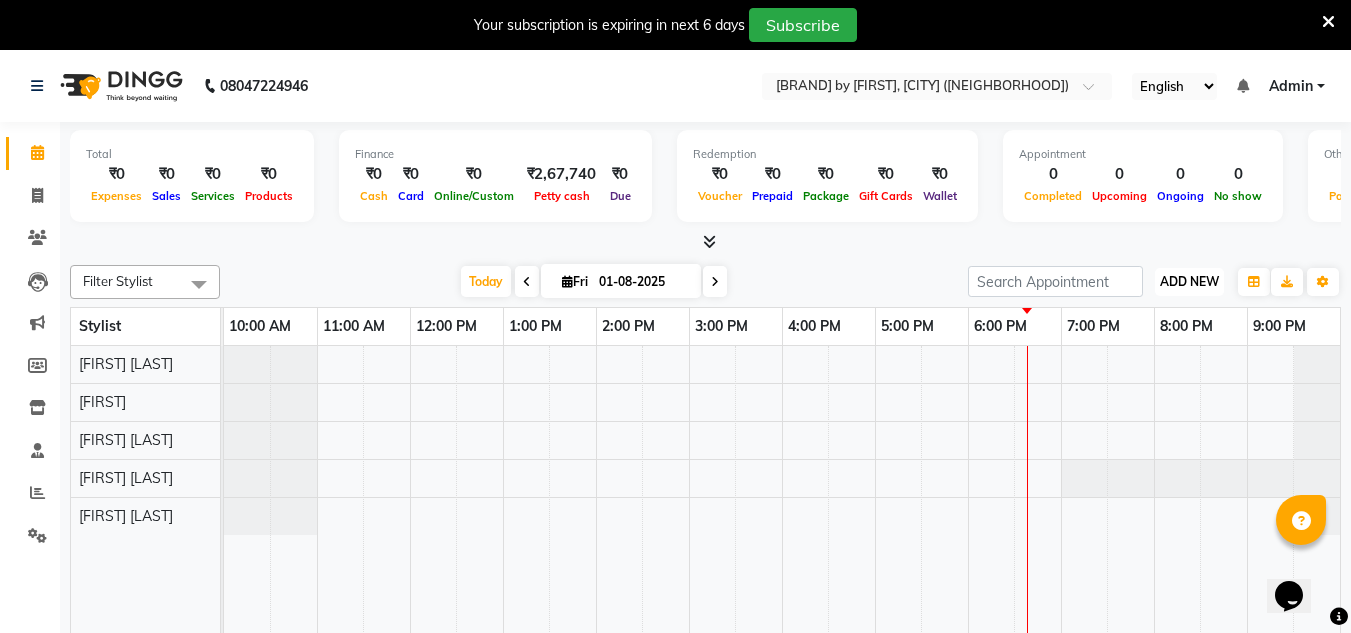 click on "ADD NEW" at bounding box center [1189, 281] 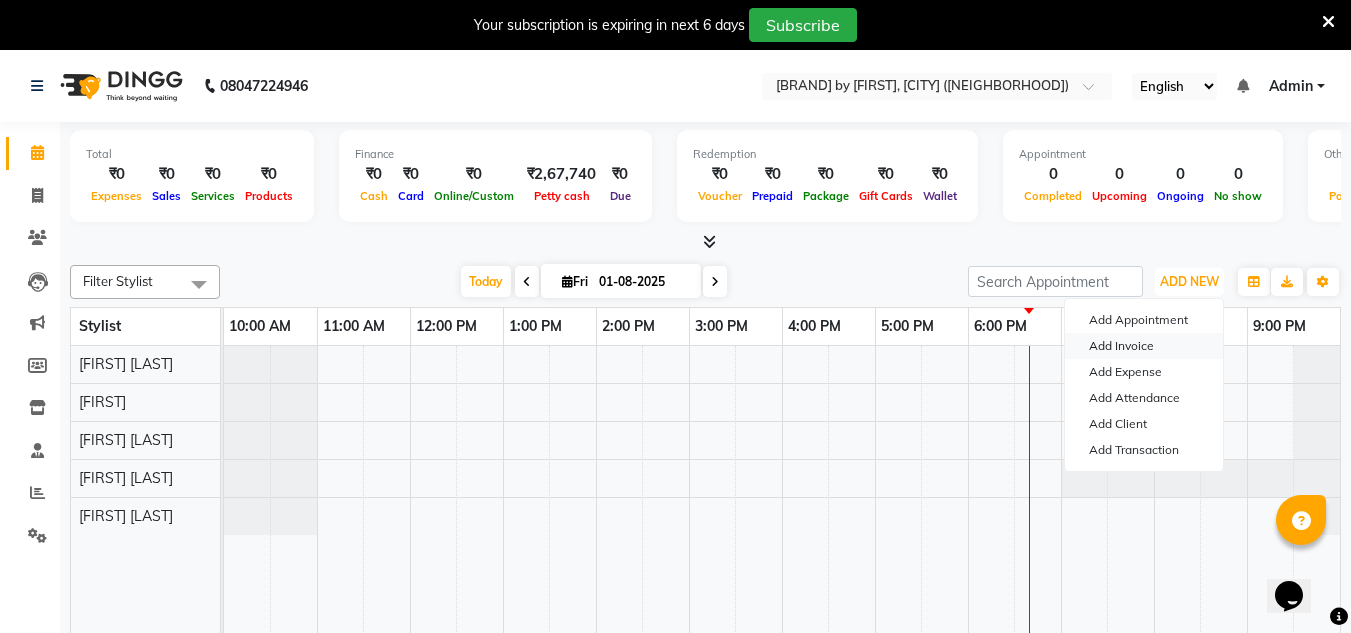 type 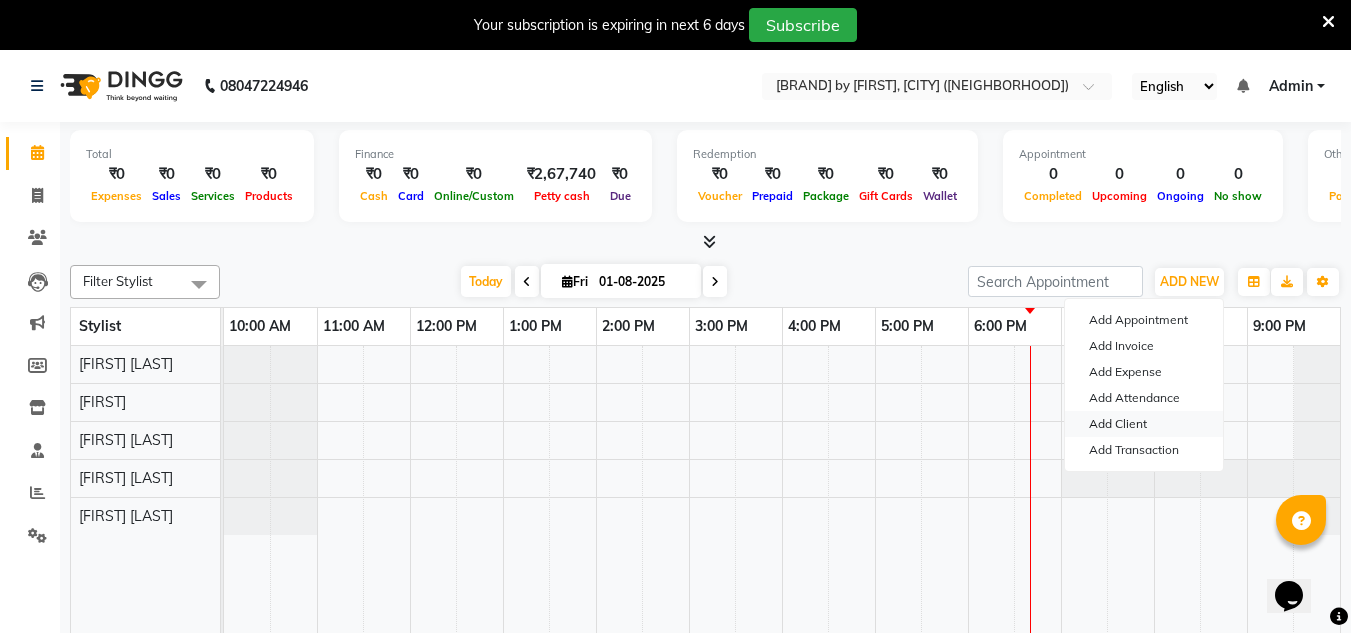 click on "Add Client" at bounding box center [1144, 424] 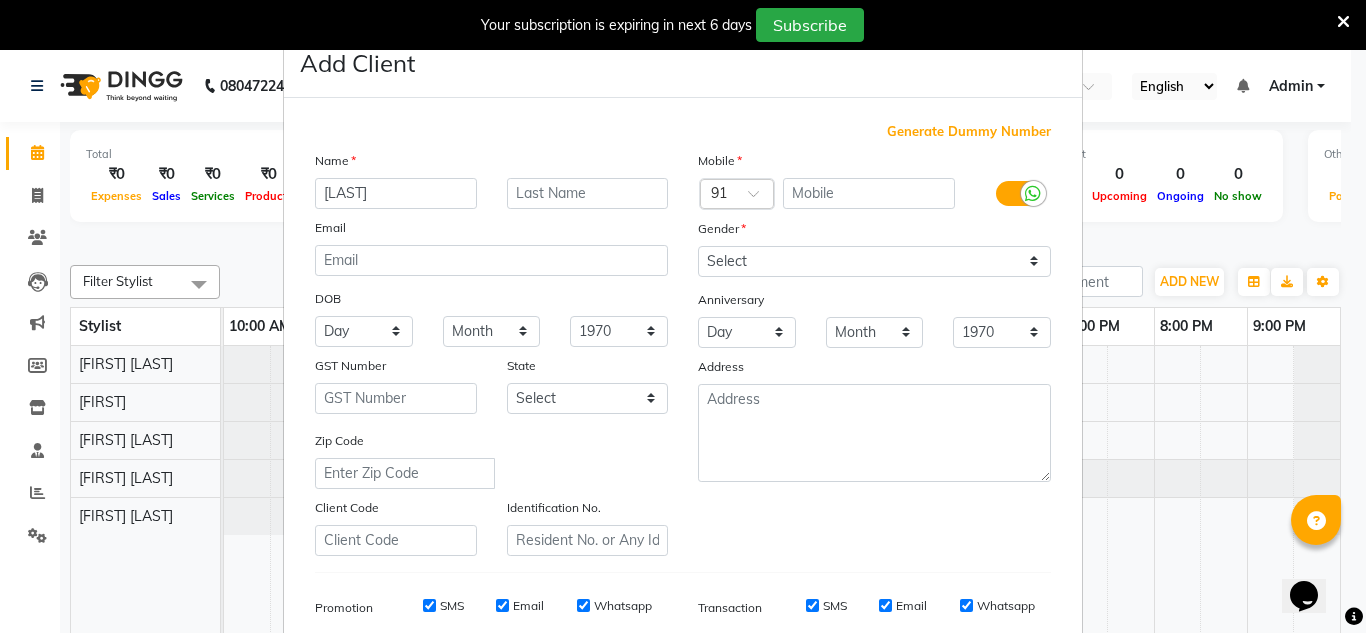 type on "[LAST]" 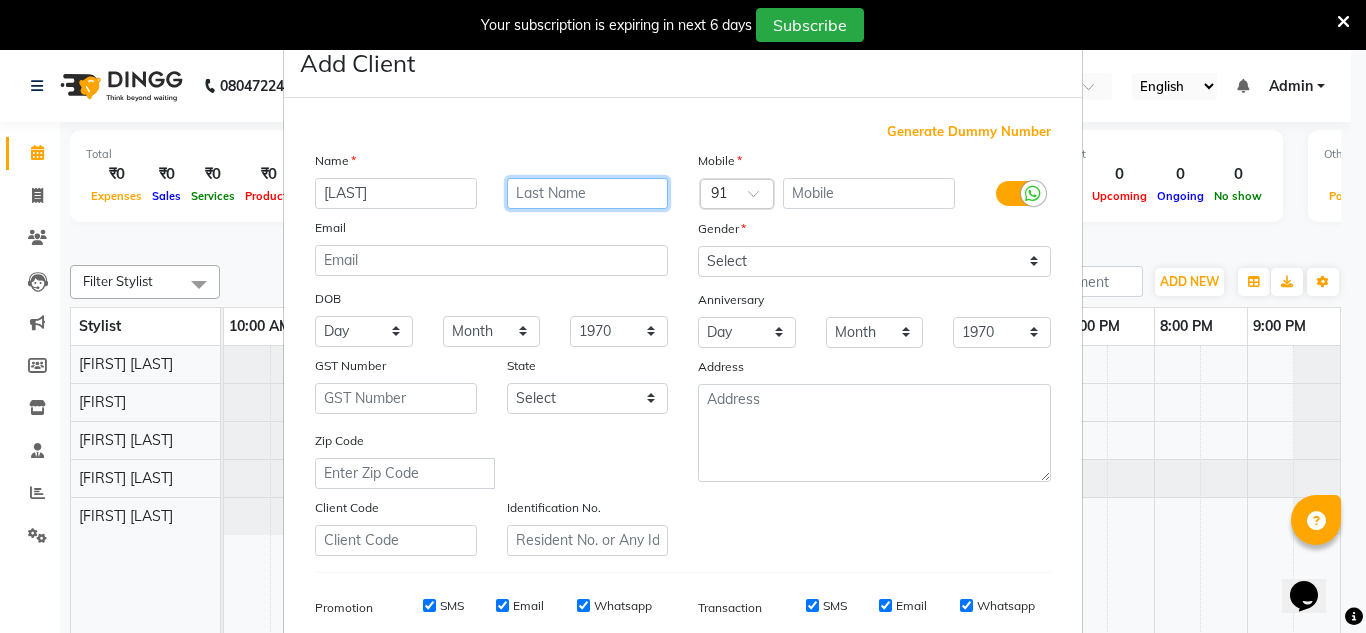 click at bounding box center (588, 193) 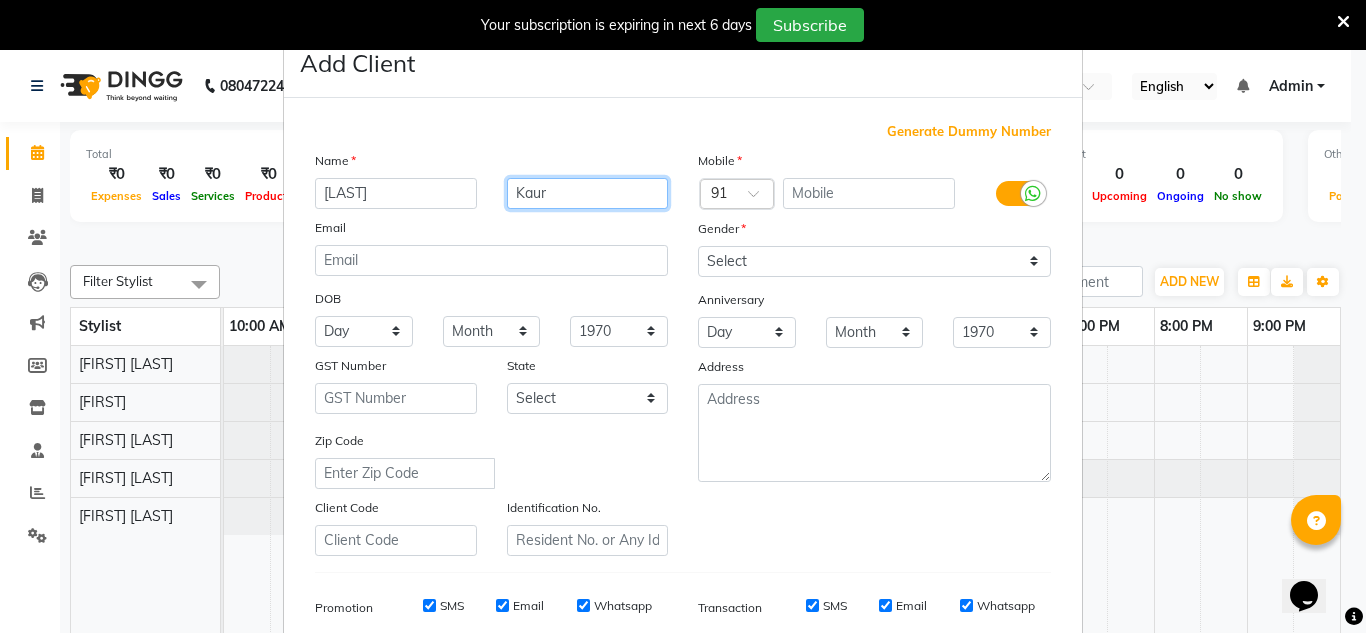 type on "Kaur" 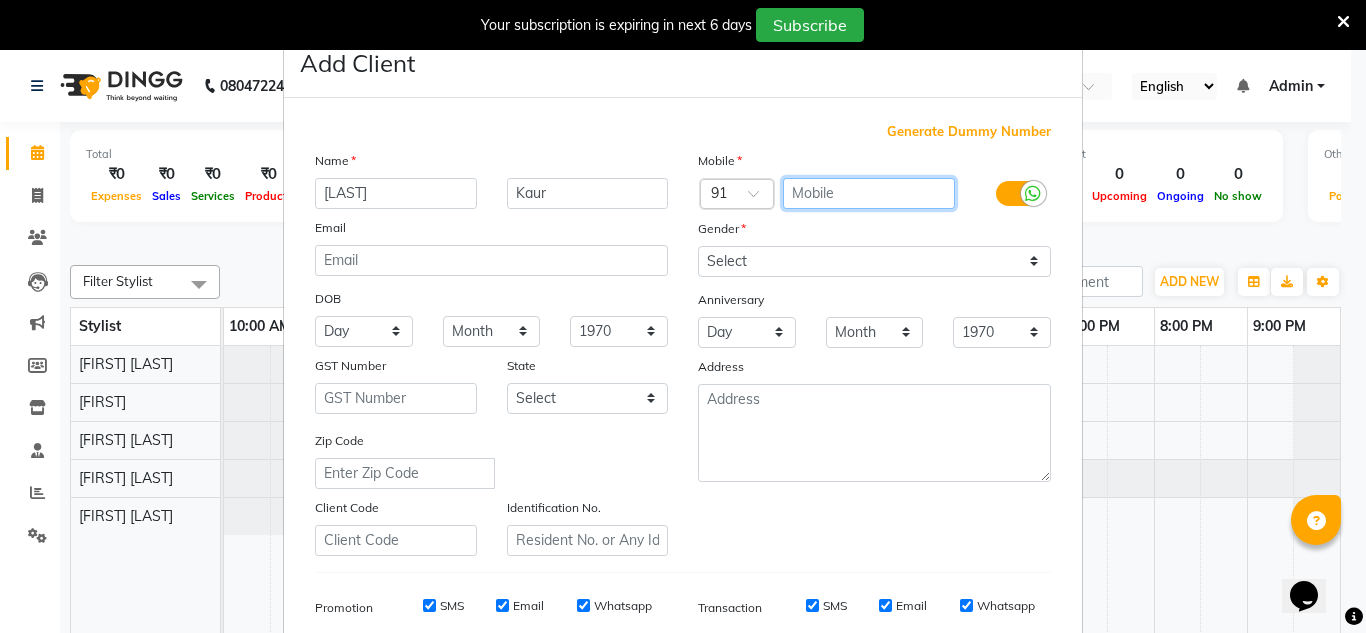click at bounding box center (869, 193) 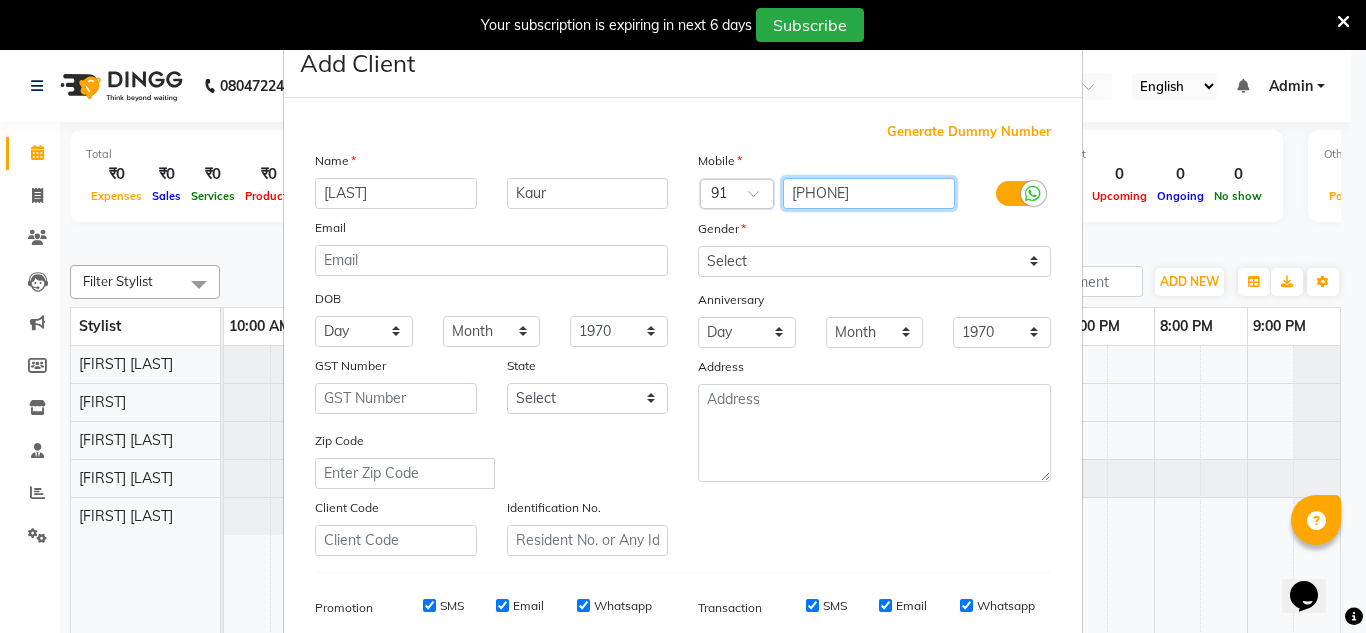 type on "[PHONE]" 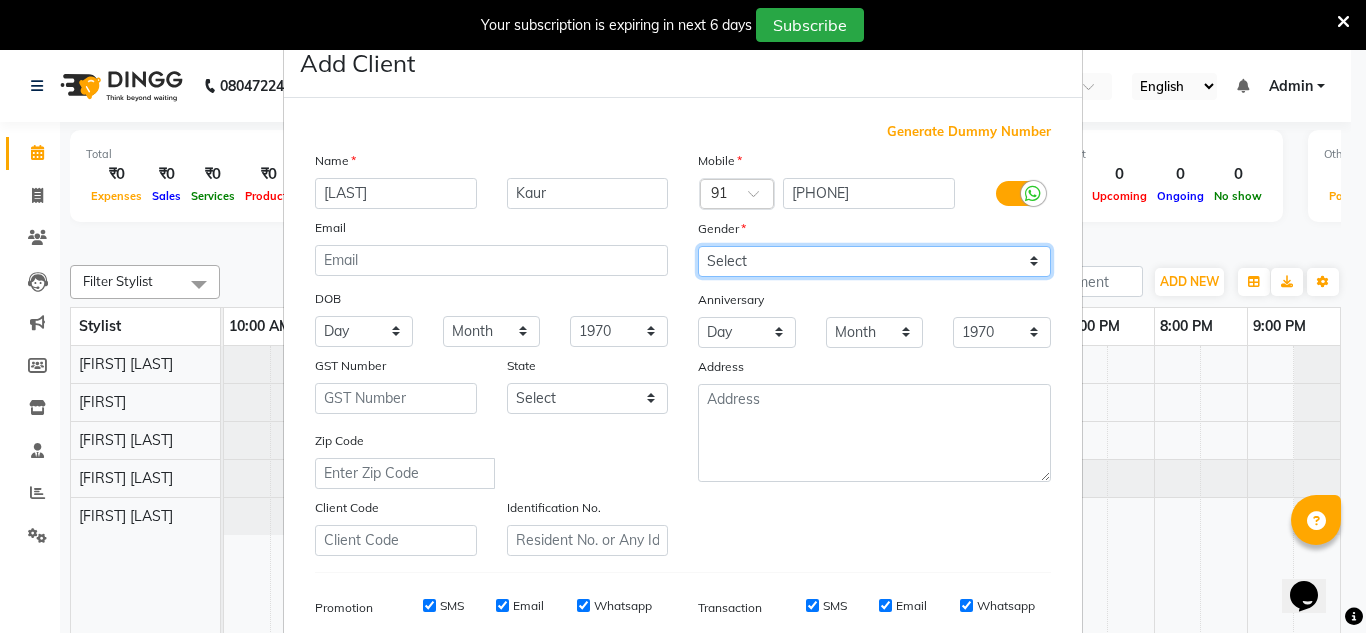 click on "Select Male Female Other Prefer Not To Say" at bounding box center (874, 261) 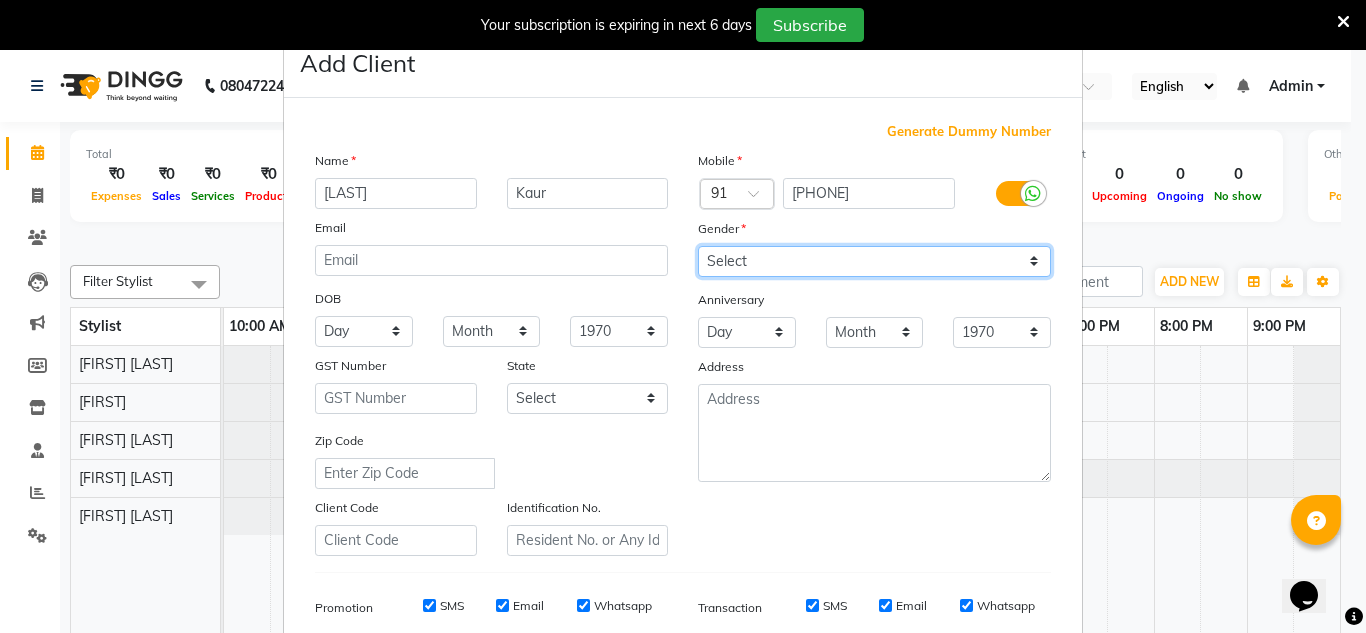 select on "female" 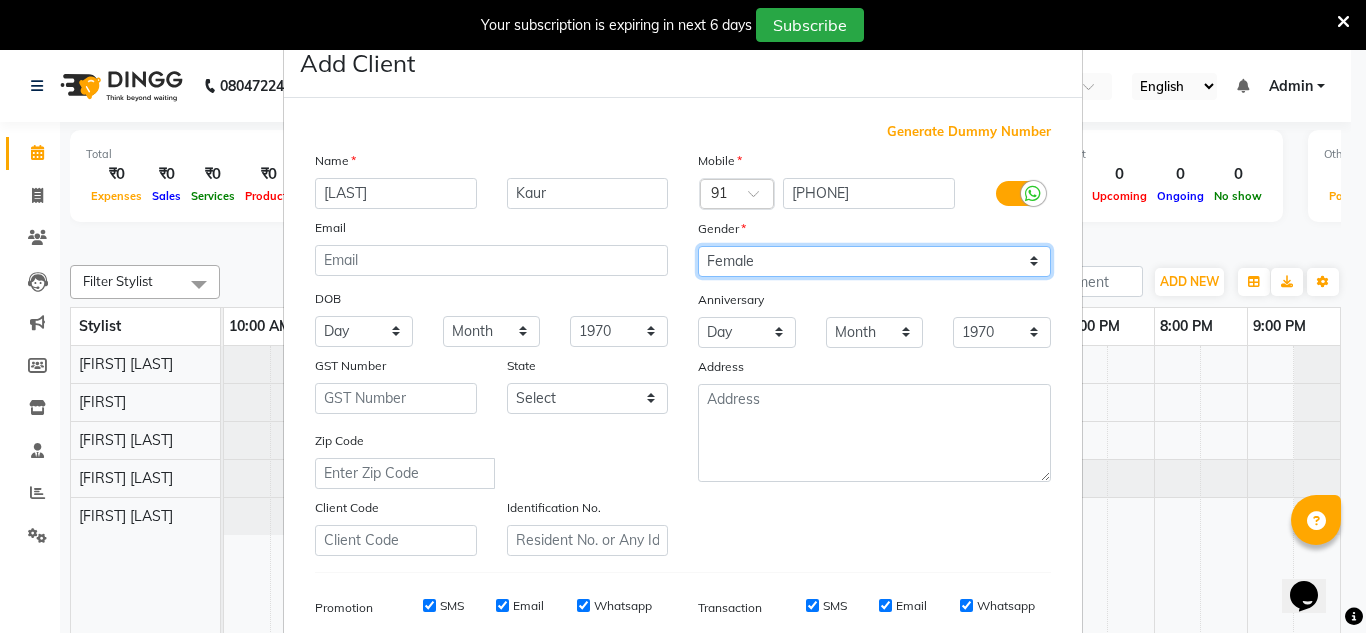 click on "Select Male Female Other Prefer Not To Say" at bounding box center [874, 261] 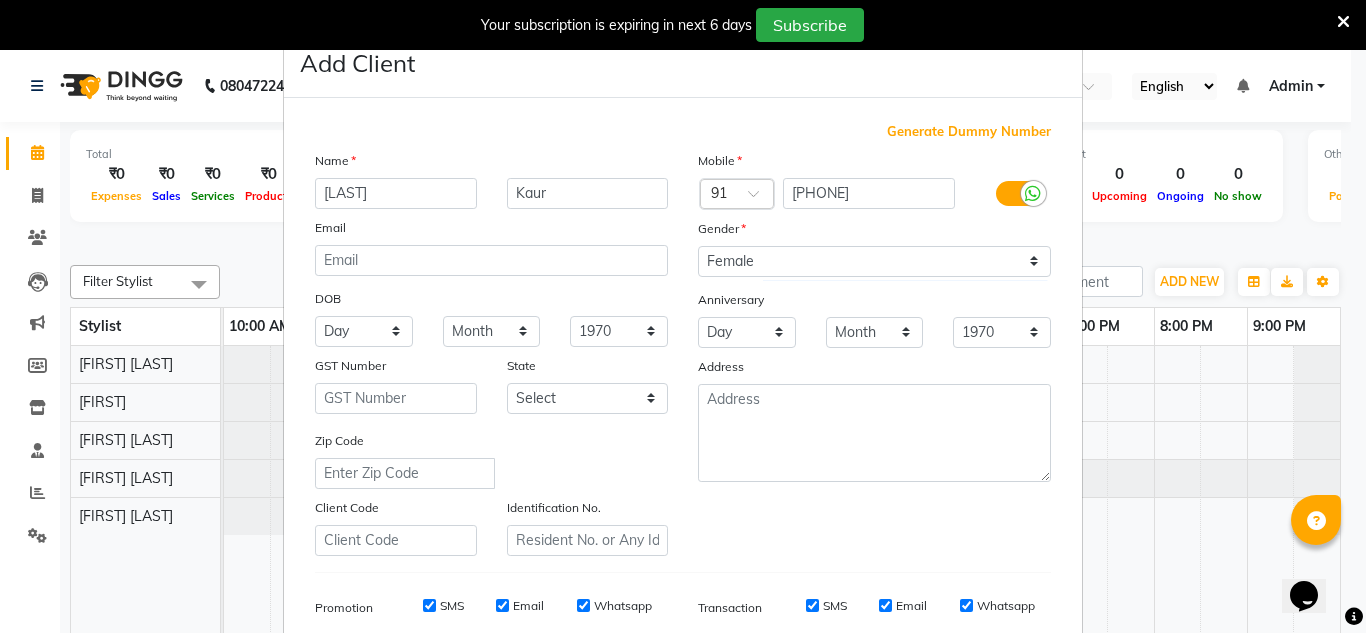 scroll, scrollTop: 290, scrollLeft: 0, axis: vertical 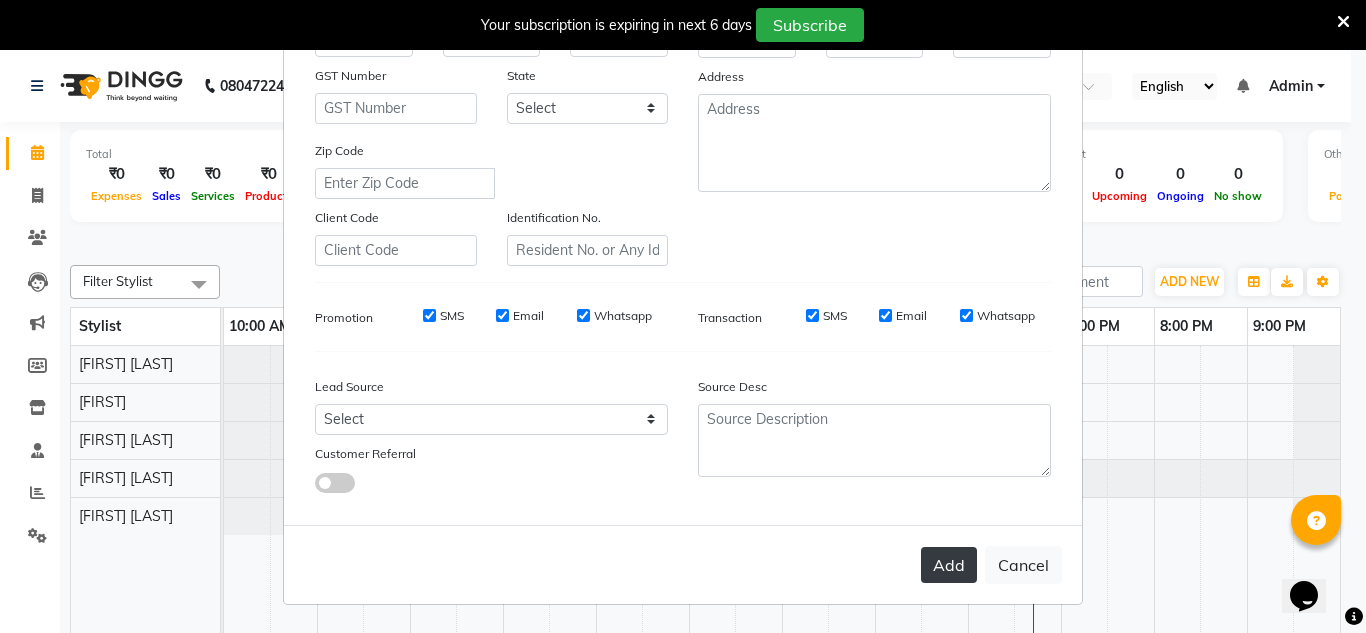 click on "Add" at bounding box center (949, 565) 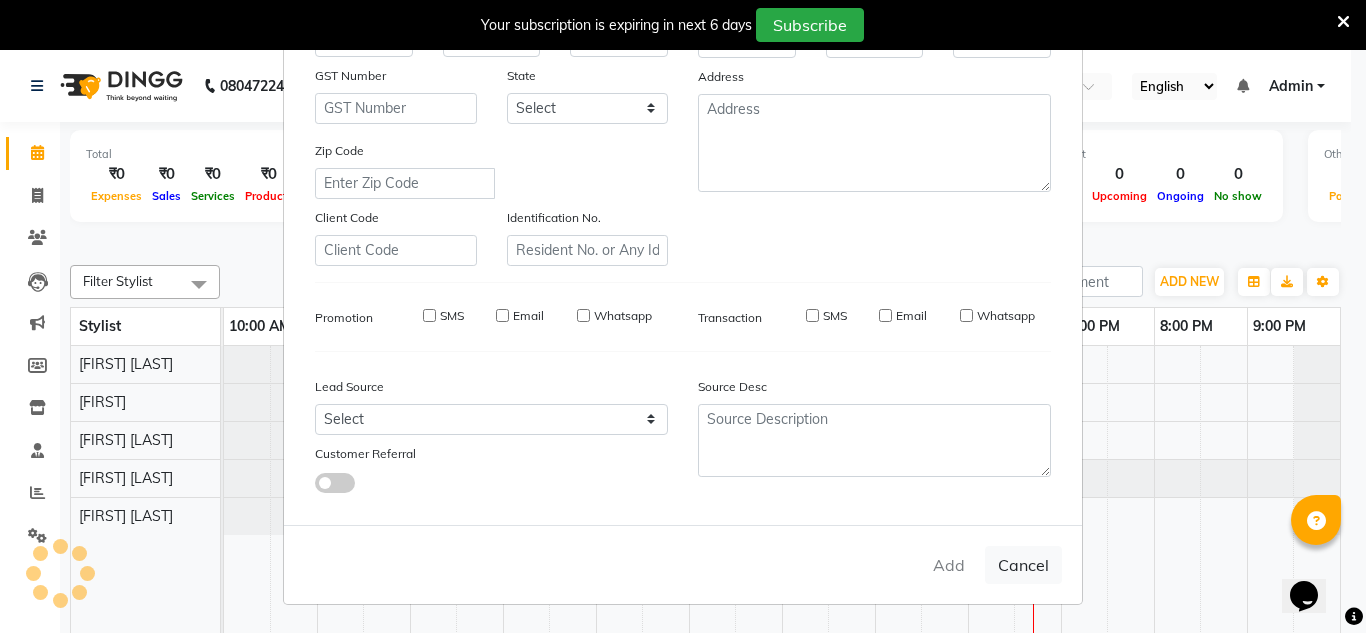 type 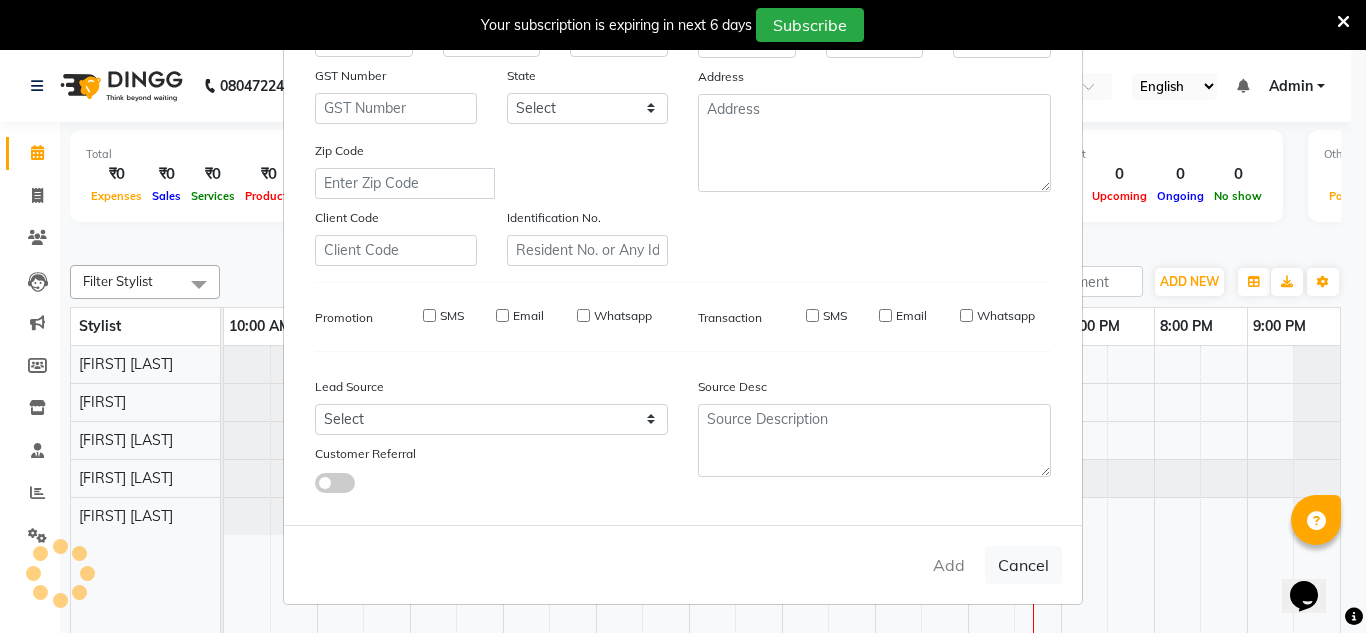 select 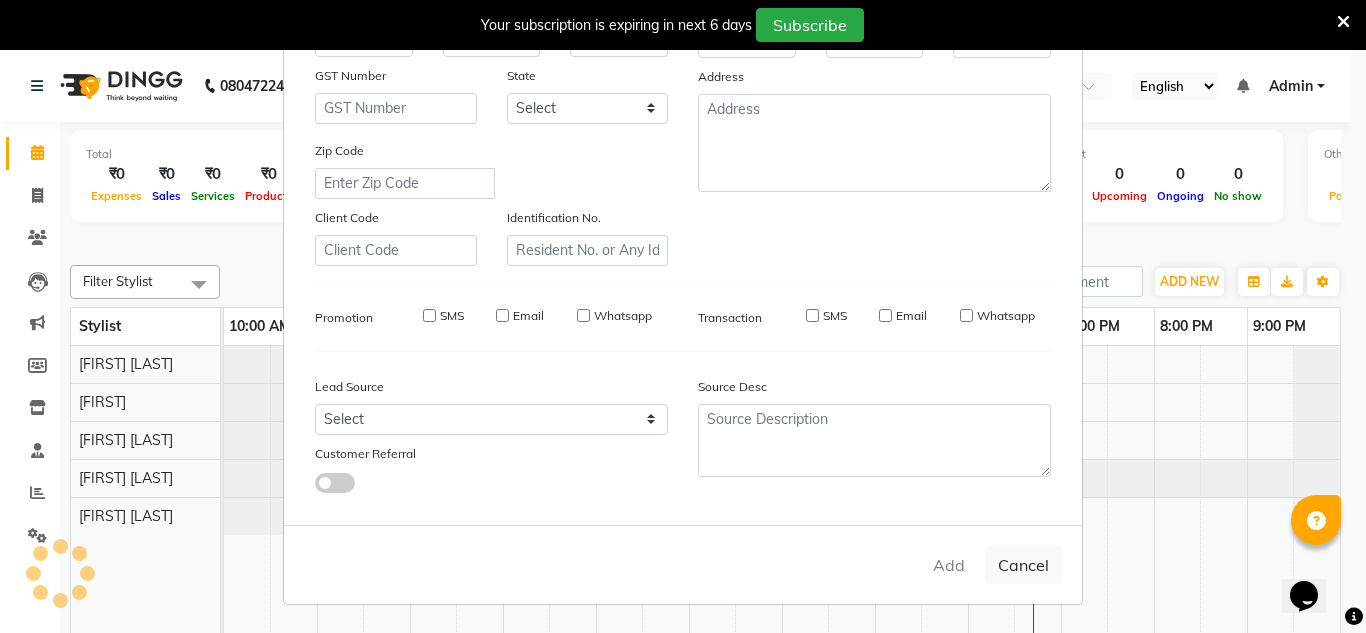 select 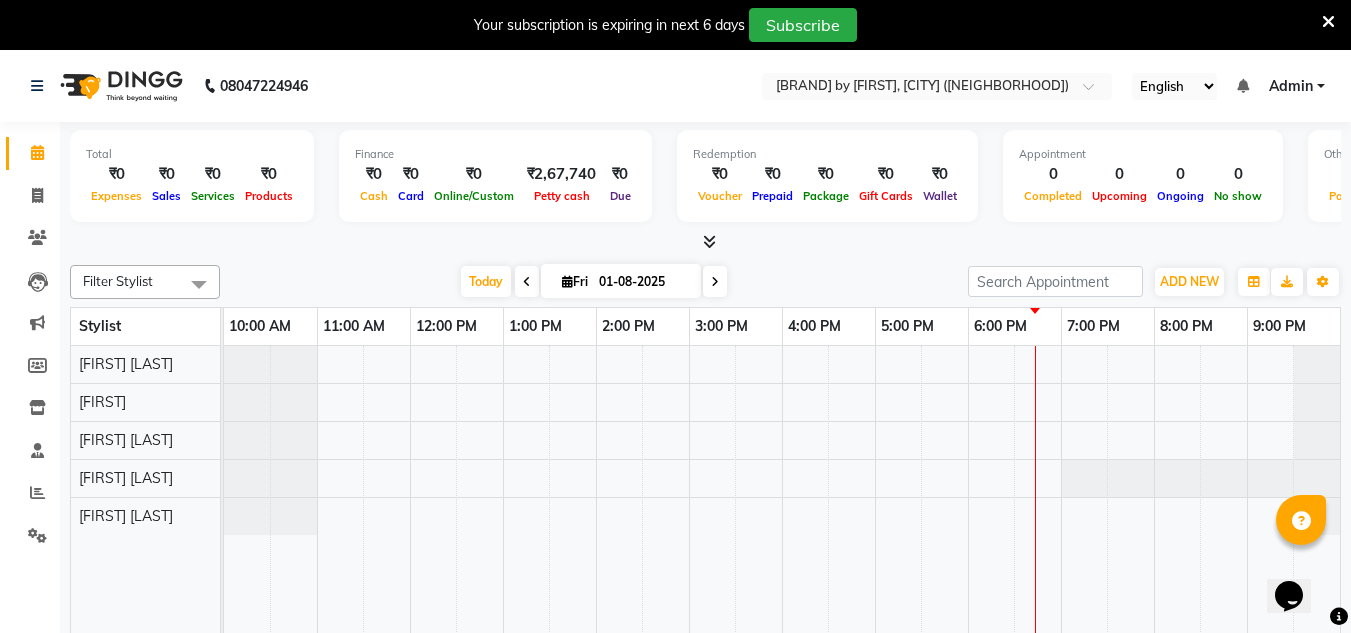 click at bounding box center [945, 504] 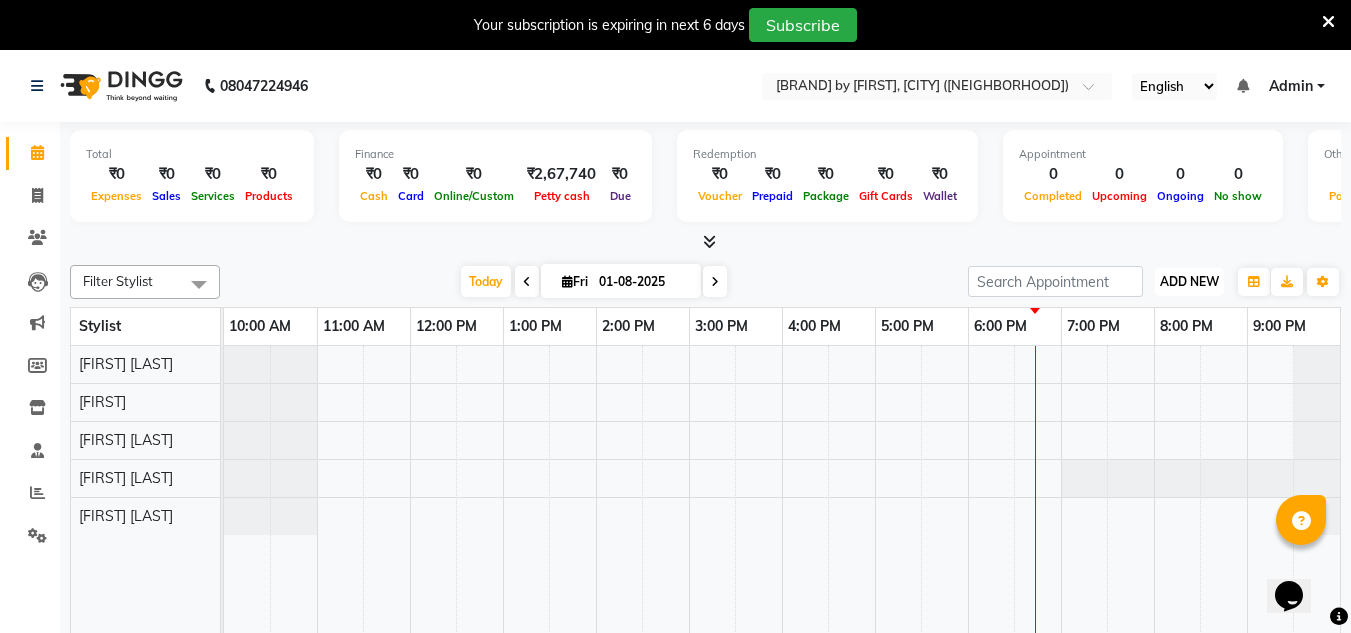 click on "ADD NEW" at bounding box center [1189, 281] 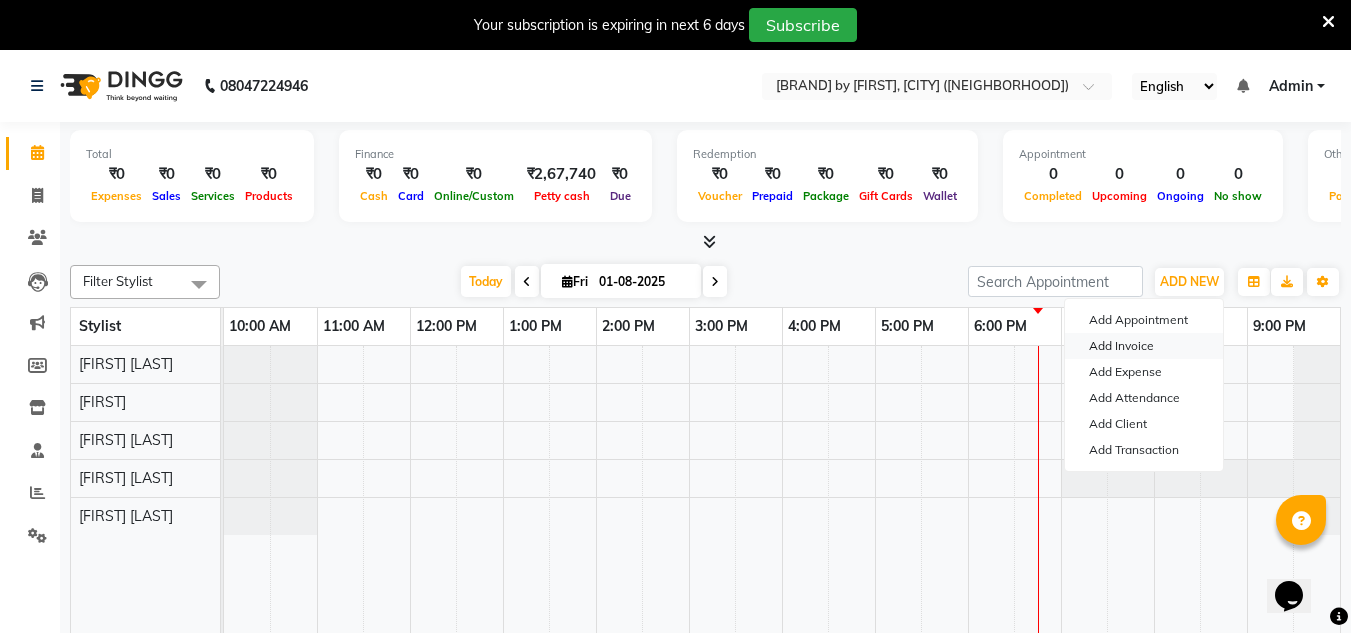 click on "Add Invoice" at bounding box center (1144, 346) 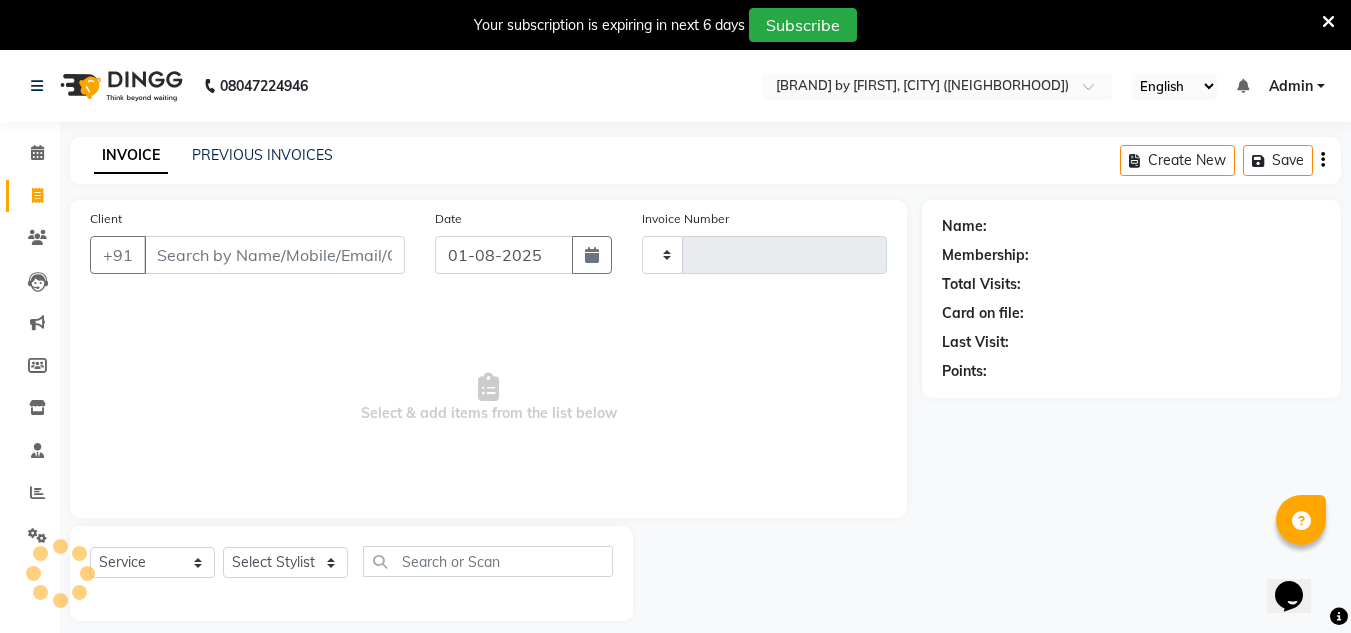 type on "0055" 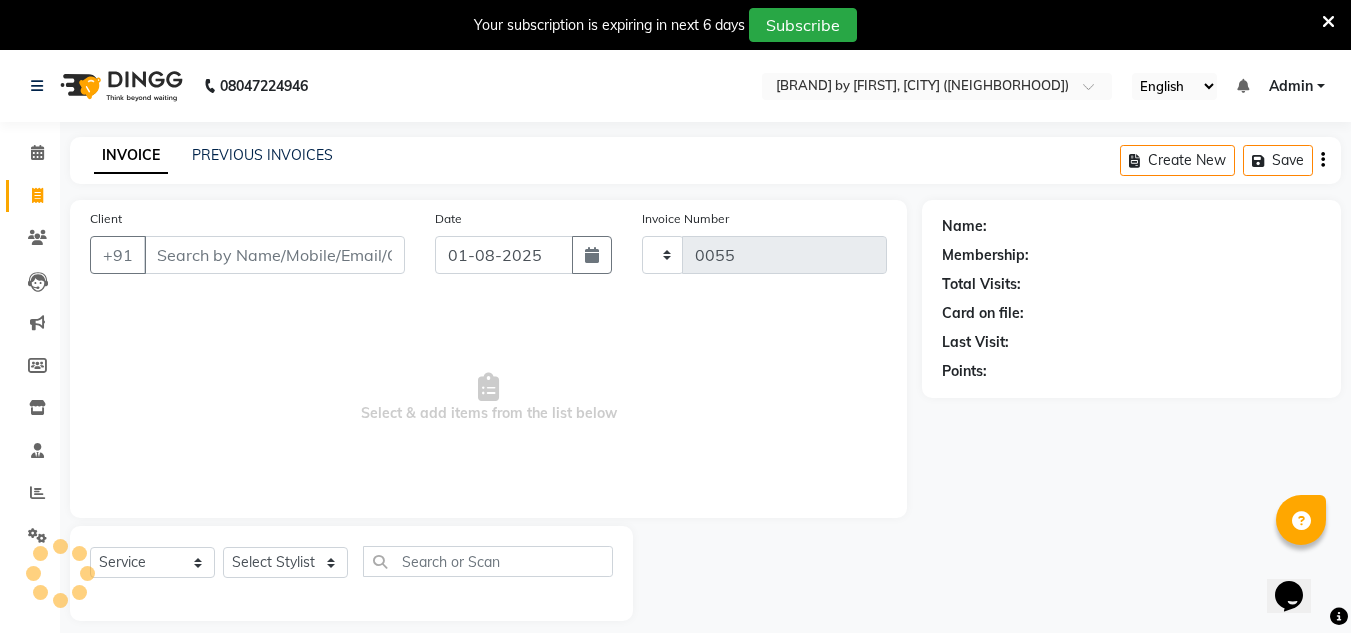 select on "6695" 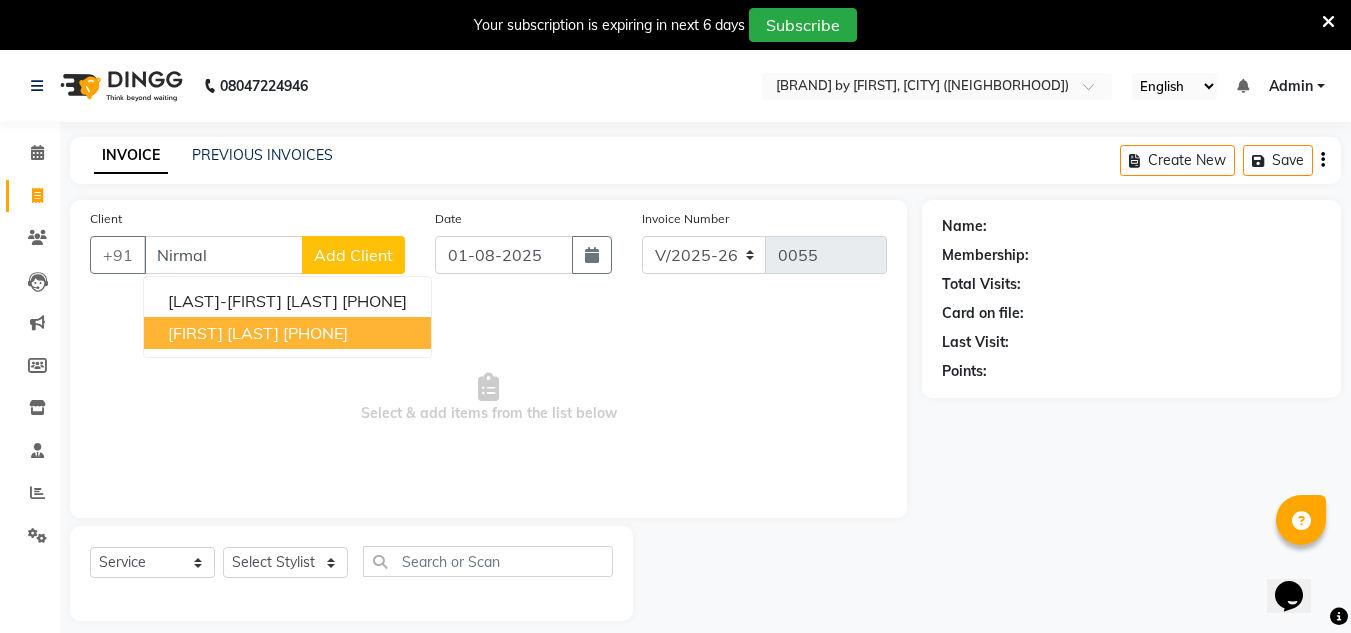 click on "[FIRST] [LAST]" at bounding box center (223, 333) 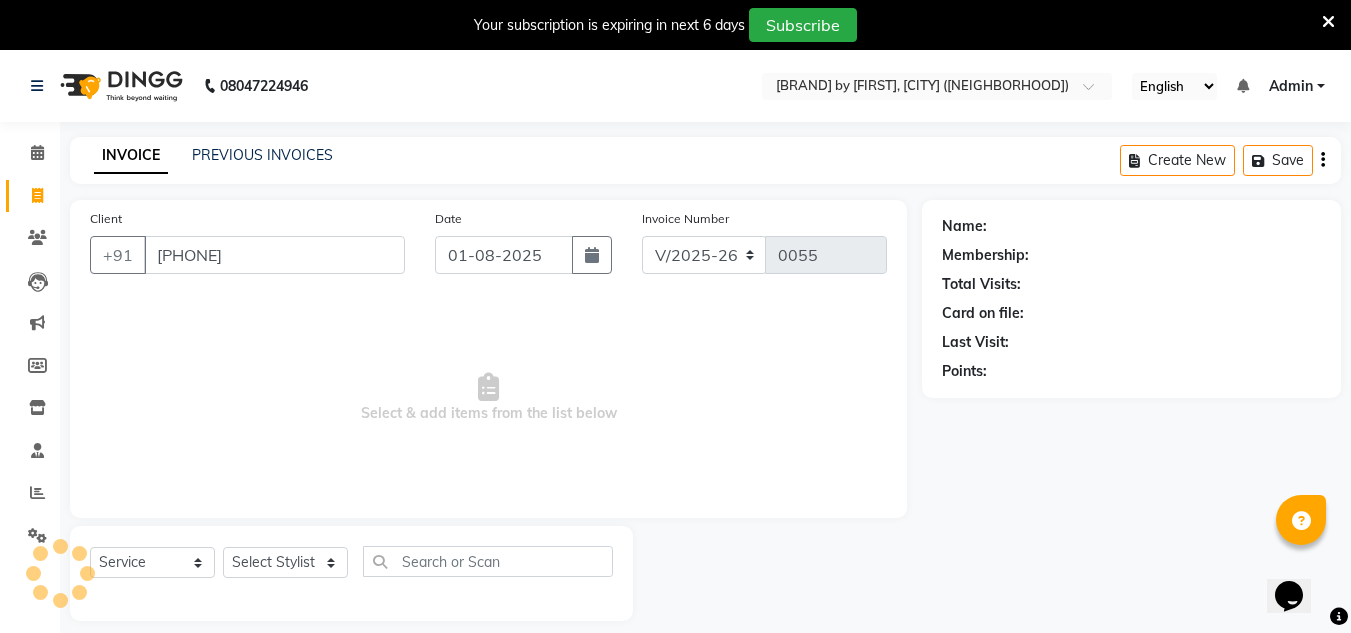 type on "[PHONE]" 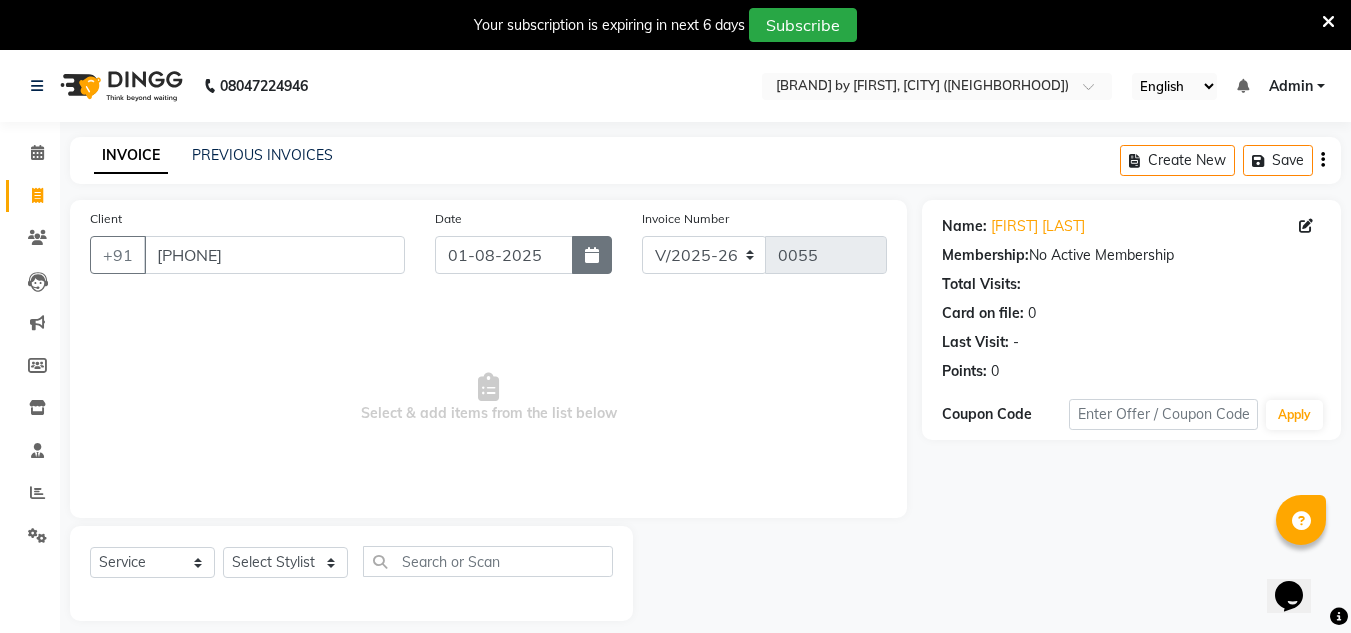 click 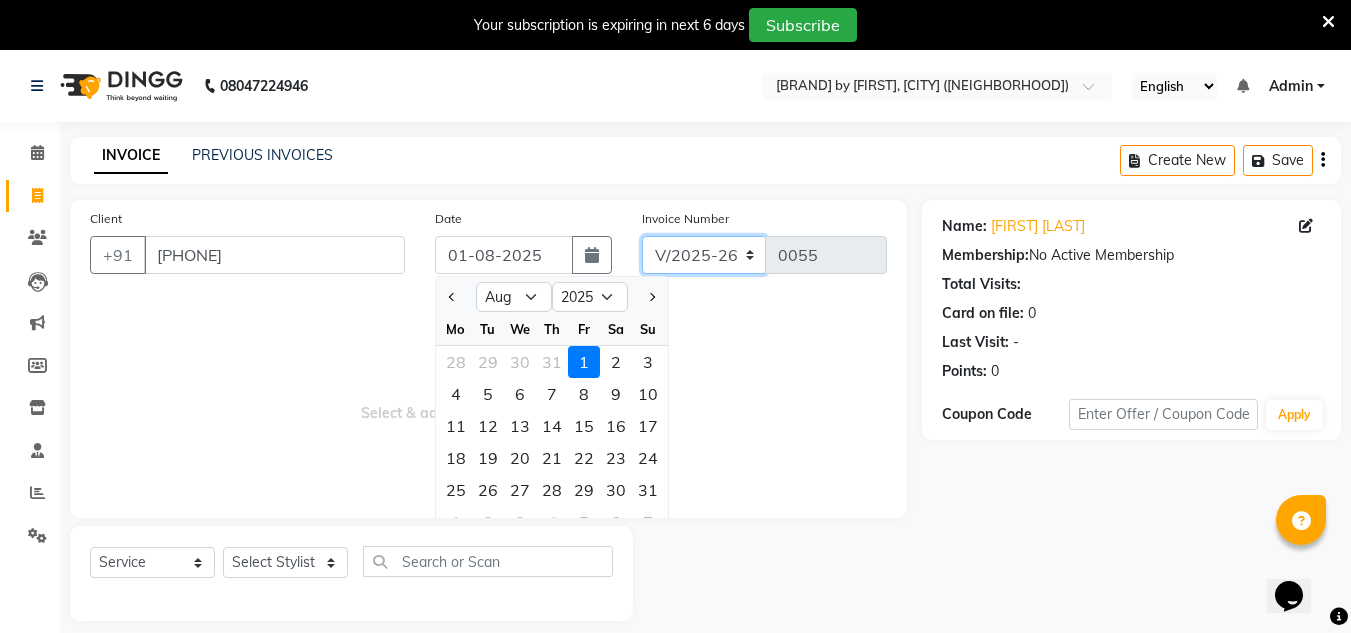 click on "V/2025 V/2025-26" 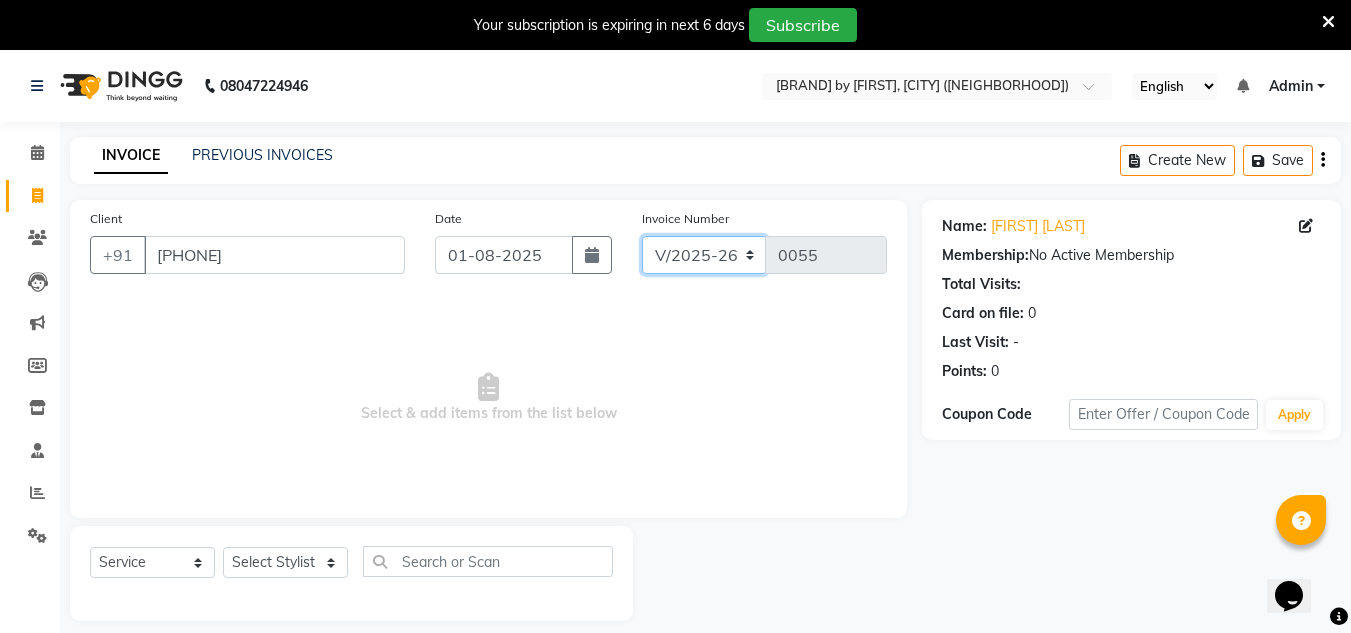 click on "V/2025 V/2025-26" 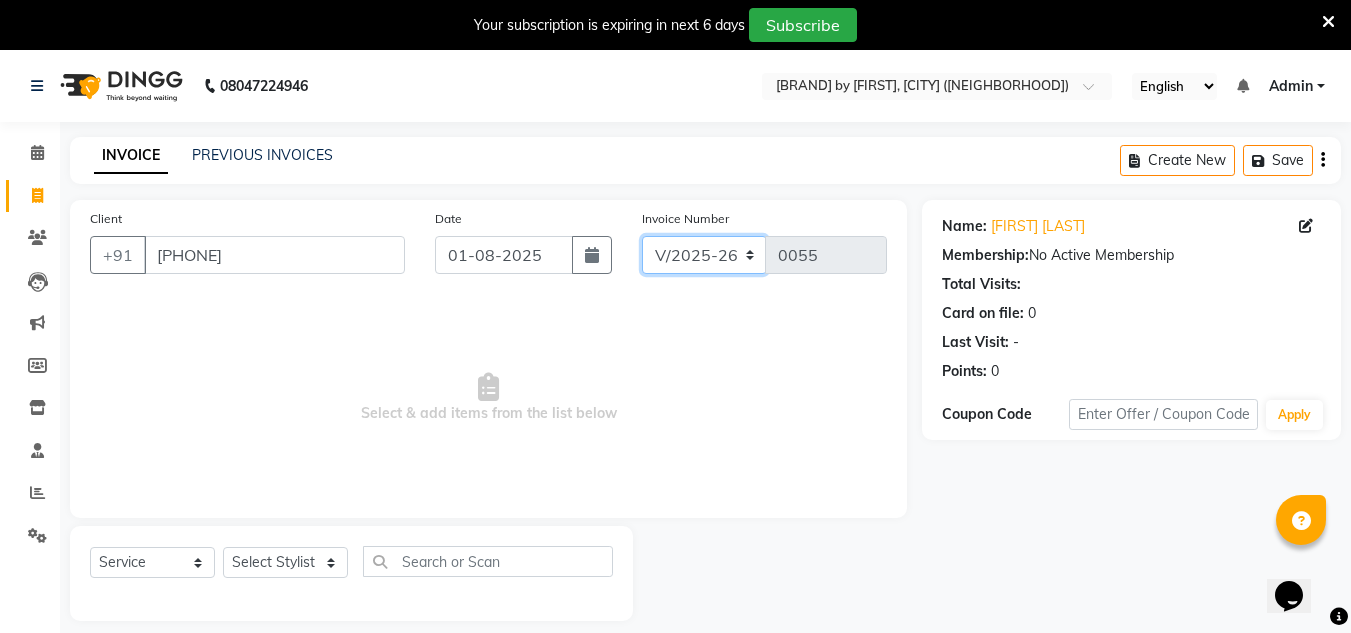 select on "6696" 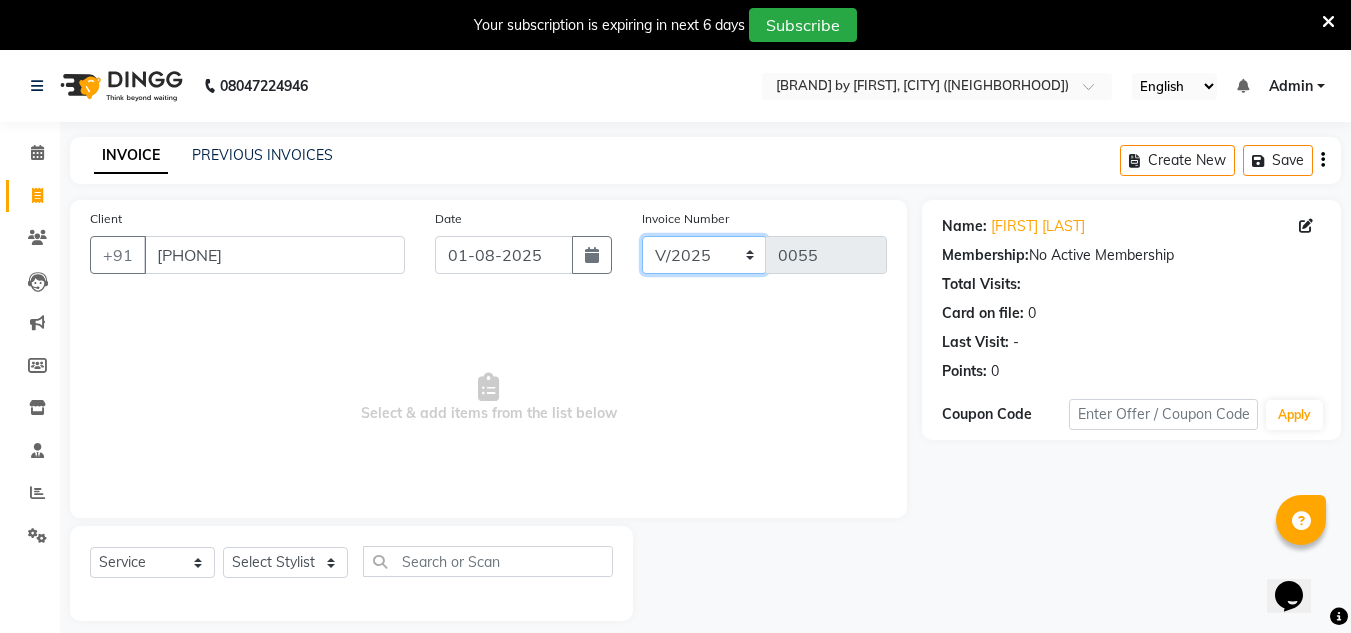 click on "V/2025 V/2025-26" 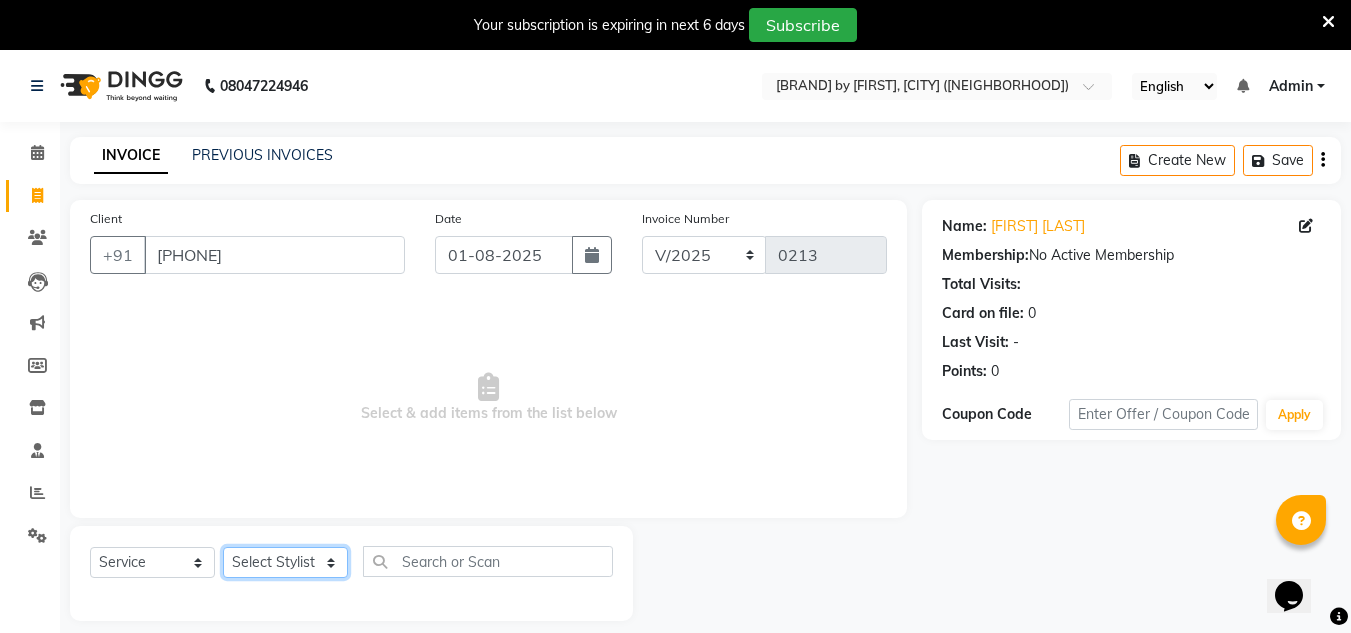 click on "Select Stylist [INITIAL] [LAST] [LAST] [LAST] [LAST] [FIRST] [LAST]" 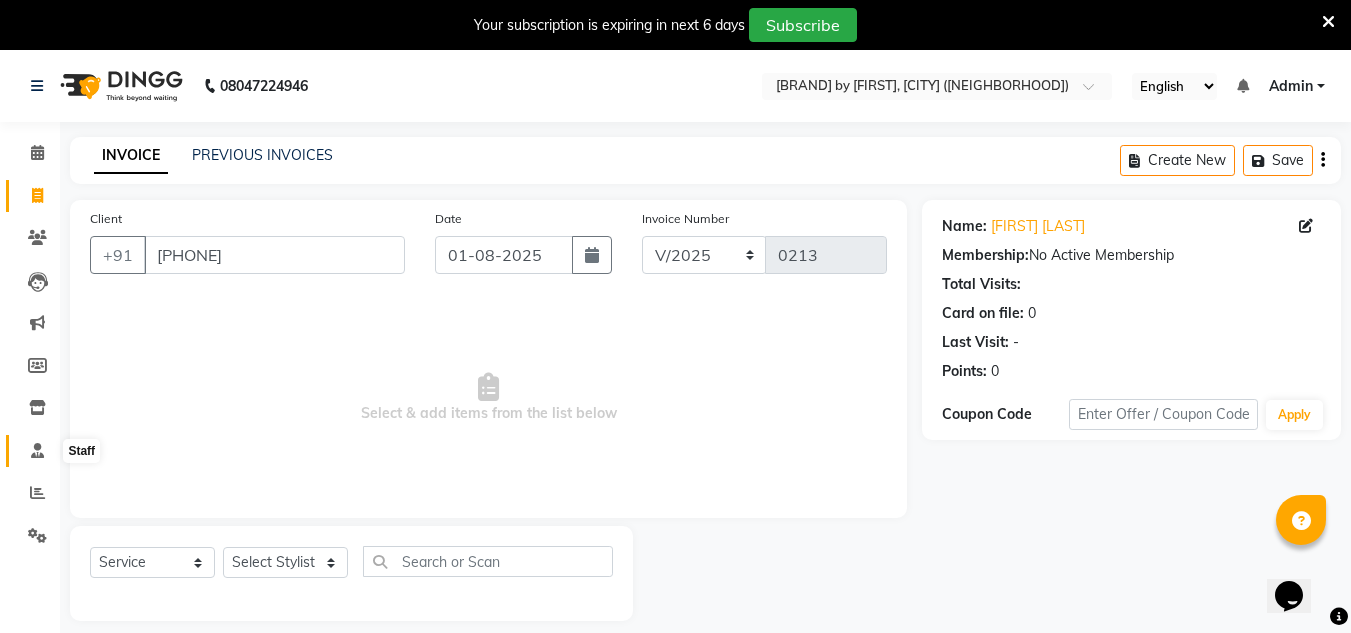 click 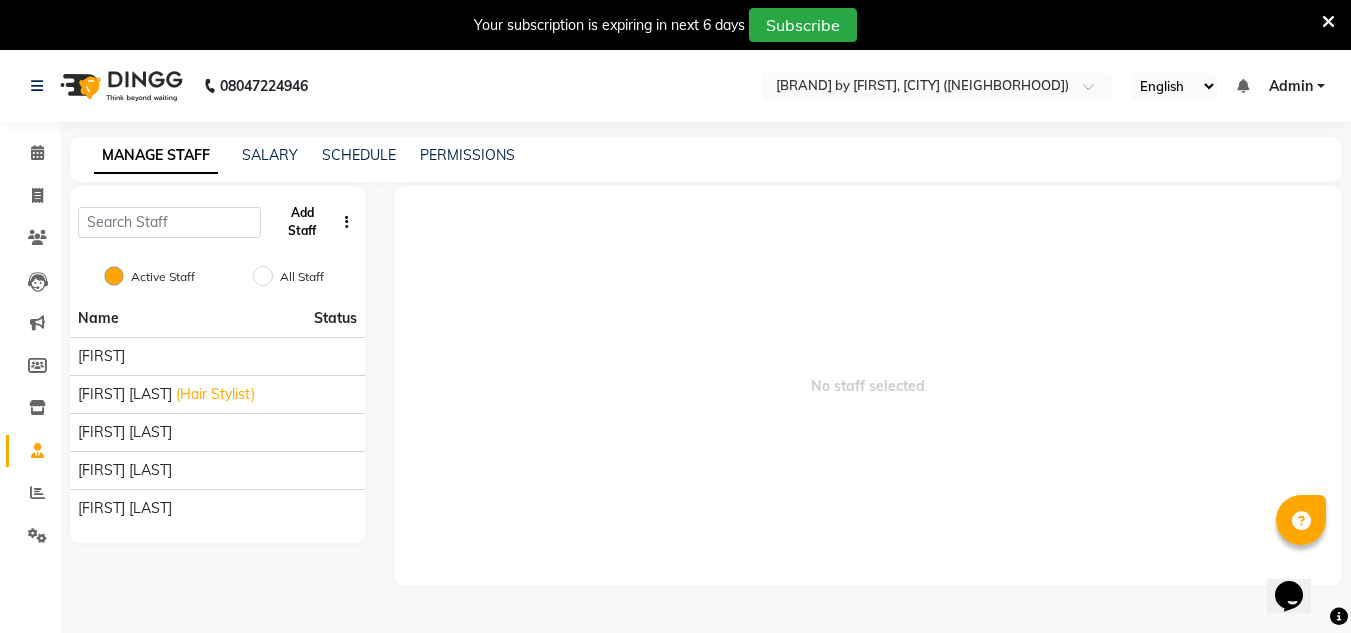 click on "Add Staff" 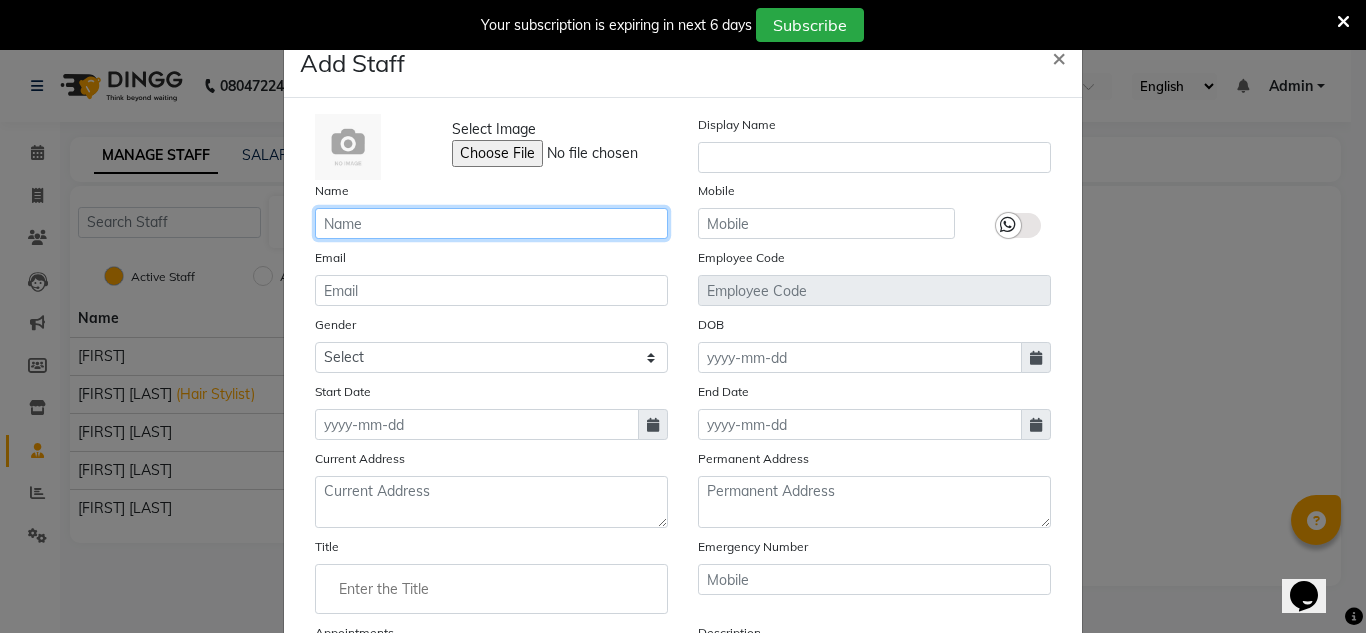 click 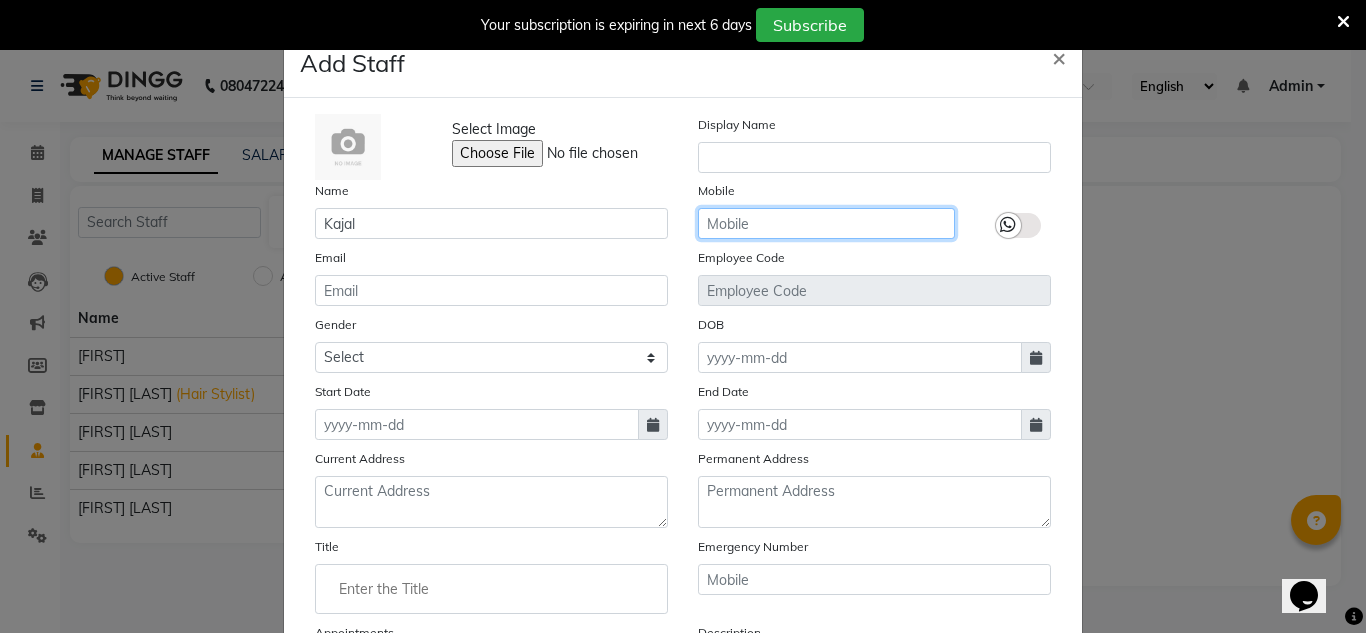 click 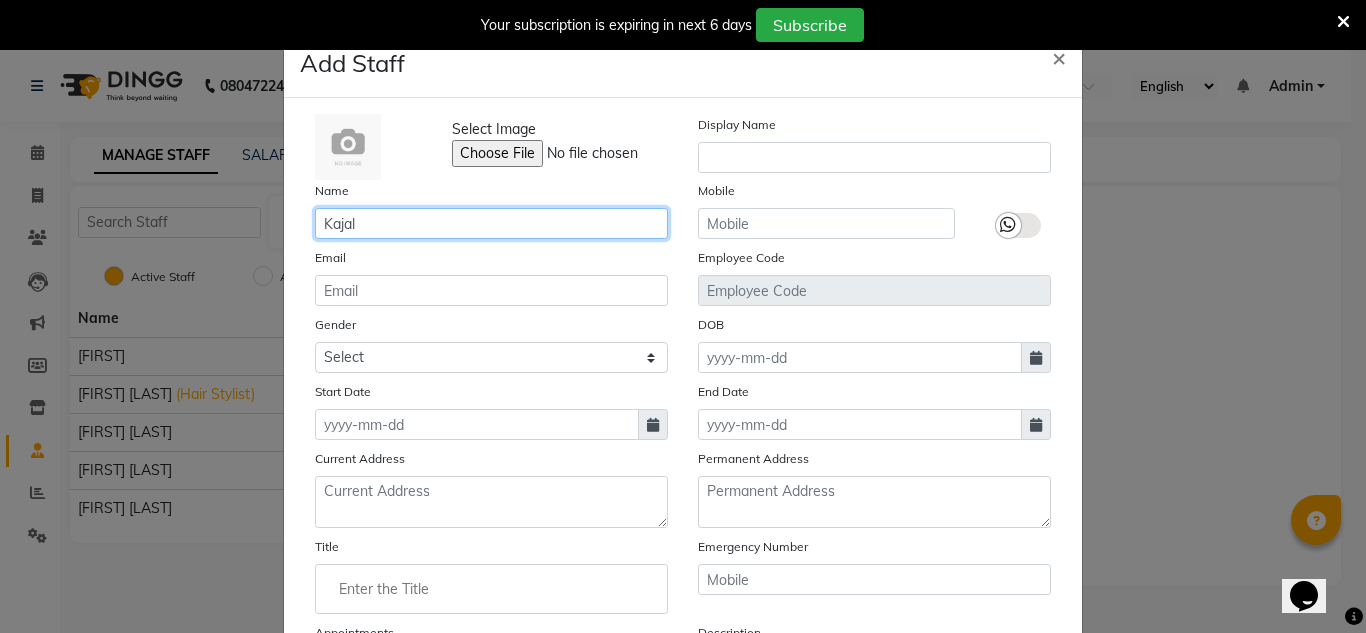 click on "Kajal" 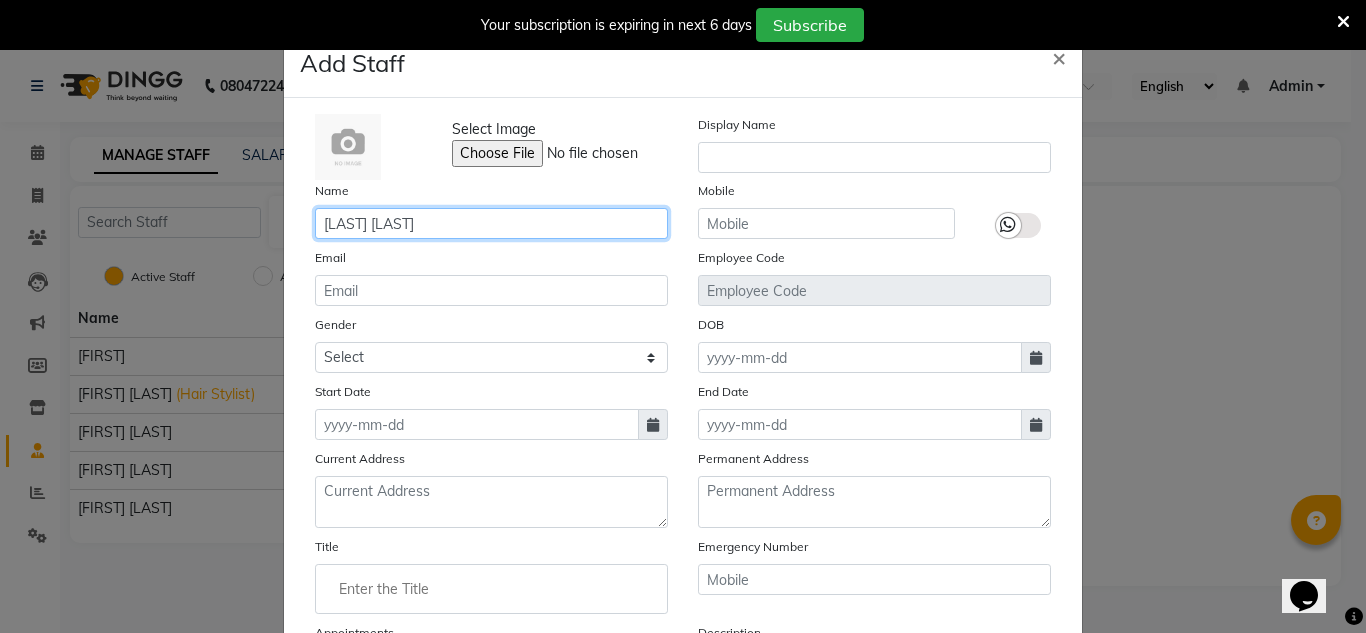 type on "[LAST] [LAST]" 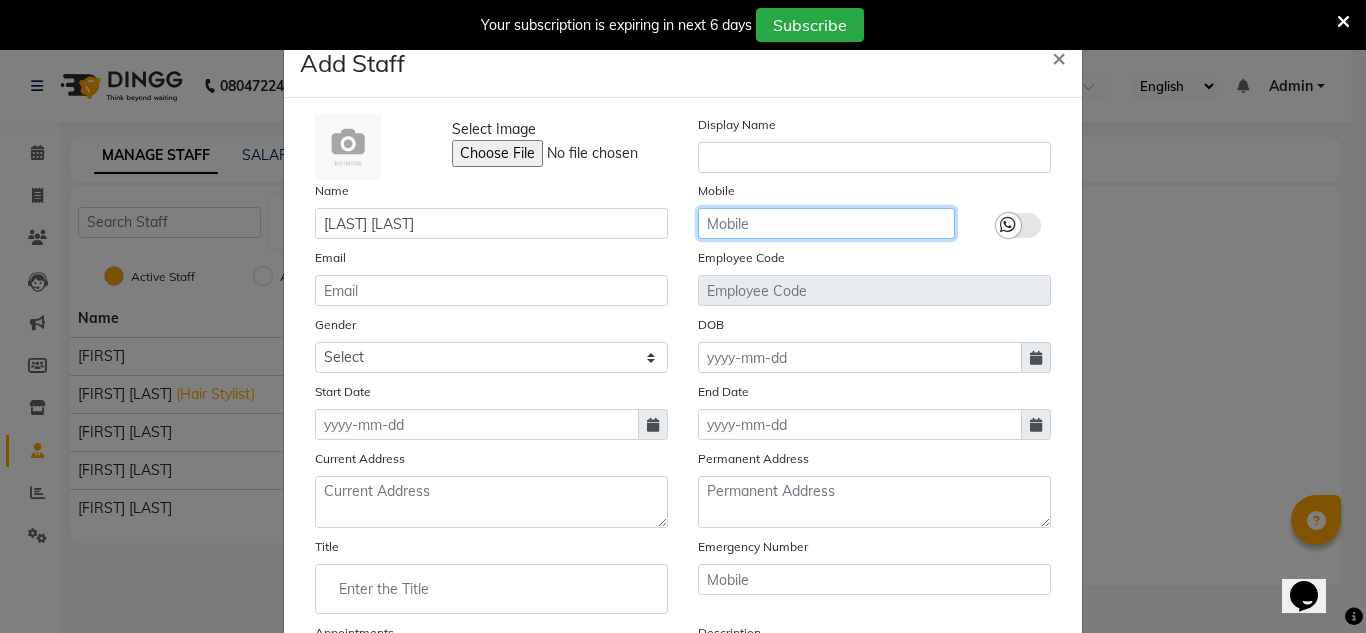 click 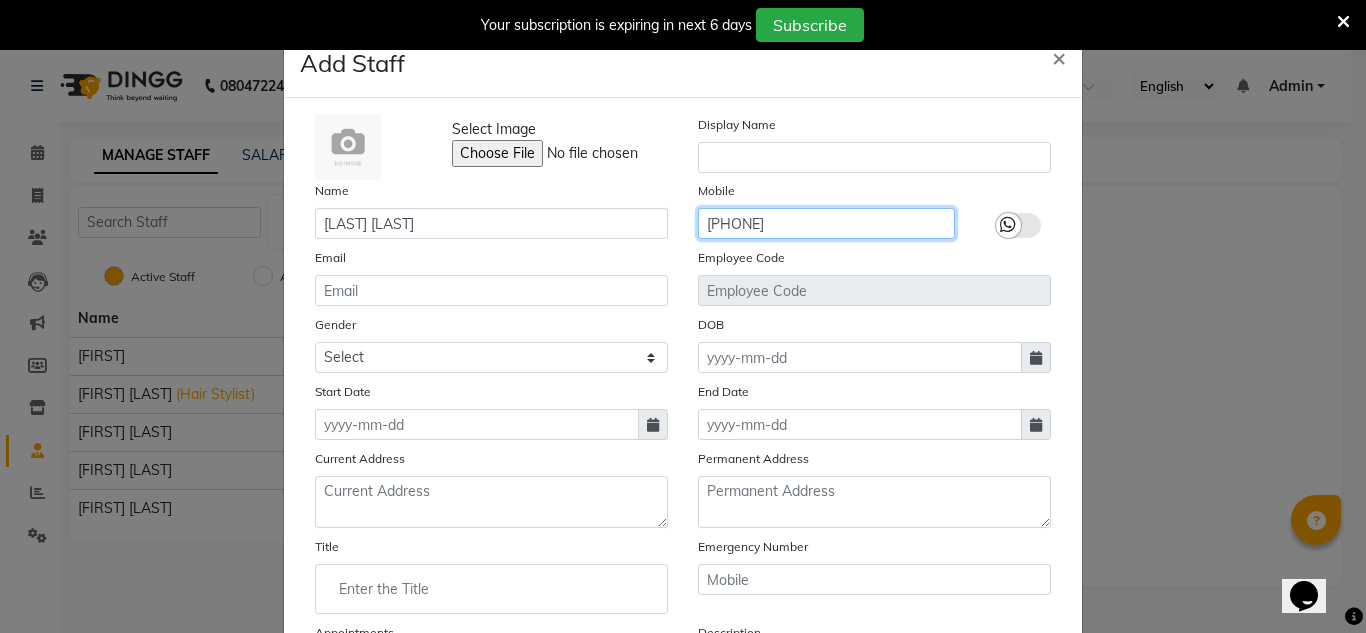 type on "[PHONE]" 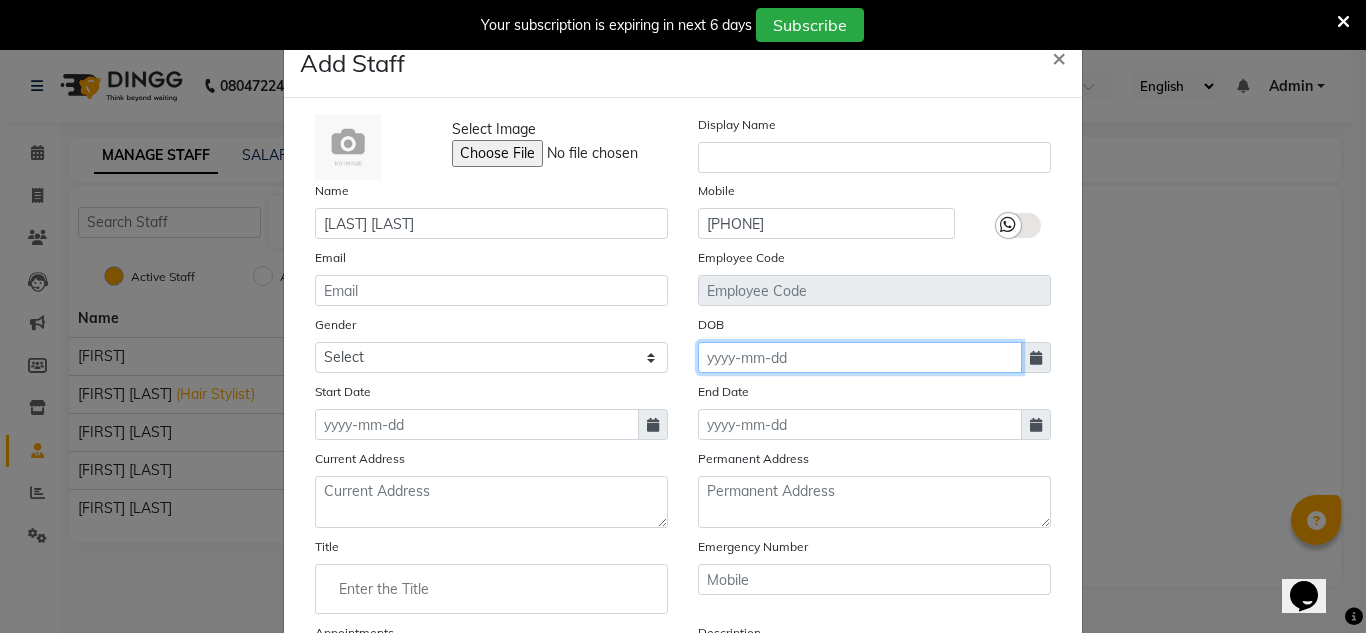 click 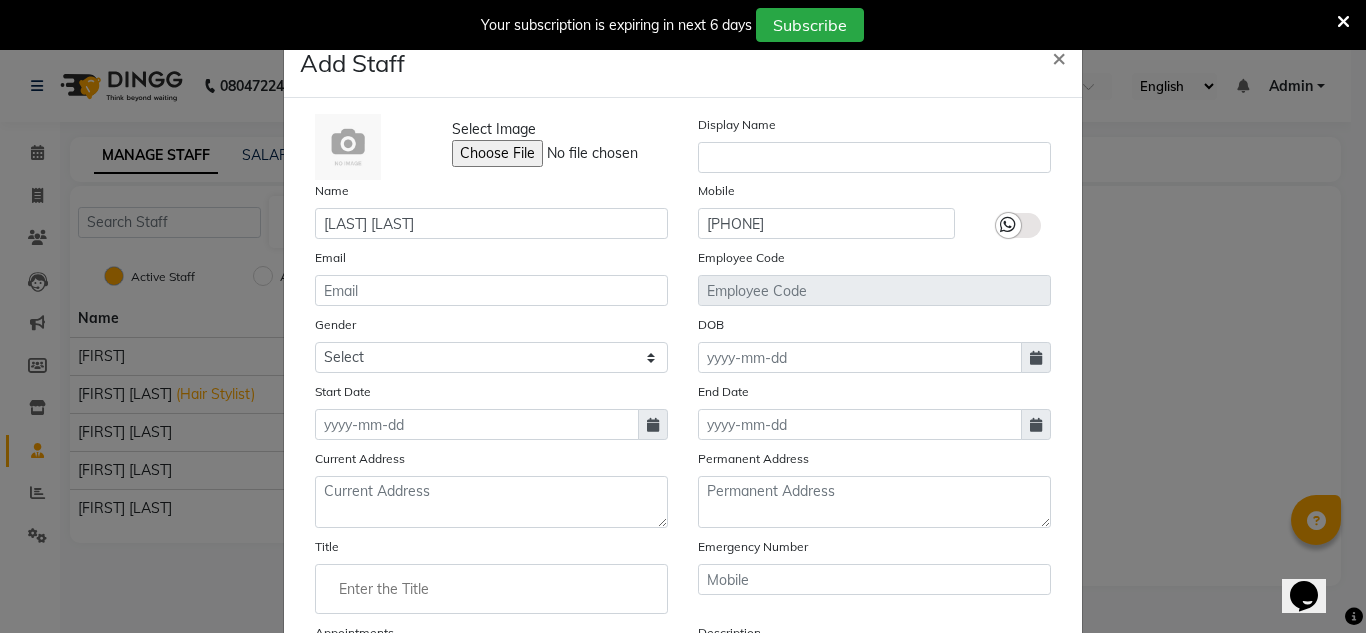 select on "8" 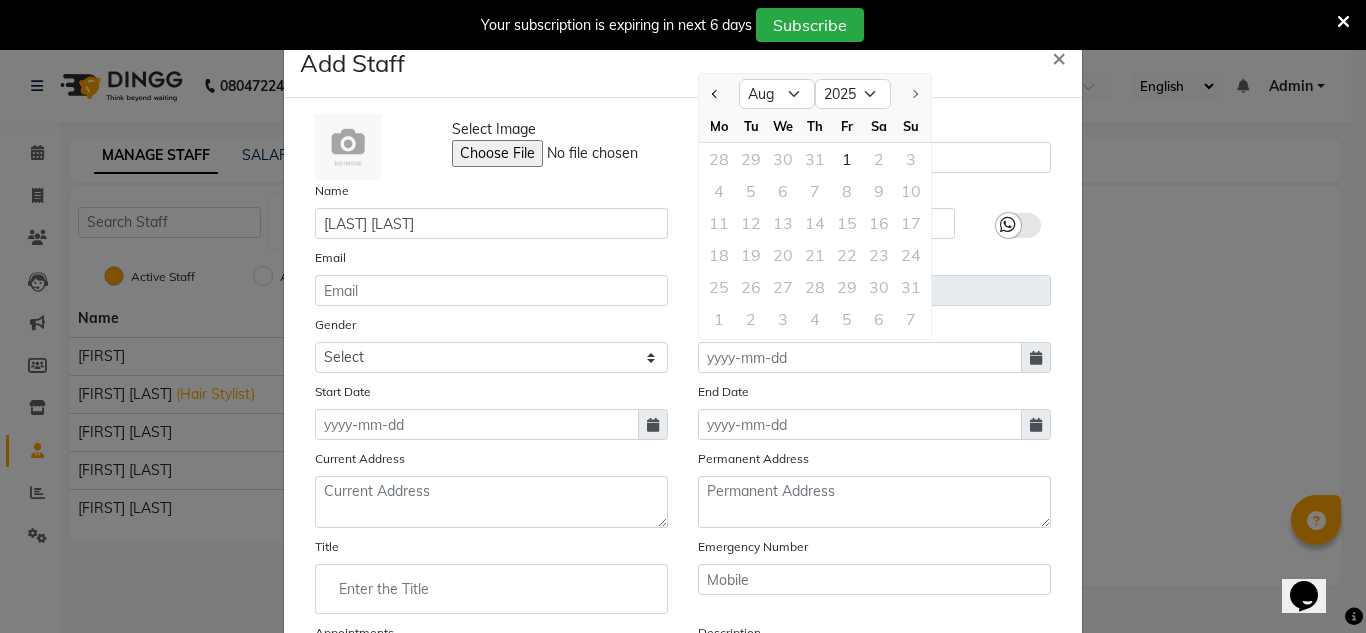 click on "Add Staff × Select Image  Display Name Name [LAST] [LAST] Mobile [PHONE] Email Employee Code Gender Select Male Female Other Prefer Not To Say DOB Jan Feb Mar Apr May Jun Jul Aug 1920 1921 1922 1923 1924 1925 1926 1927 1928 1929 1930 1931 1932 1933 1934 1935 1936 1937 1938 1939 1940 1941 1942 1943 1944 1945 1946 1947 1948 1949 1950 1951 1952 1953 1954 1955 1956 1957 1958 1959 1960 1961 1962 1963 1964 1965 1966 1967 1968 1969 1970 1971 1972 1973 1974 1975 1976 1977 1978 1979 1980 1981 1982 1983 1984 1985 1986 1987 1988 1989 1990 1991 1992 1993 1994 1995 1996 1997 1998 1999 2000 2001 2002 2003 2004 2005 2006 2007 2008 2009 2010 2011 2012 2013 2014 2015 2016 2017 2018 2019 2020 2021 2022 2023 2024 2025 Mo Tu We Th Fr Sa Su 28 29 30 31 1 2 3 4 5 6 7 8 9 10 11 12 13 14 15 16 17 18 19 20 21 22 23 24 25 26 27 28 29 30 31 1 2 3 4 5 6 7 Start Date End Date Current Address Permanent Address Title Emergency Number Appointments Enable Description Daily SMS Daily Email  Cancel   Save" 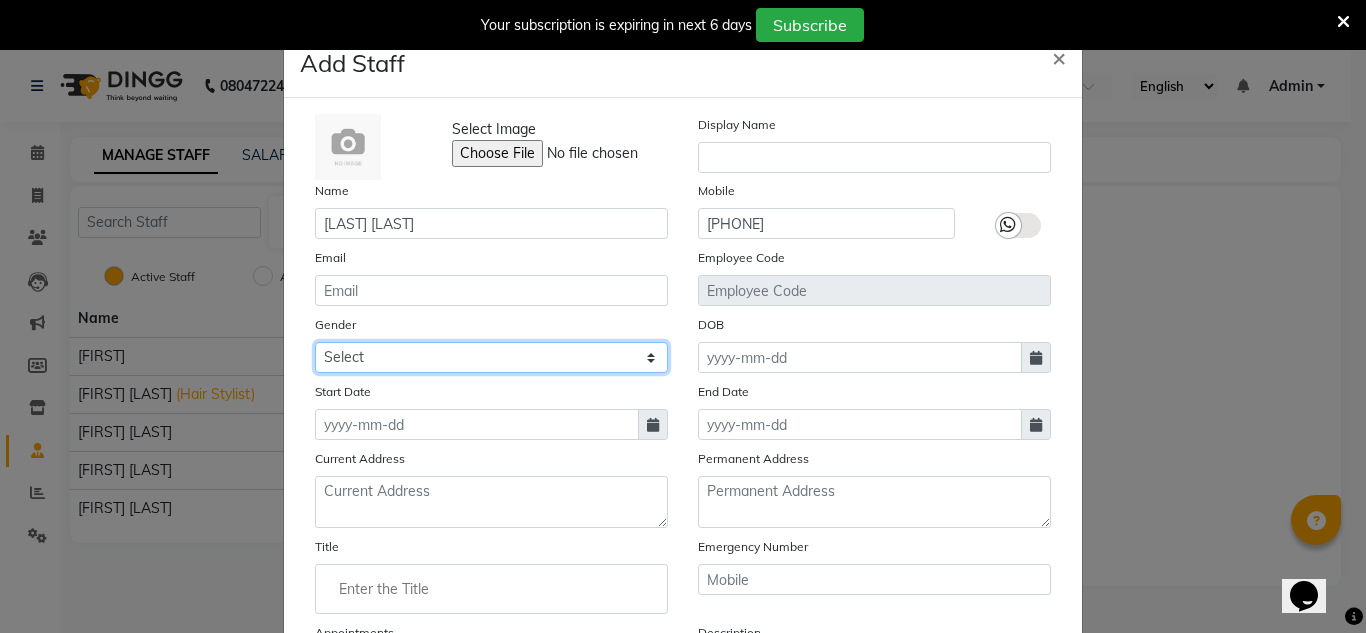 click on "Select Male Female Other Prefer Not To Say" 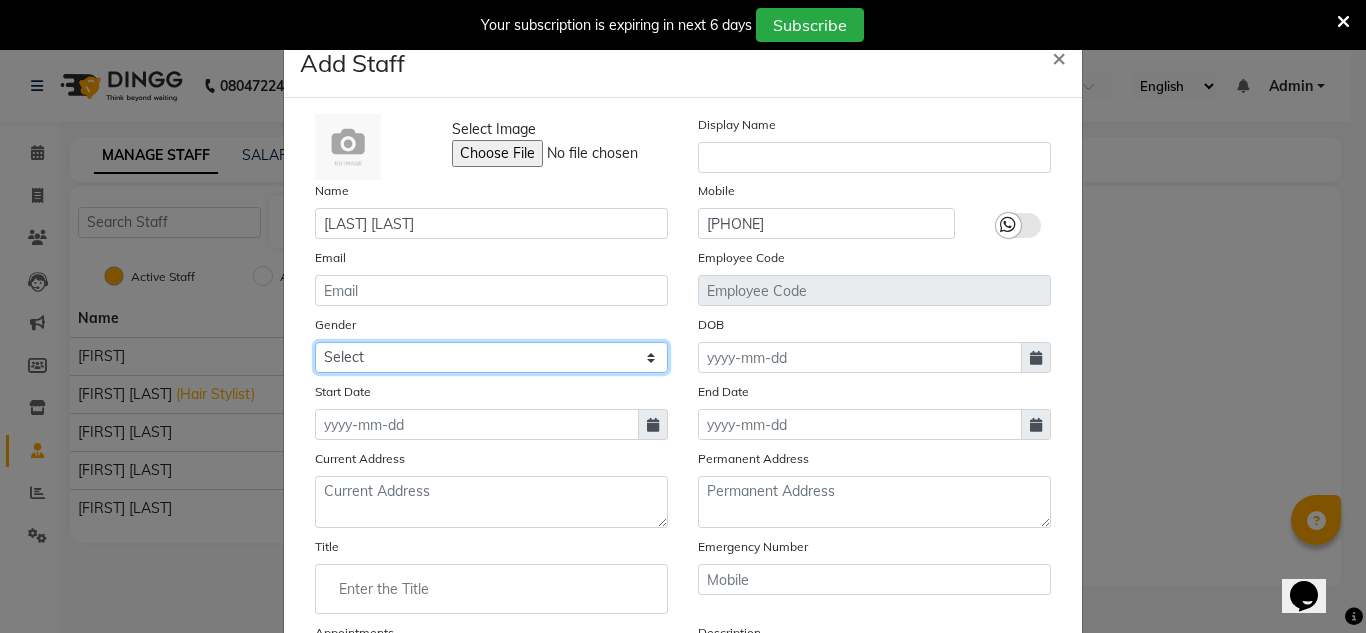 select on "female" 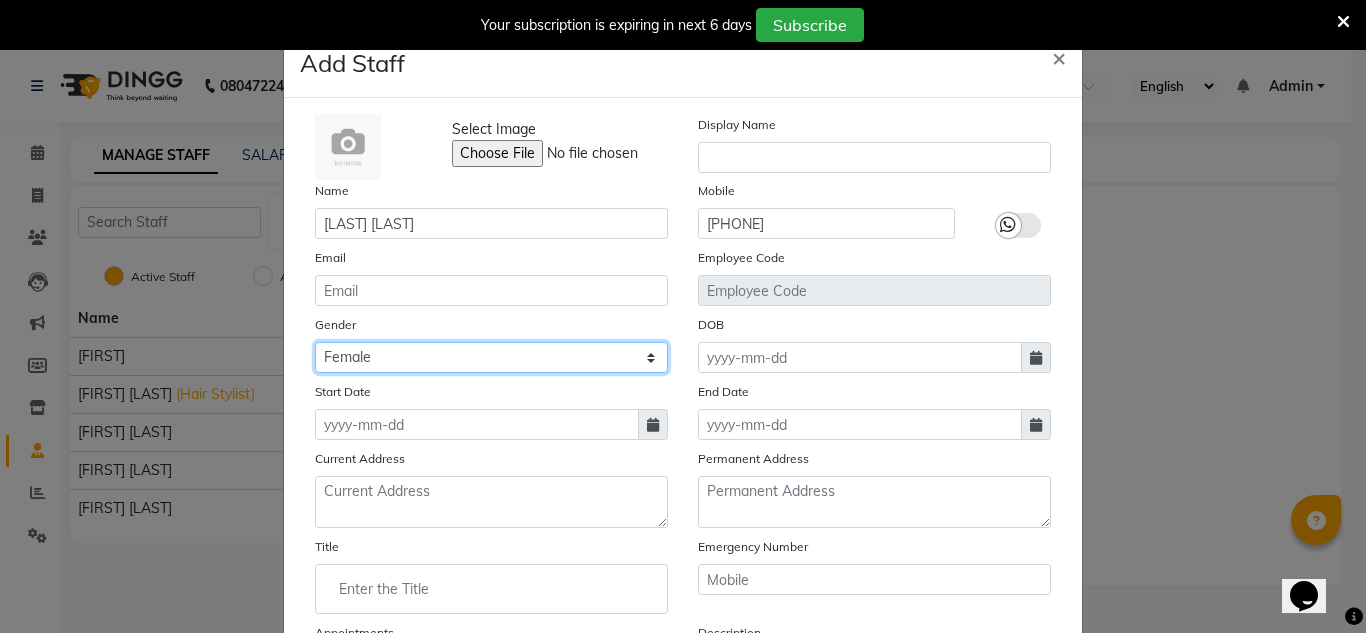 click on "Select Male Female Other Prefer Not To Say" 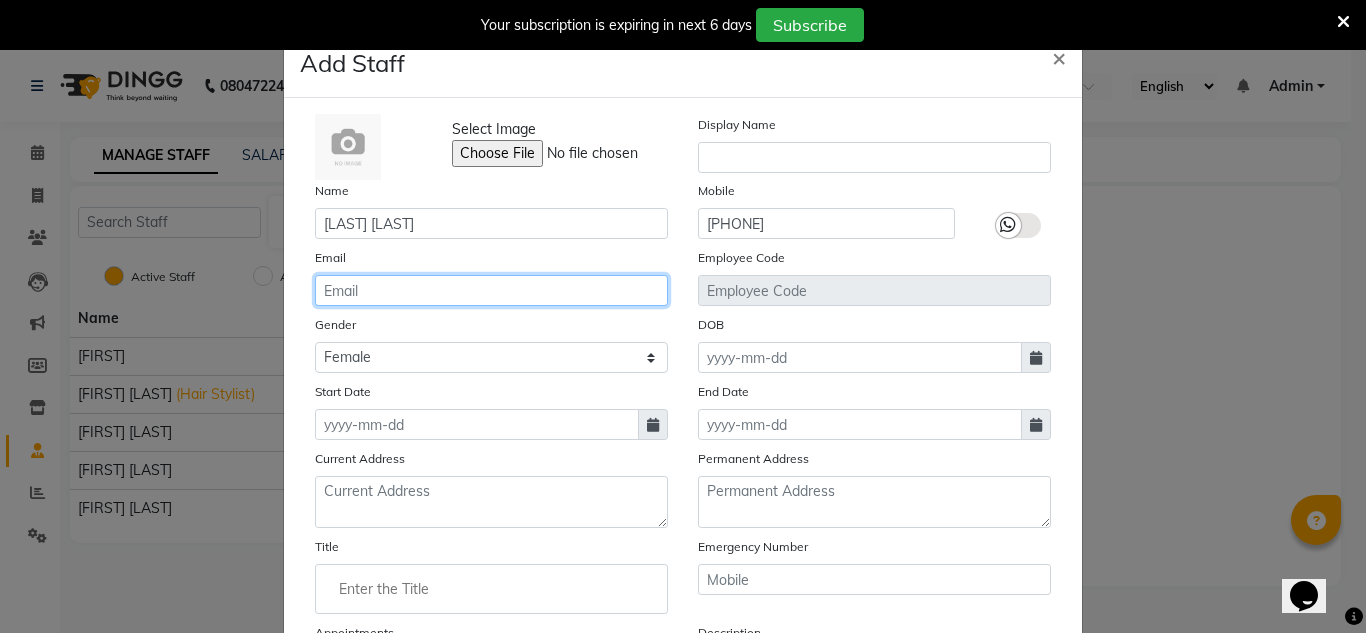 click 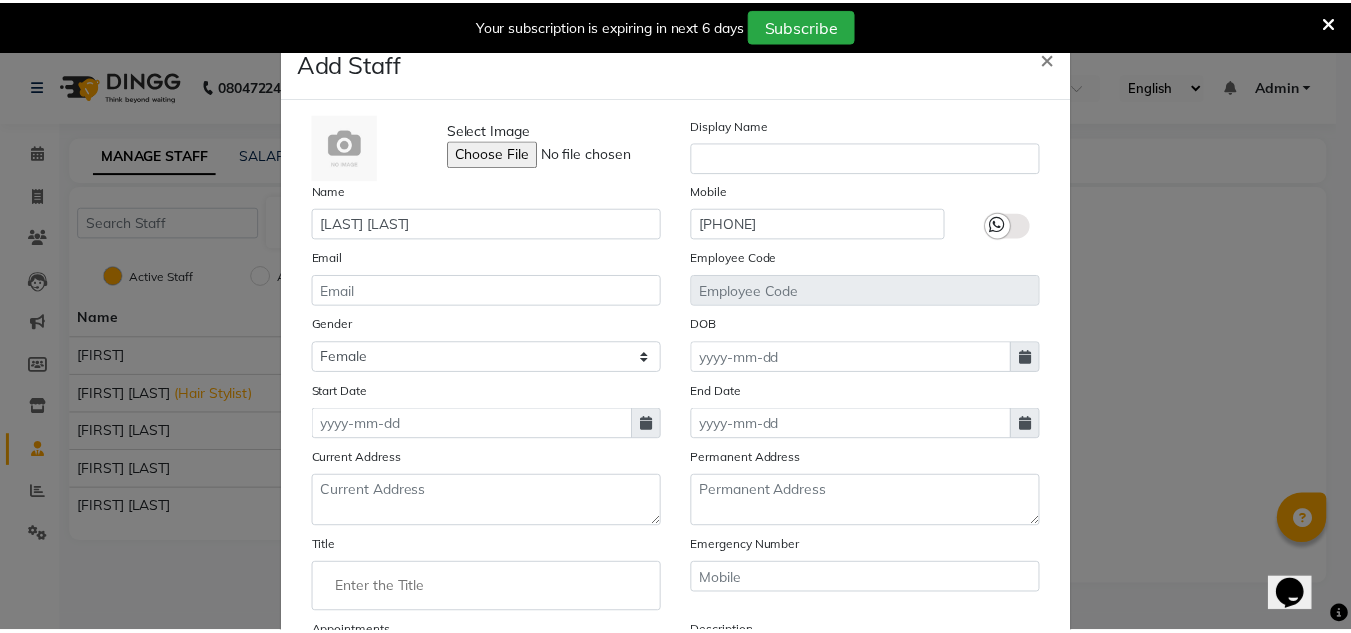 scroll, scrollTop: 249, scrollLeft: 0, axis: vertical 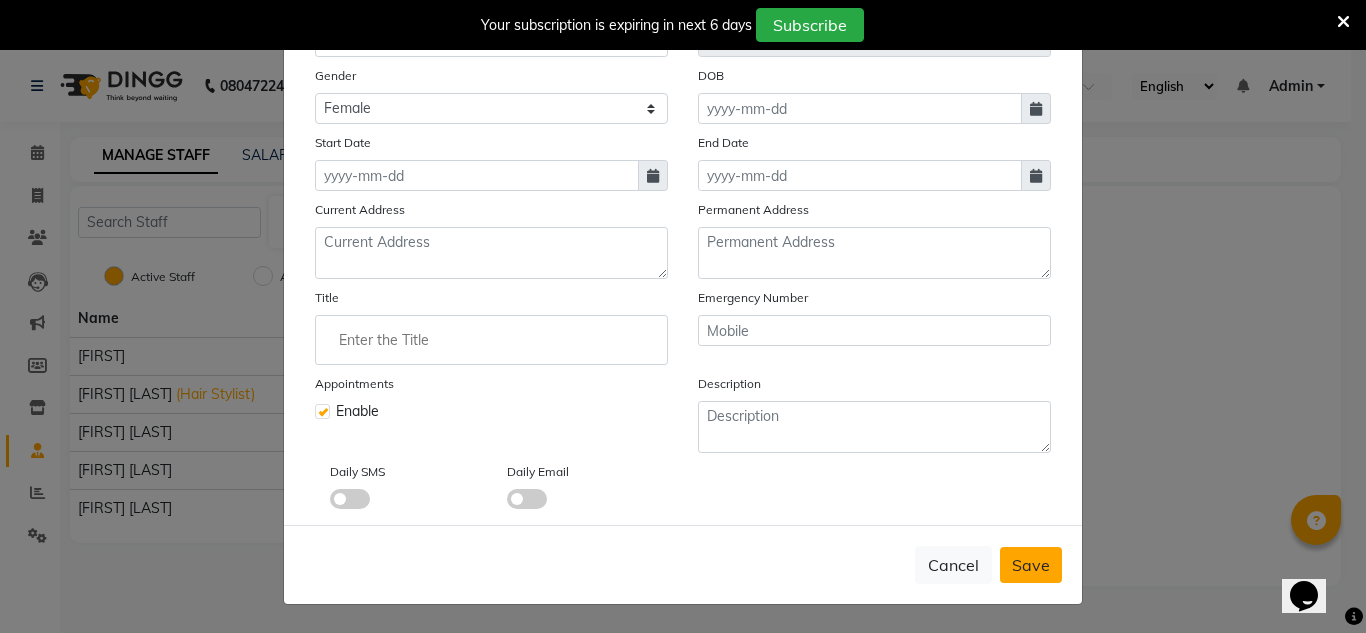 click on "Save" at bounding box center [1031, 565] 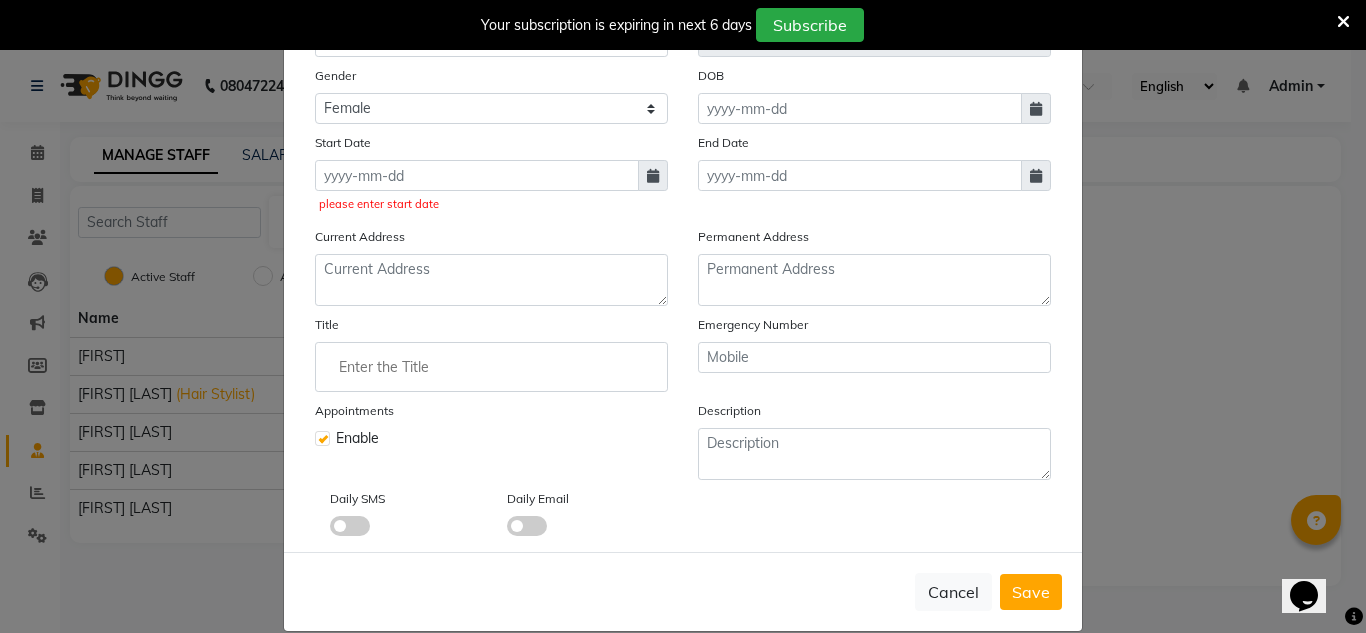 click 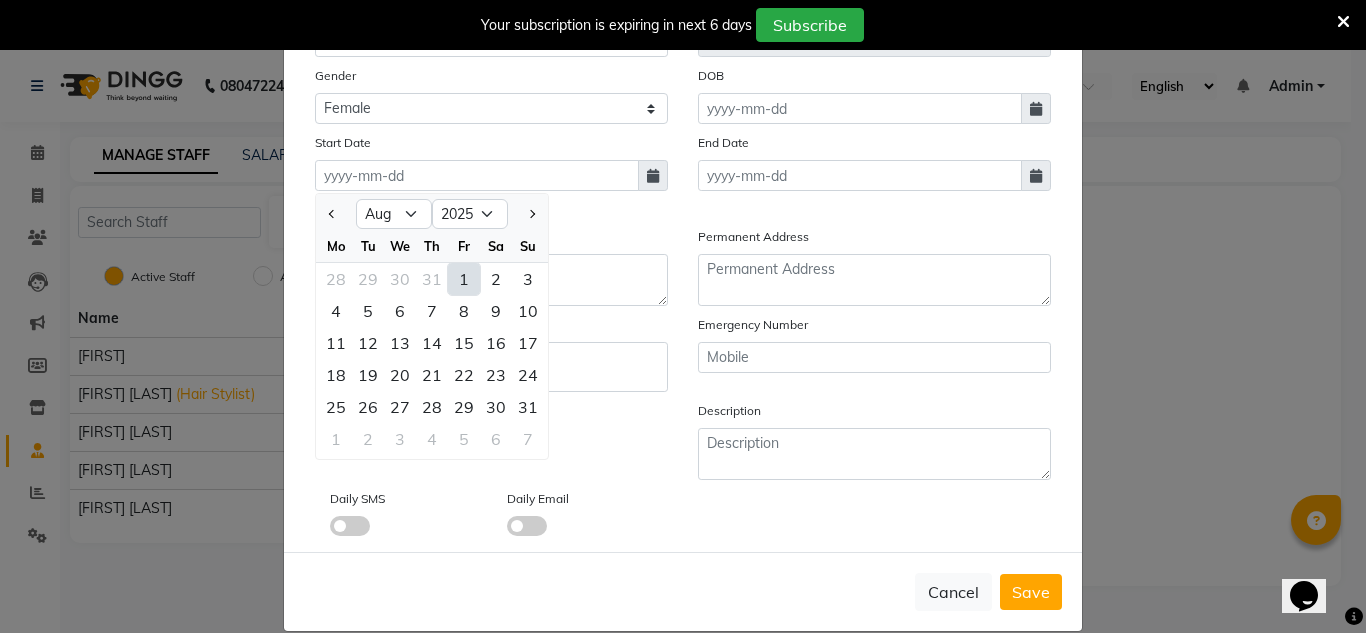 click on "1" 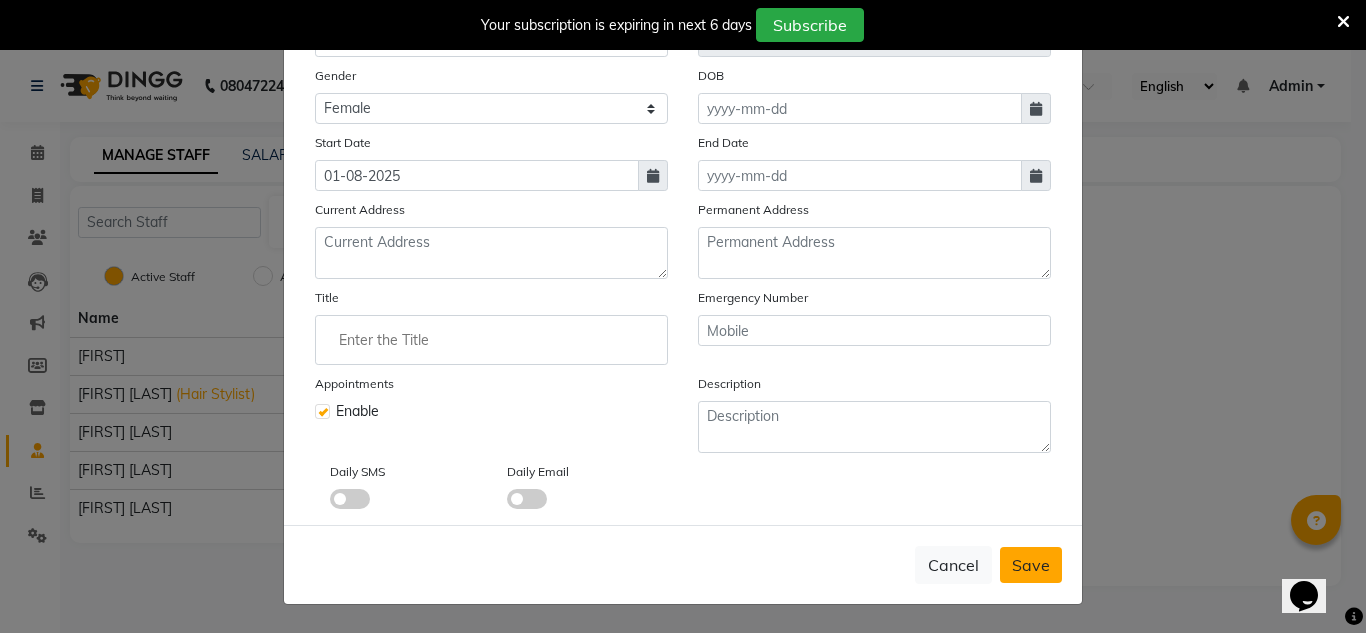 click on "Save" at bounding box center [1031, 565] 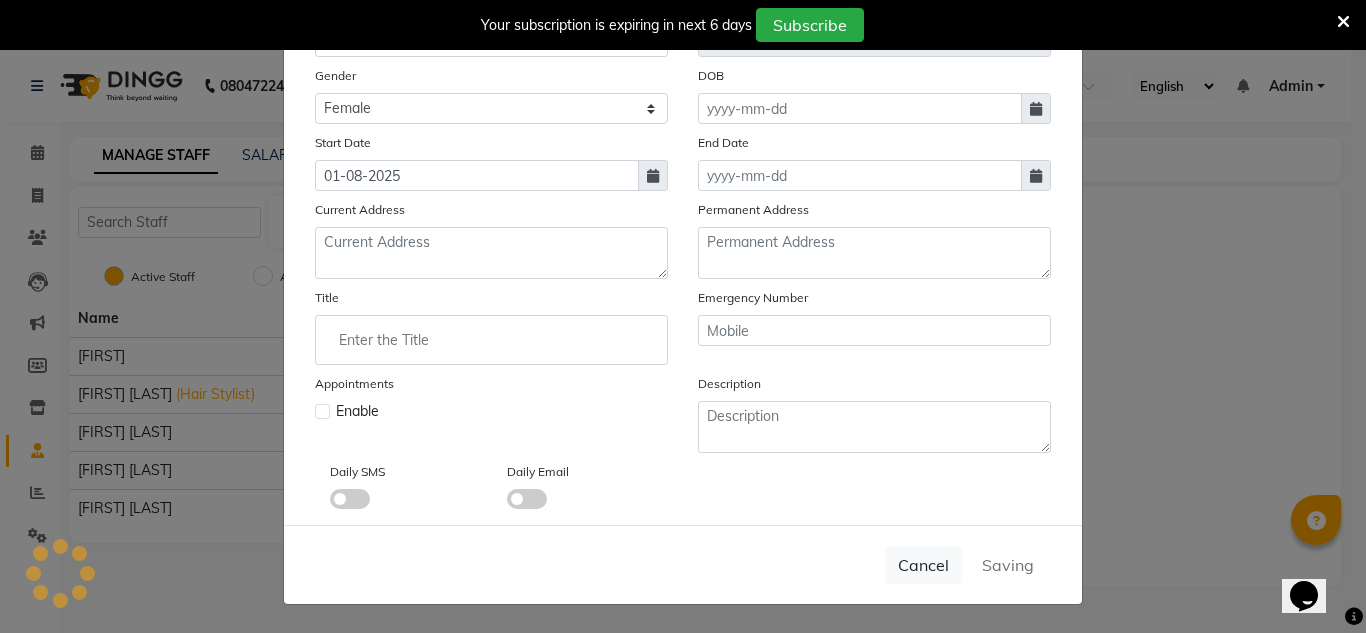 type 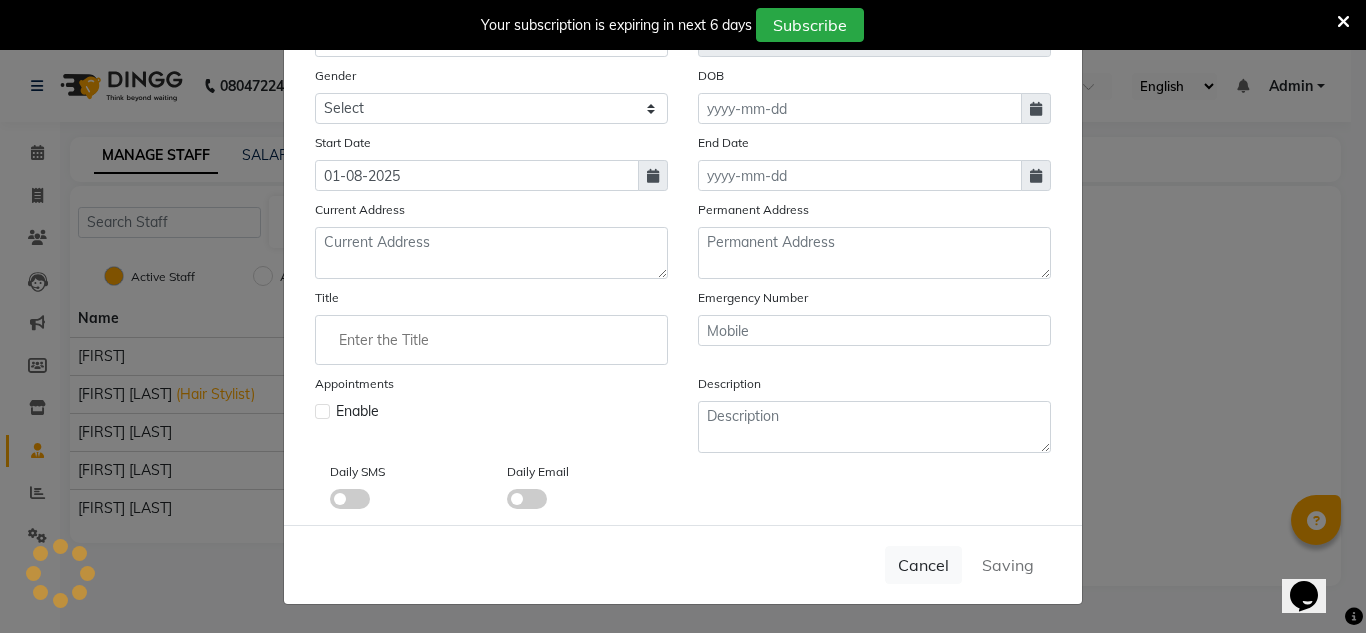 type 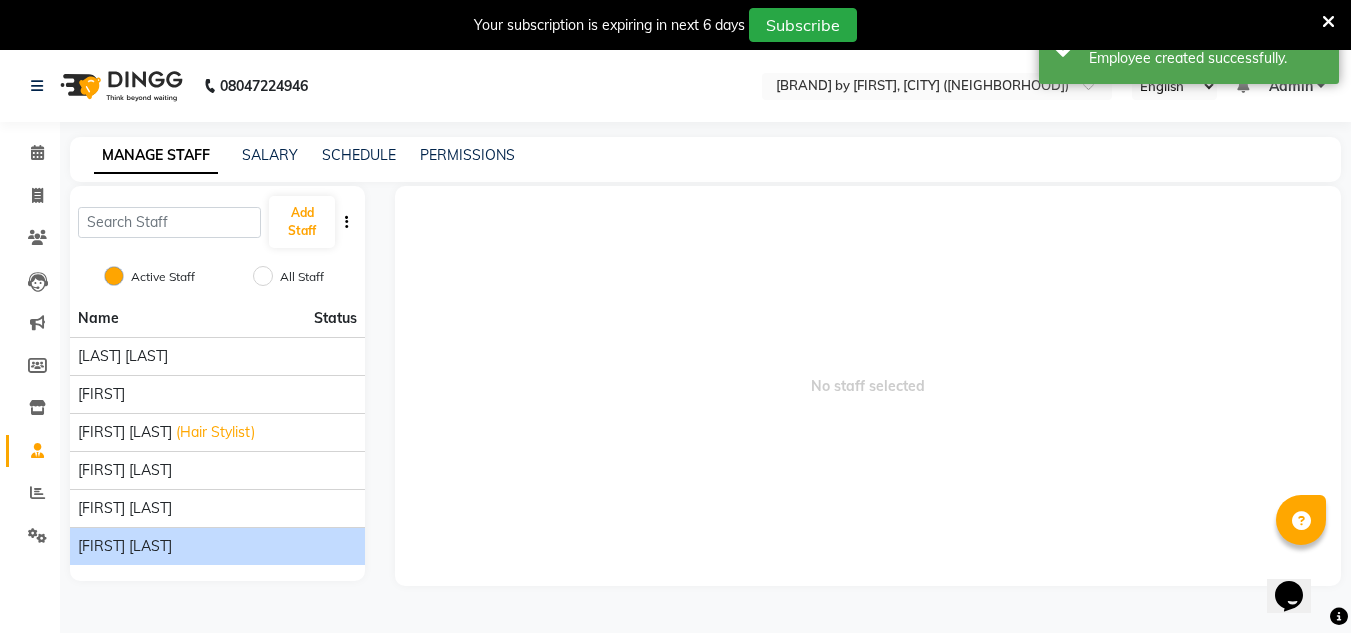click on "[FIRST] [LAST]" 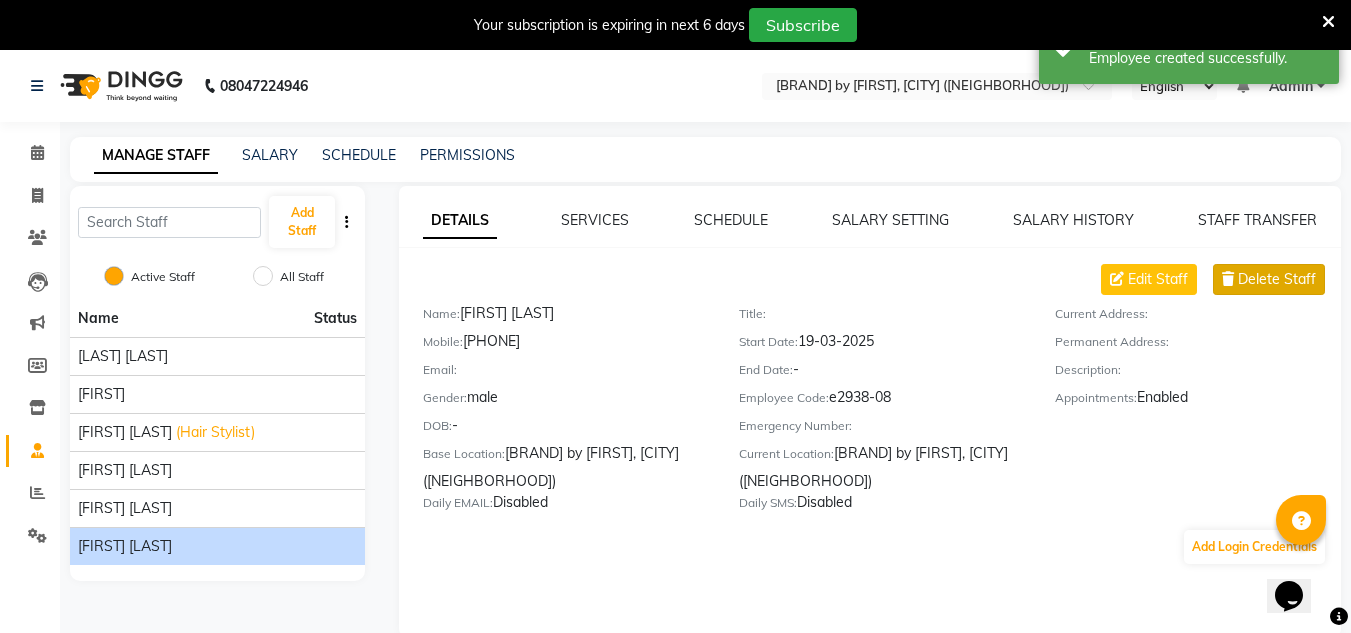 click on "Delete Staff" 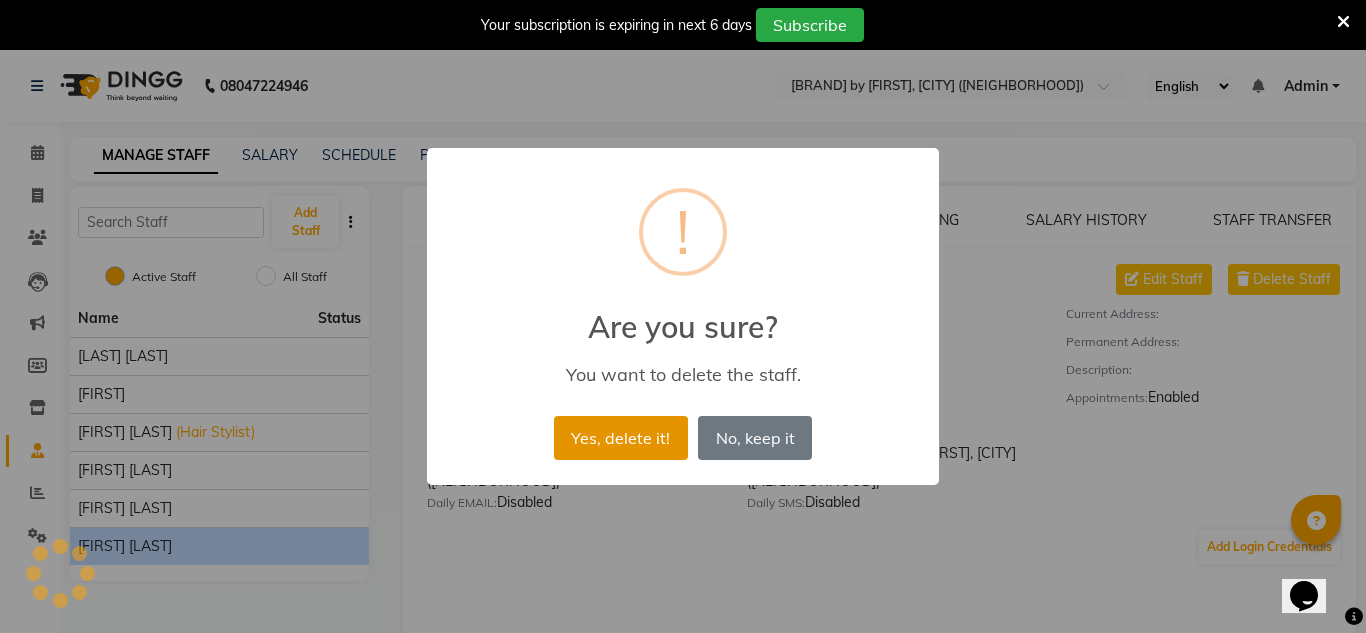 click on "Yes, delete it!" at bounding box center (621, 438) 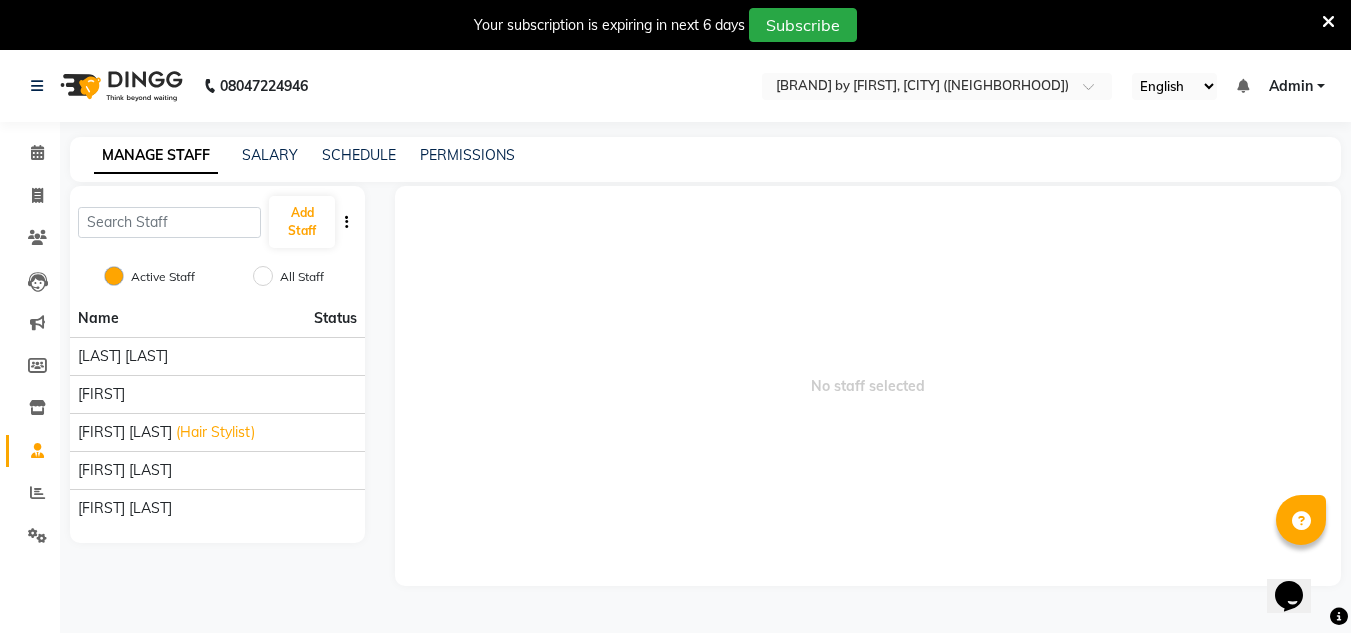 select on "service" 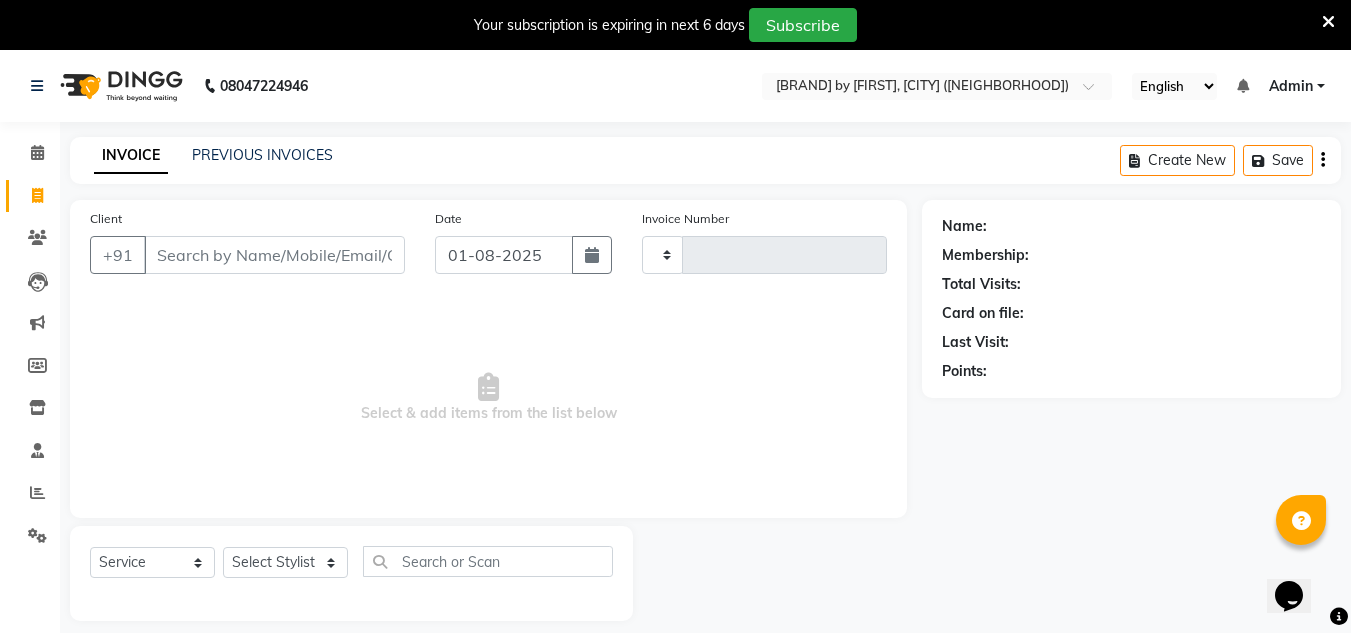 scroll, scrollTop: 50, scrollLeft: 0, axis: vertical 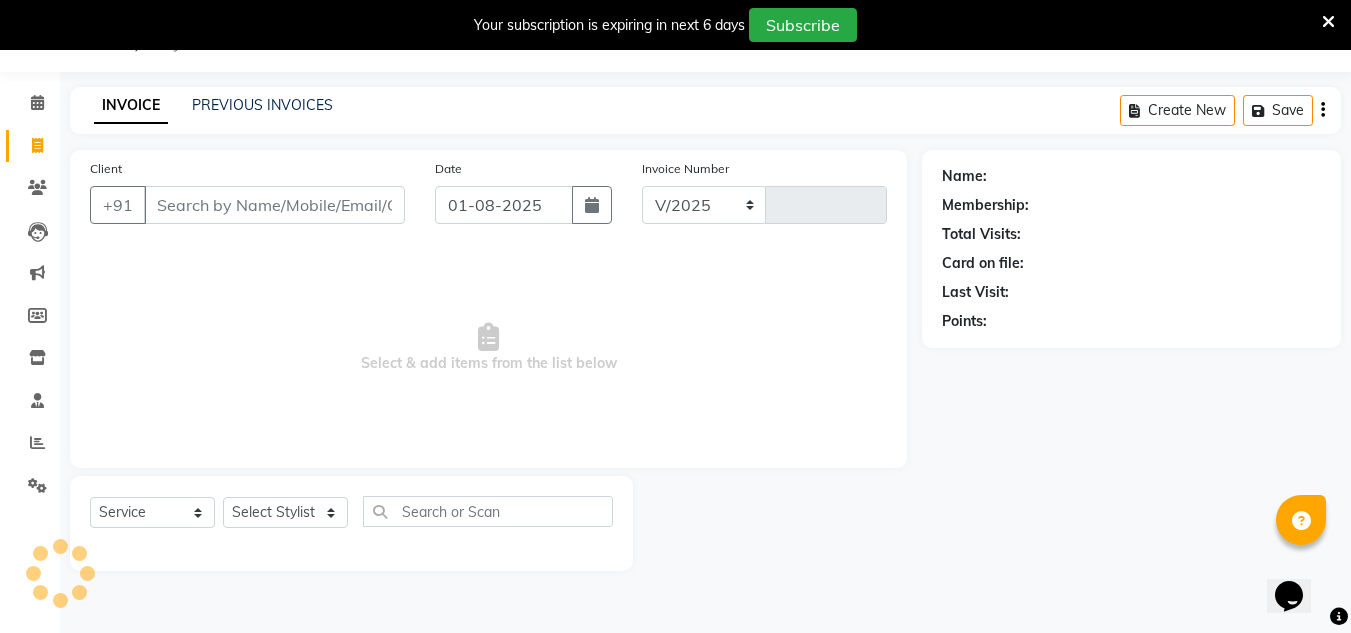 select on "6695" 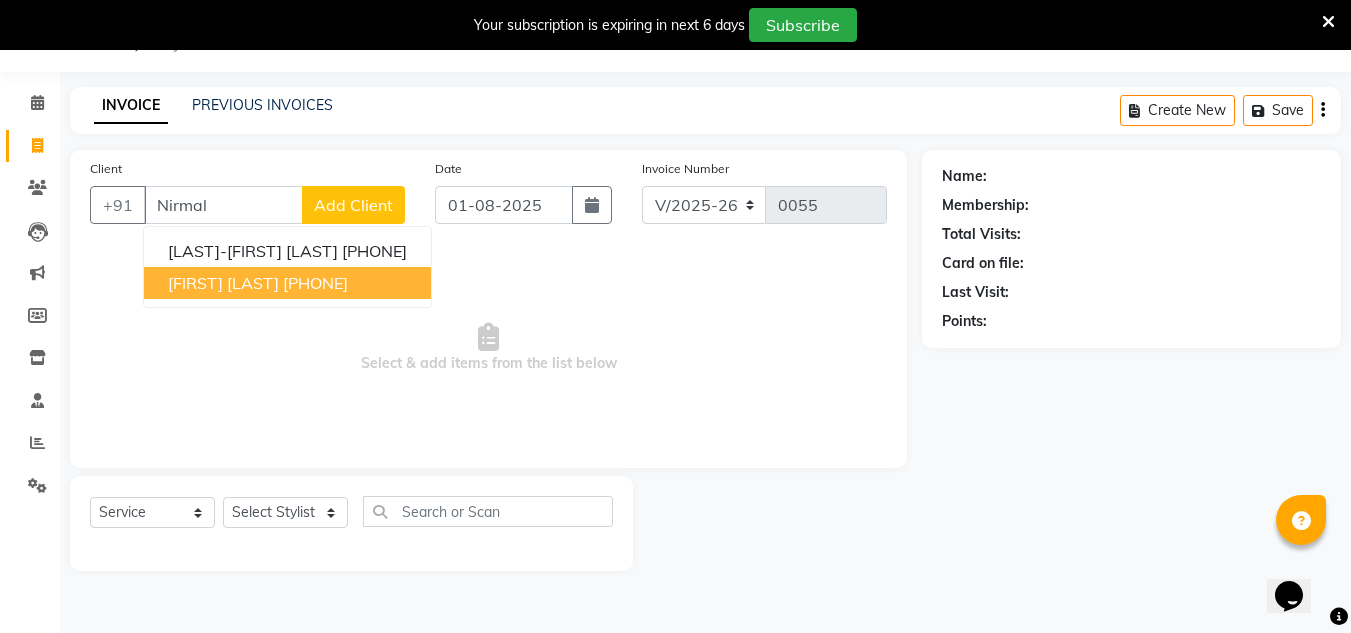 click on "[FIRST] [LAST]" at bounding box center (223, 283) 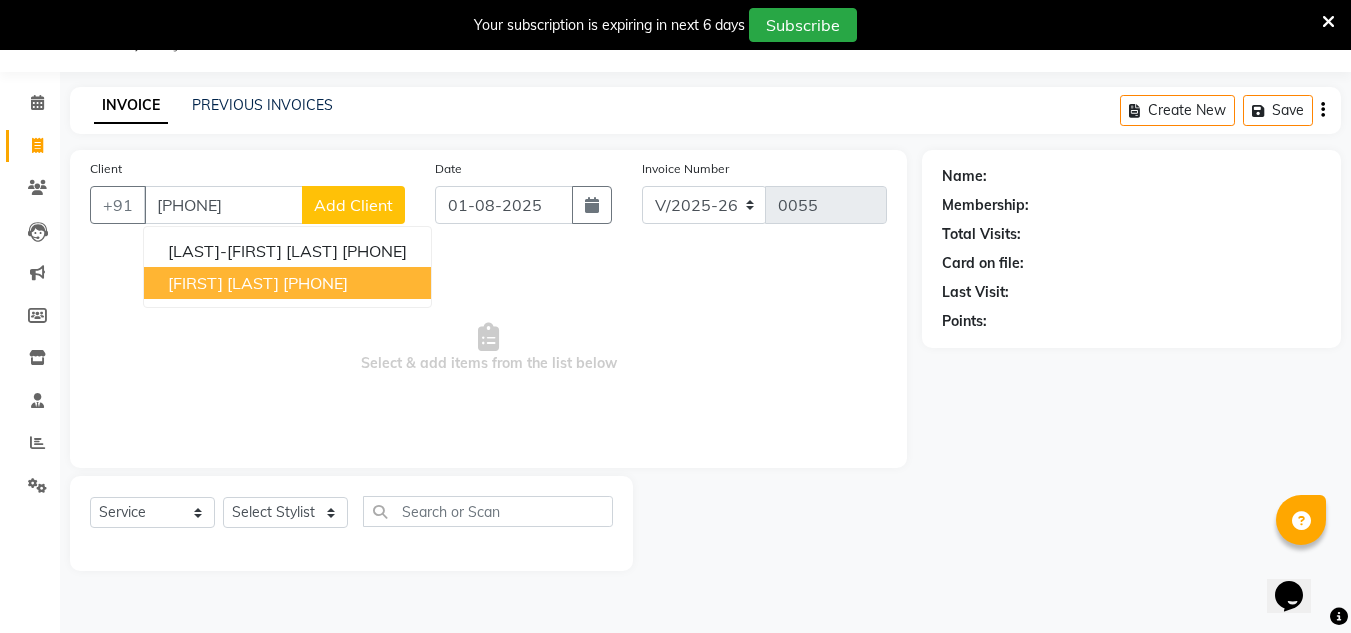 type on "[PHONE]" 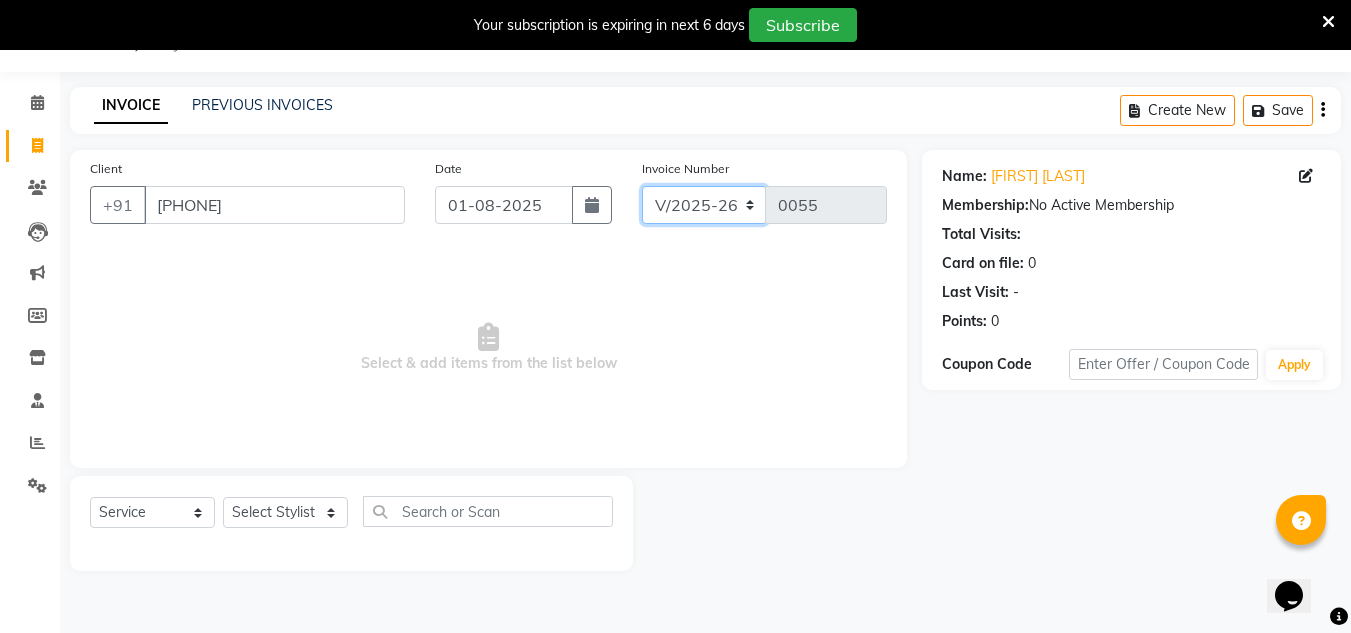 click on "V/2025 V/2025-26" 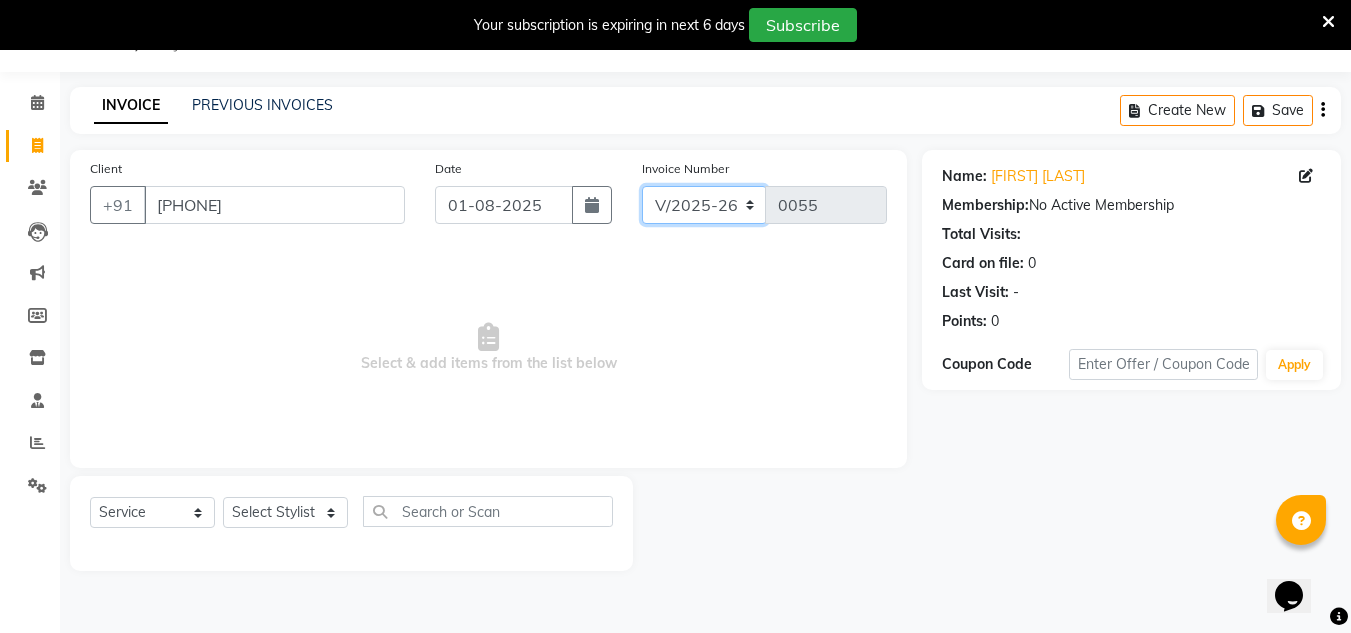 select on "6696" 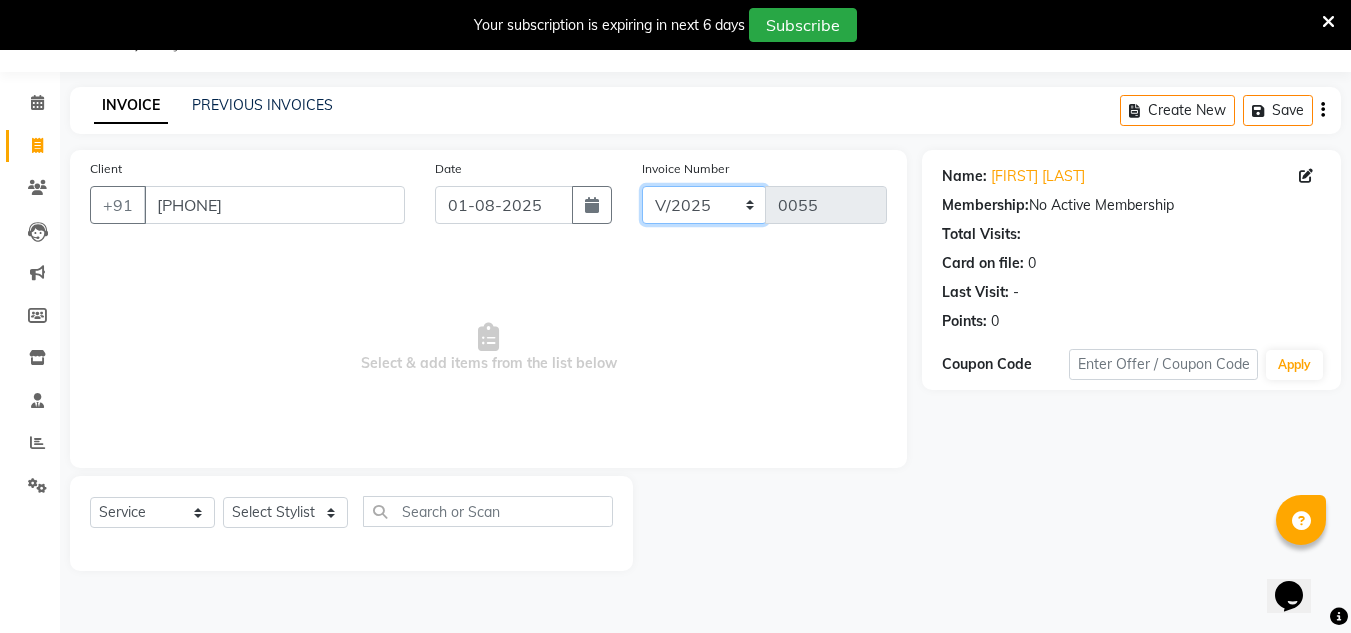 click on "V/2025 V/2025-26" 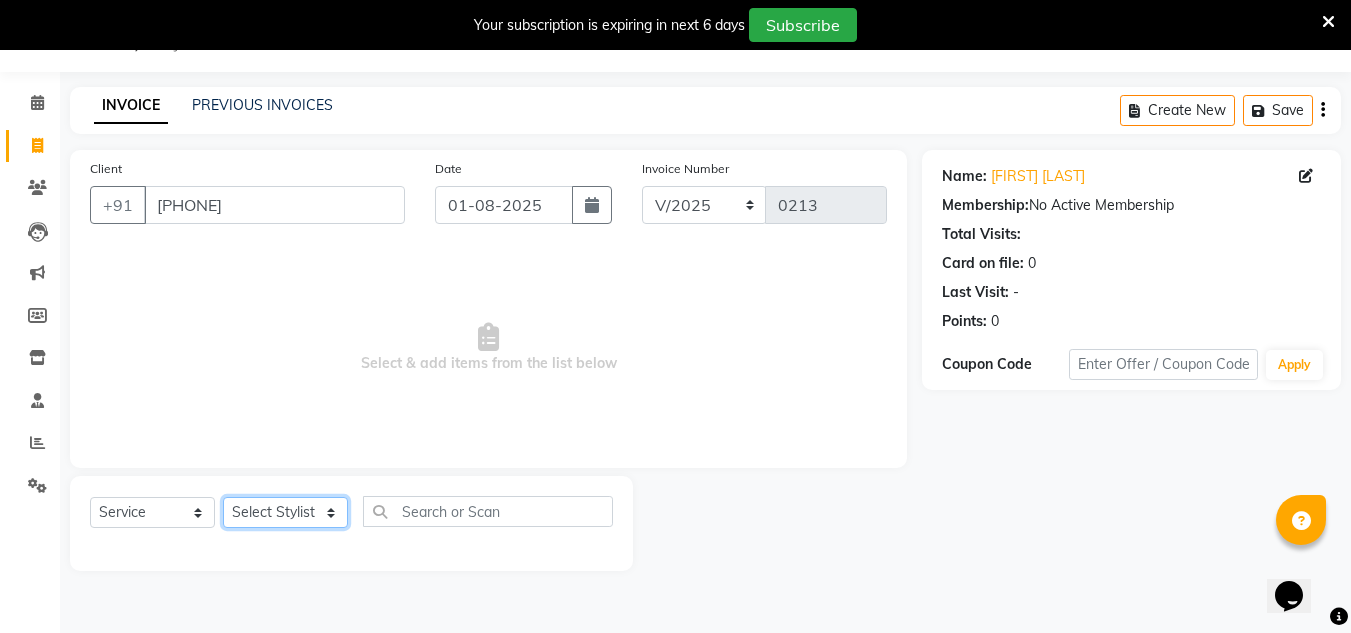 click on "Select Stylist [LAST] [LAST] [INITIAL] [LAST] [LAST] [LAST] [LAST] [LAST]" 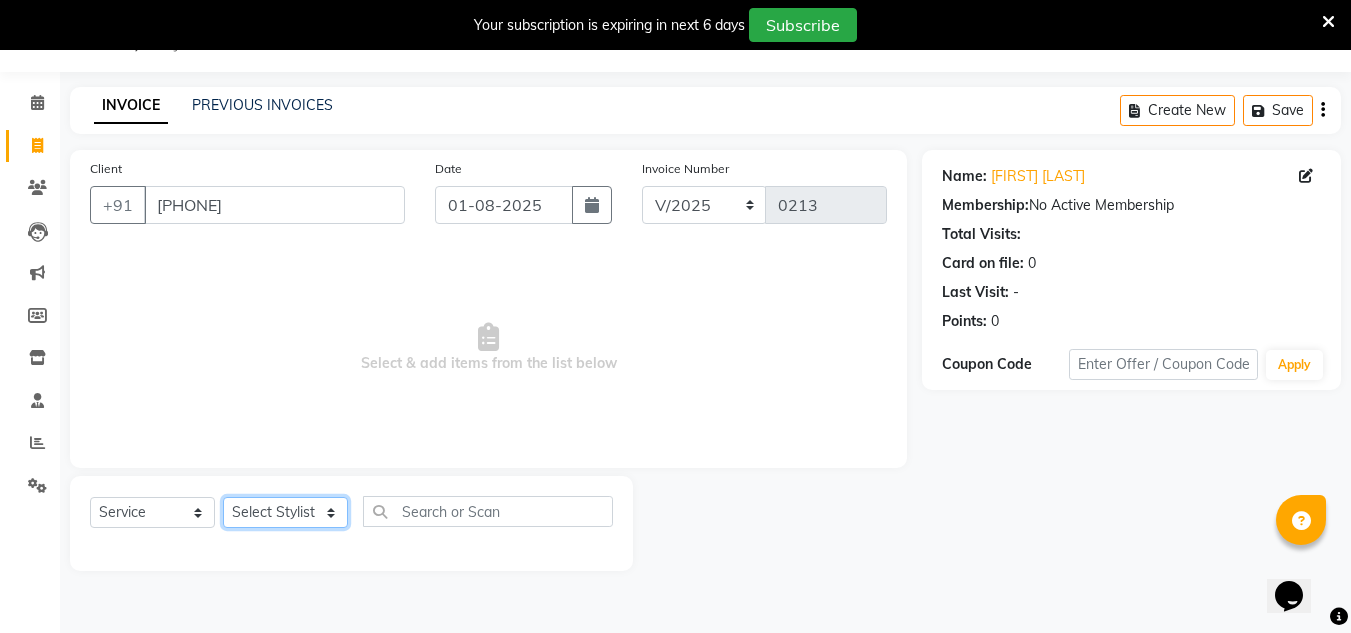 select on "87883" 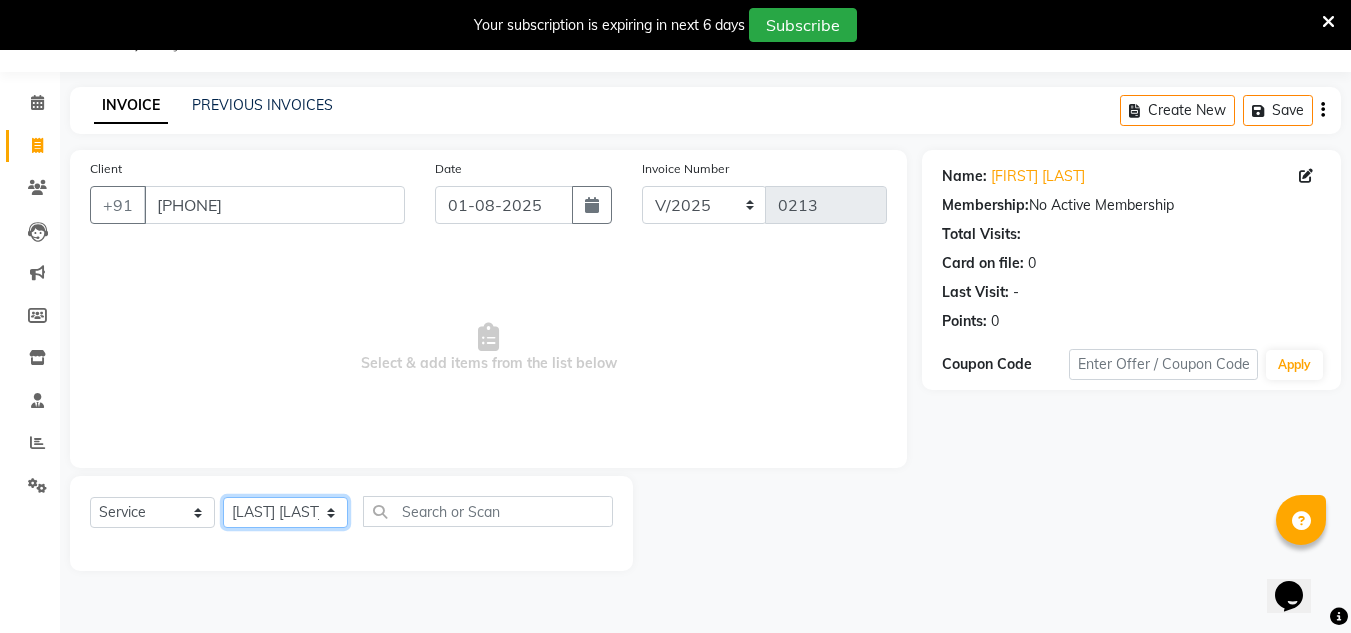 click on "Select Stylist [LAST] [LAST] [INITIAL] [LAST] [LAST] [LAST] [LAST] [LAST]" 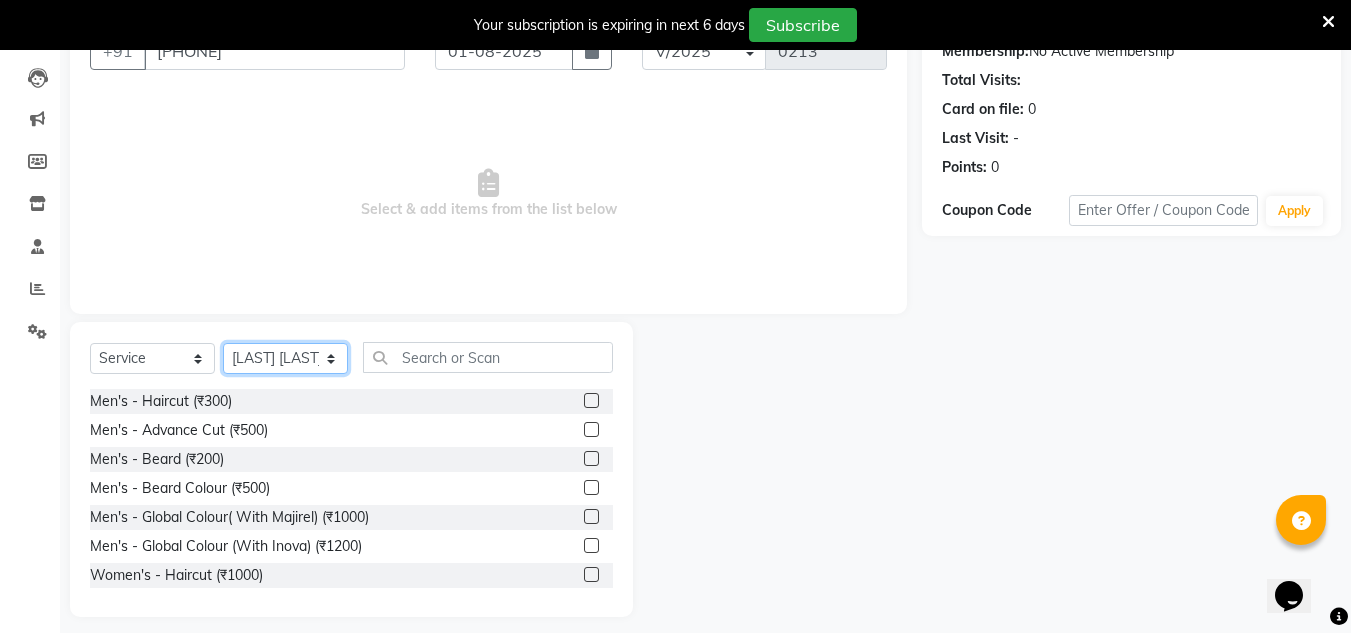 scroll, scrollTop: 205, scrollLeft: 0, axis: vertical 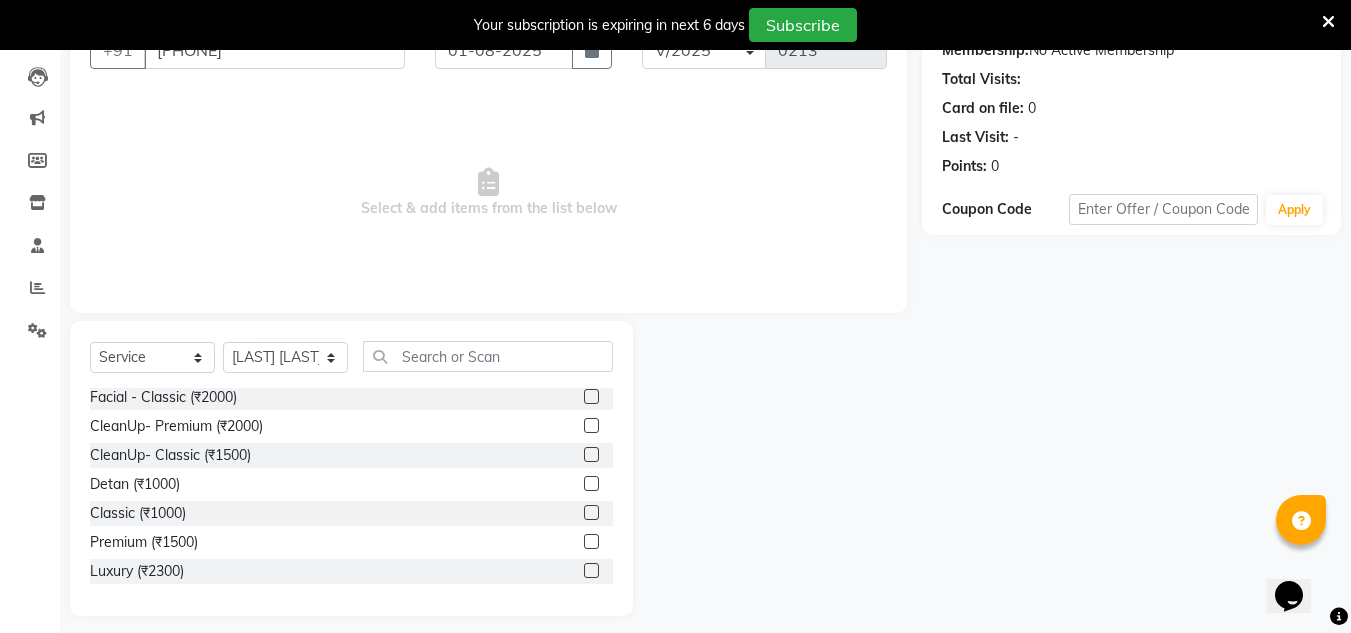 click 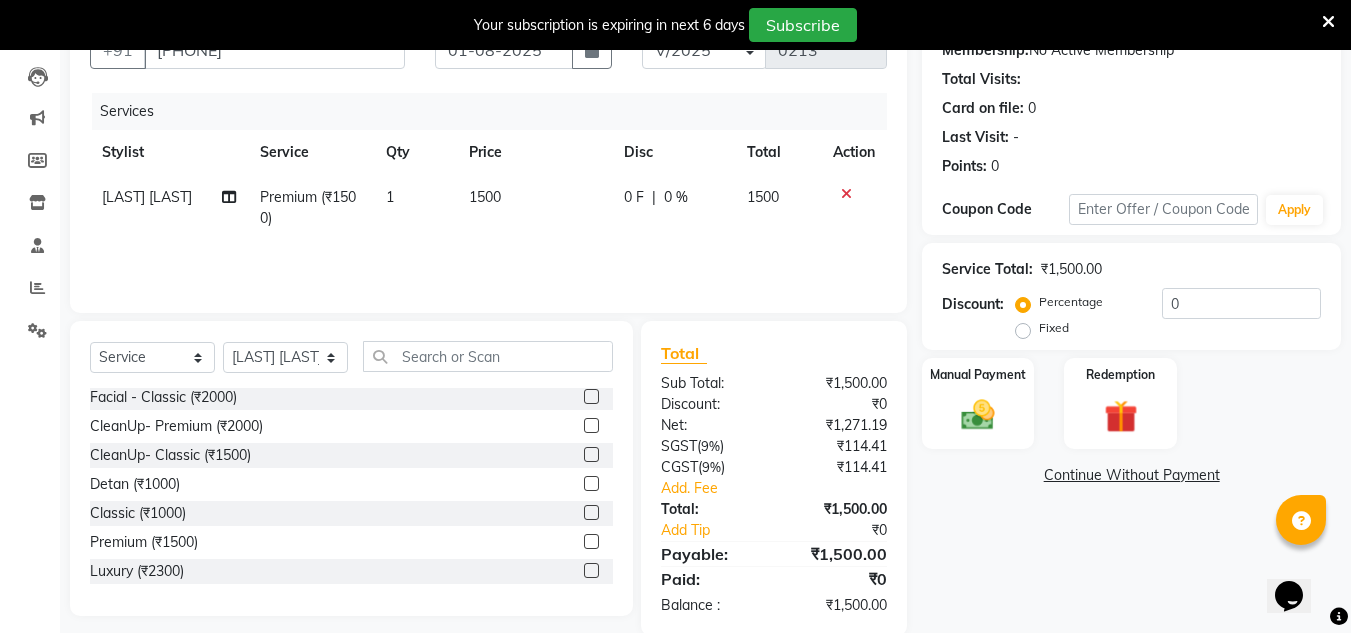 click 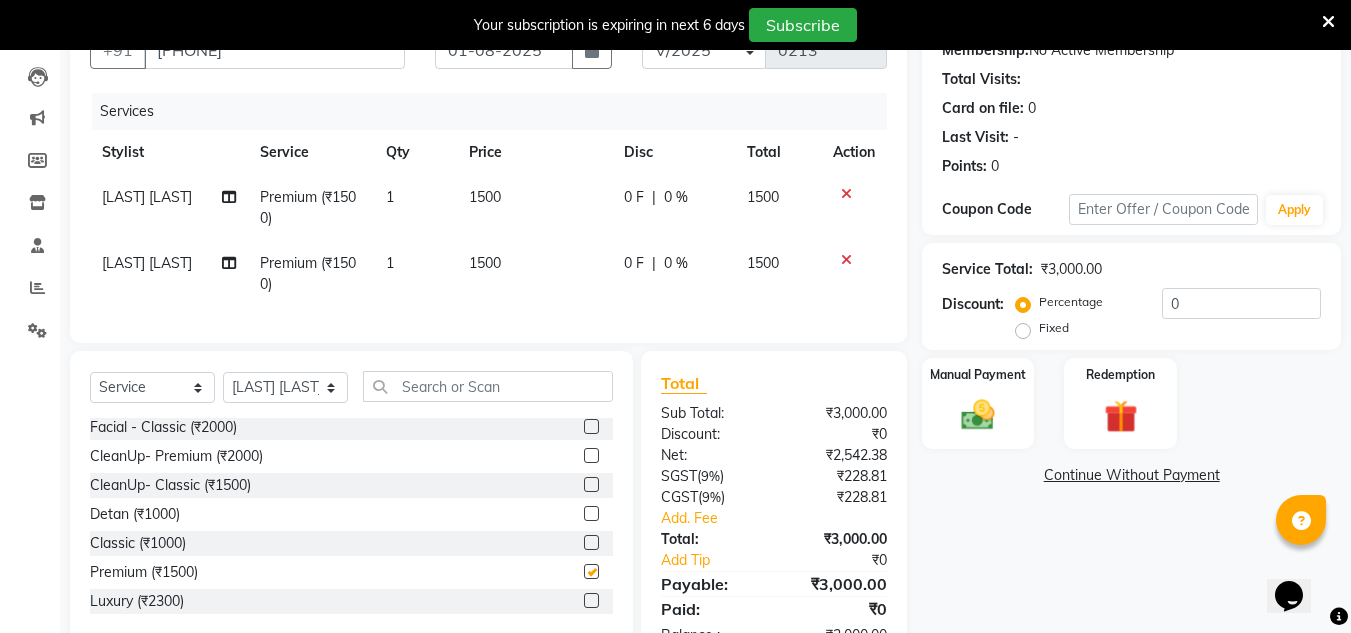 checkbox on "false" 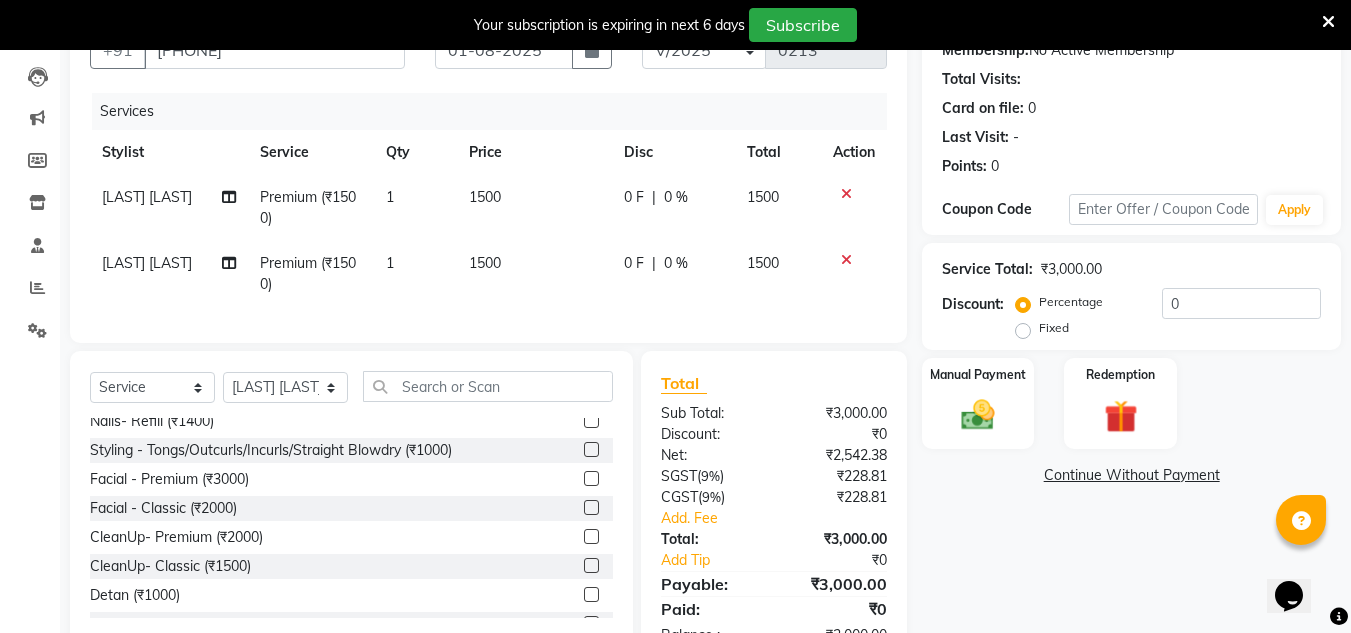 scroll, scrollTop: 1382, scrollLeft: 0, axis: vertical 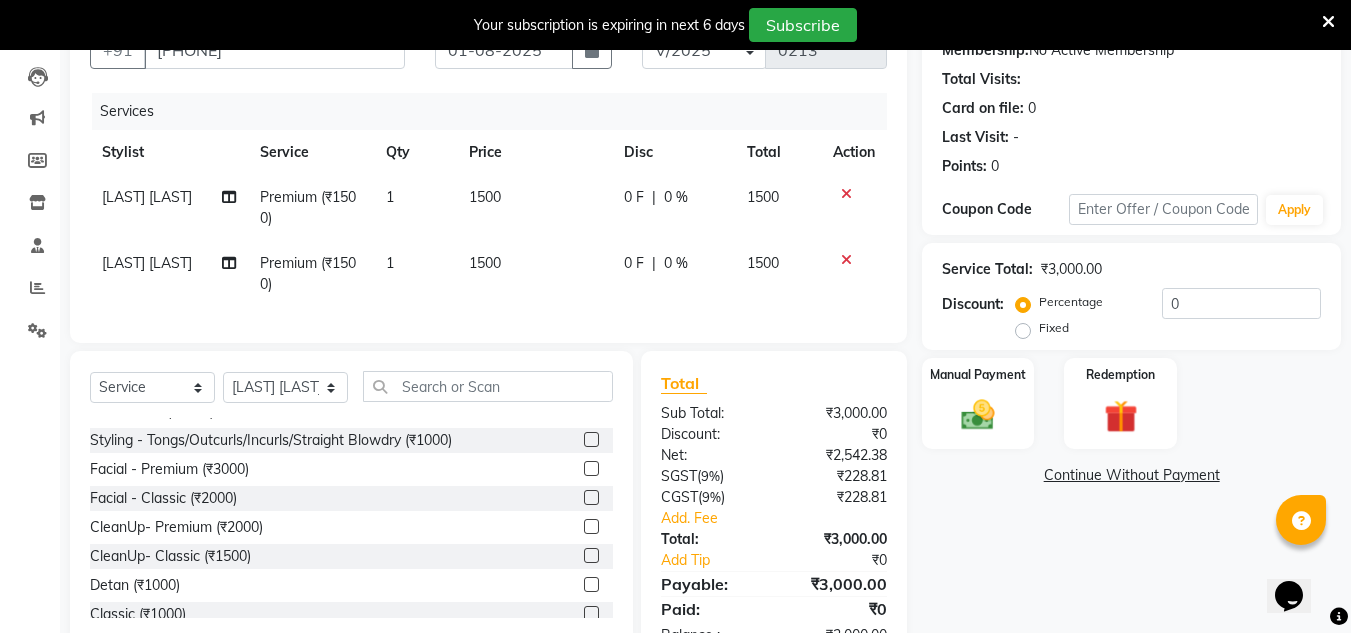 click 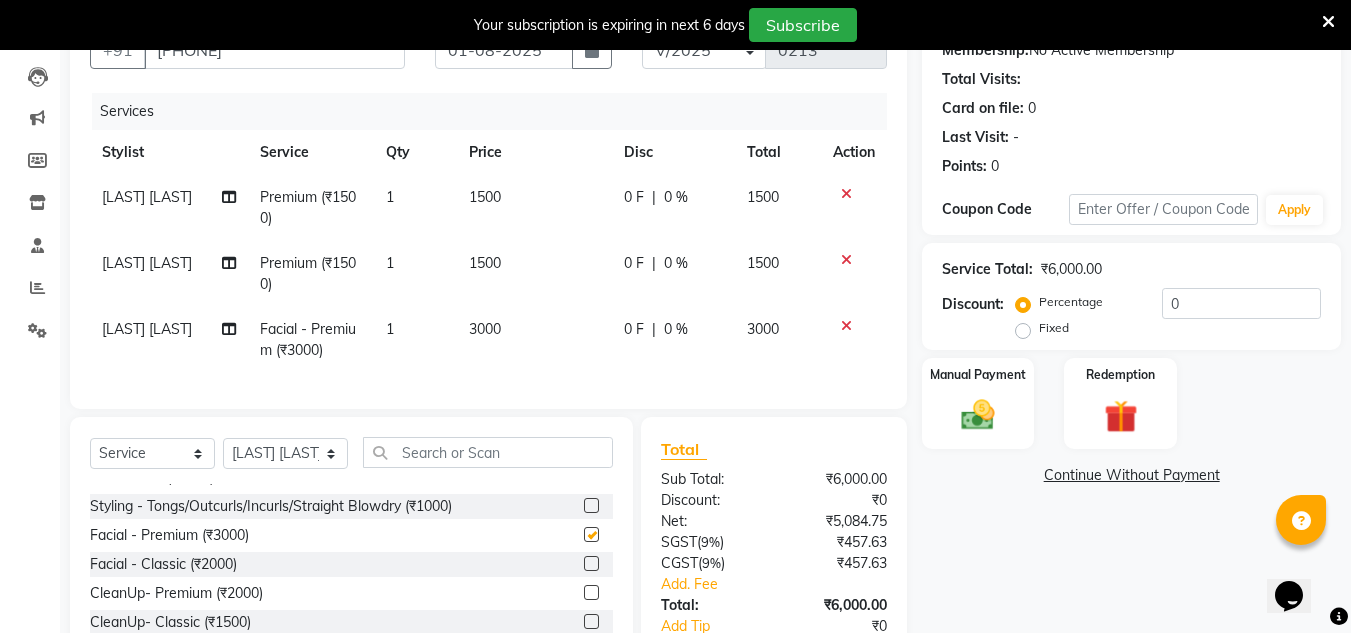checkbox on "false" 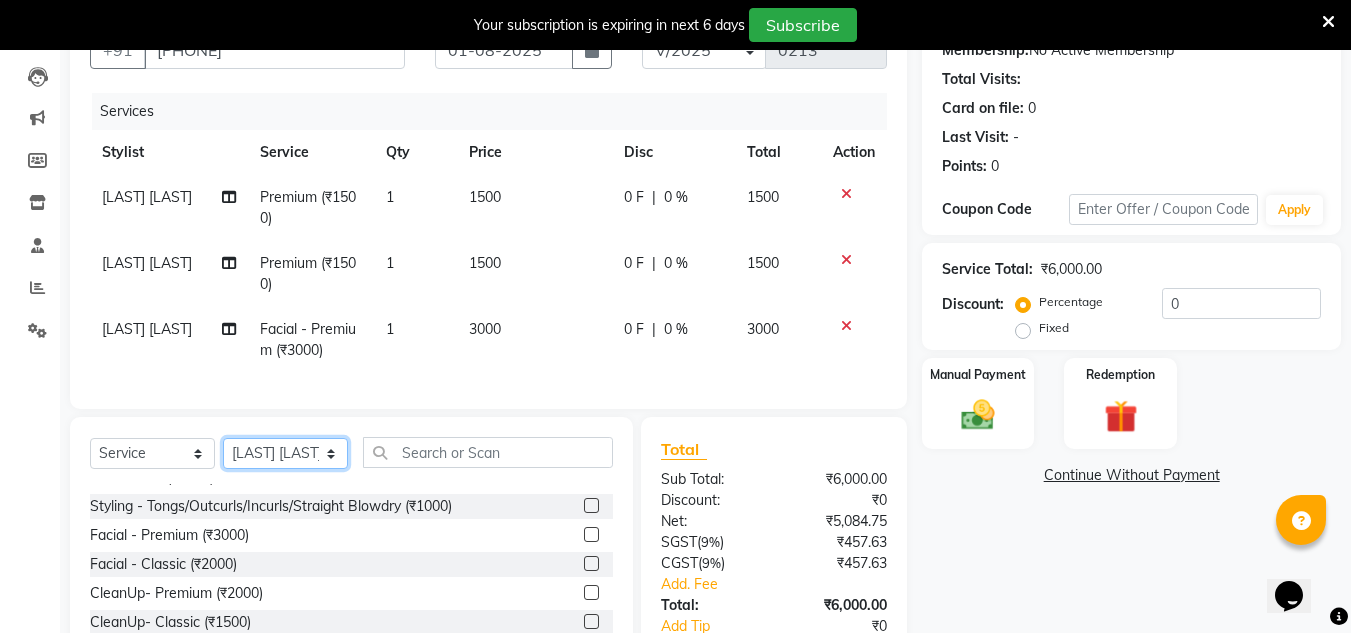click on "Select Stylist [LAST] [LAST] [INITIAL] [LAST] [LAST] [LAST] [LAST] [LAST]" 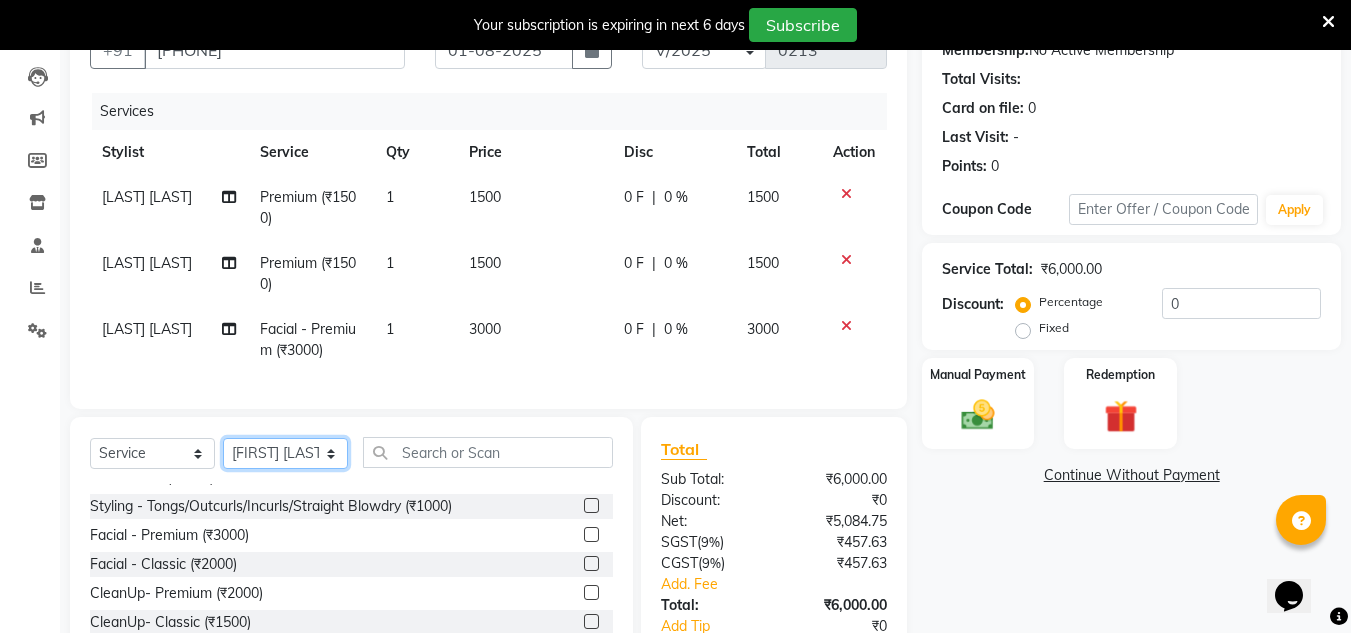 click on "Select Stylist [LAST] [LAST] [INITIAL] [LAST] [LAST] [LAST] [LAST] [LAST]" 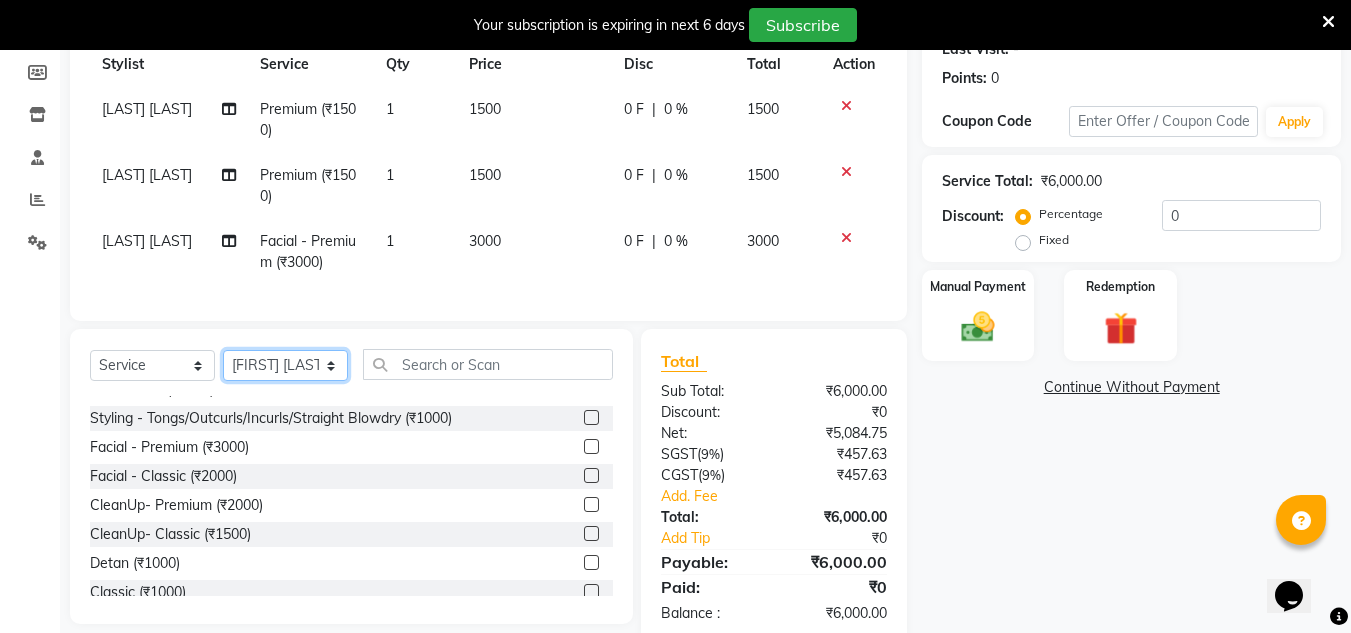 scroll, scrollTop: 316, scrollLeft: 0, axis: vertical 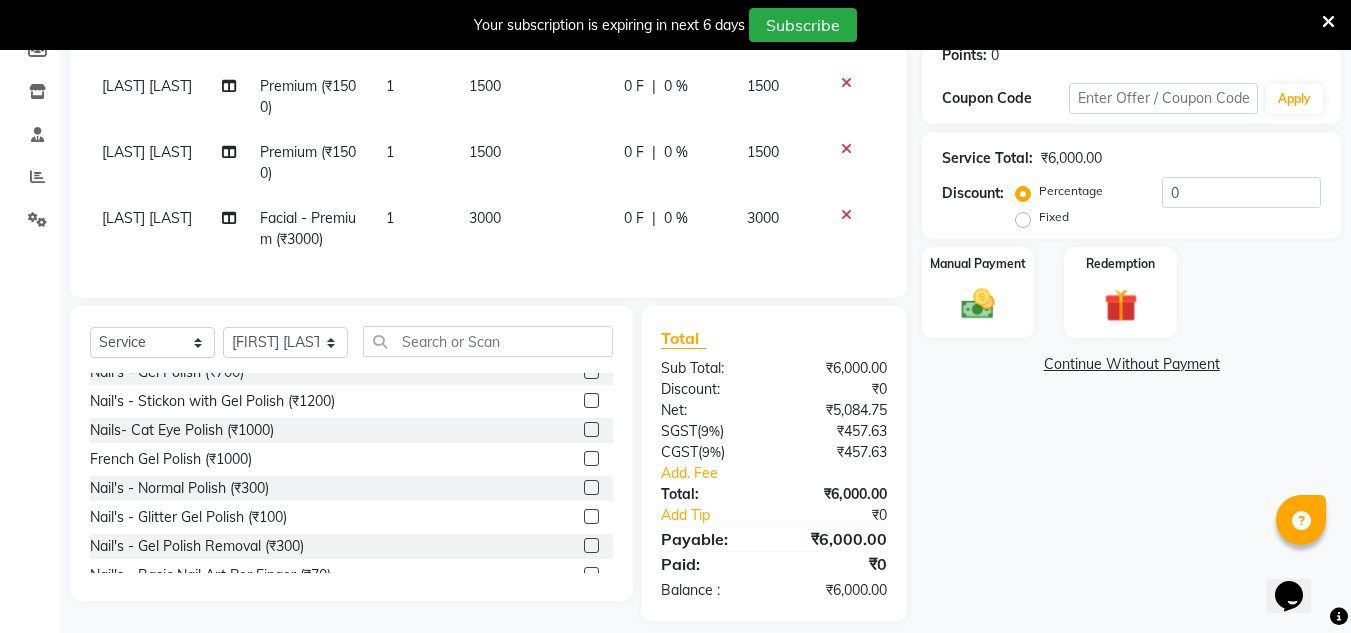 click 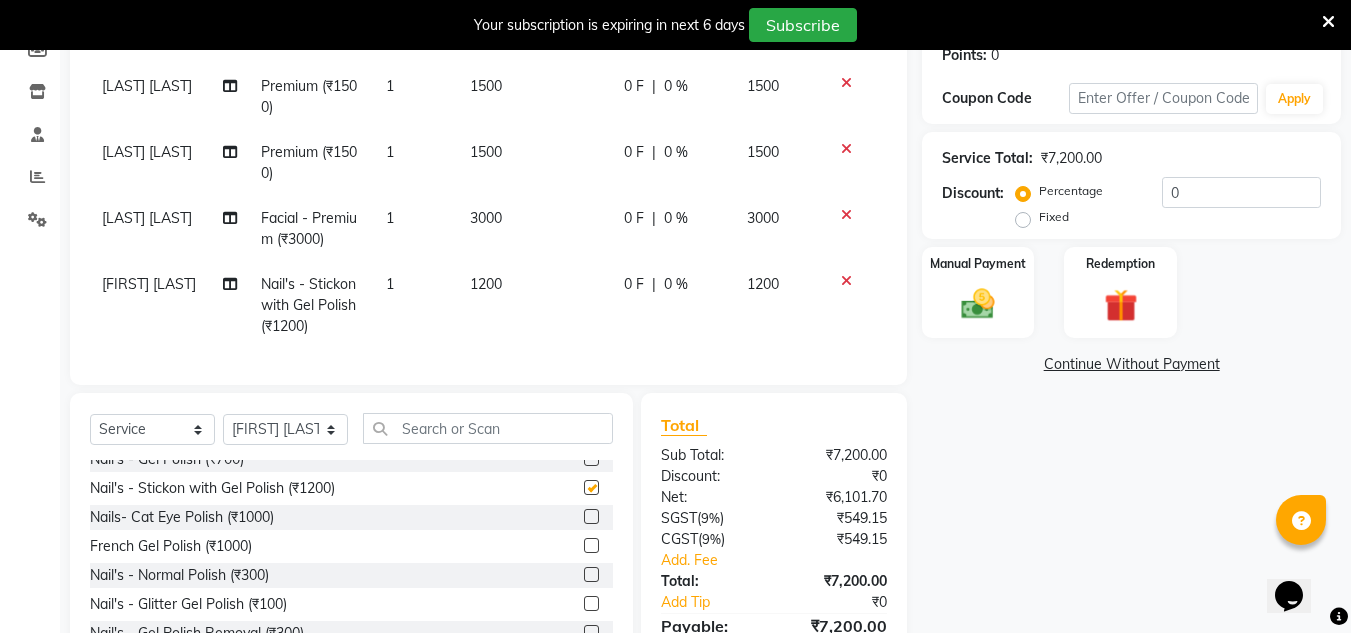 checkbox on "false" 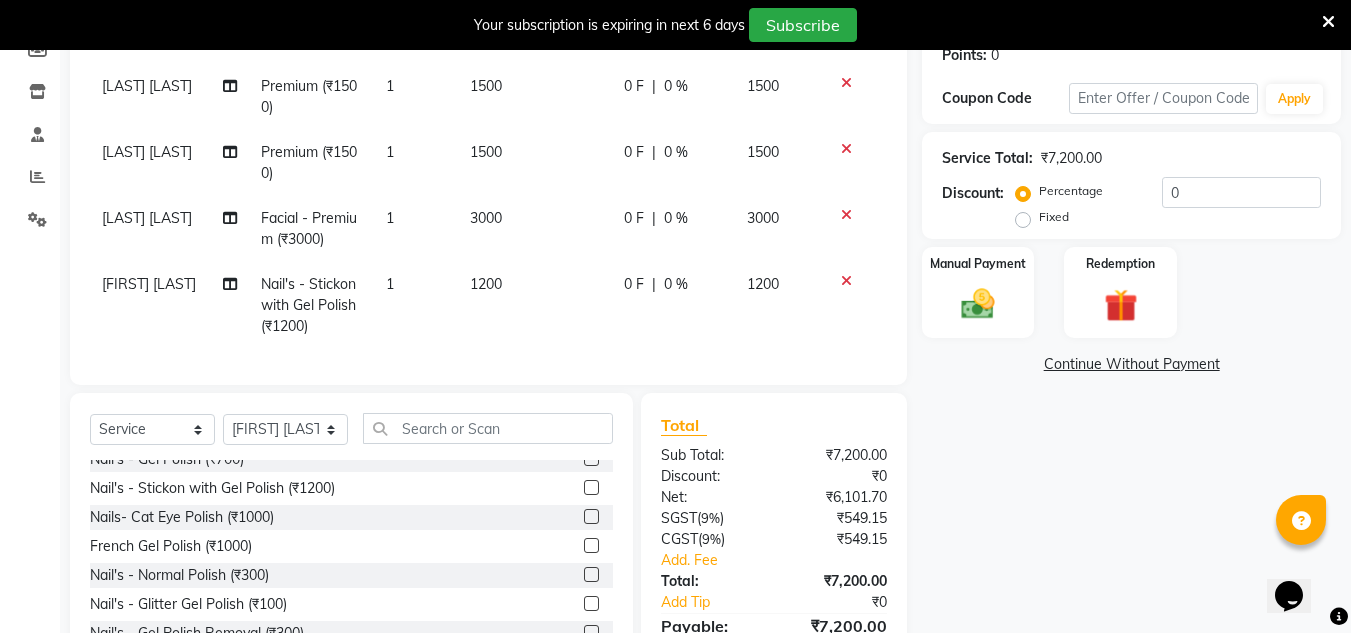 click on "1200" 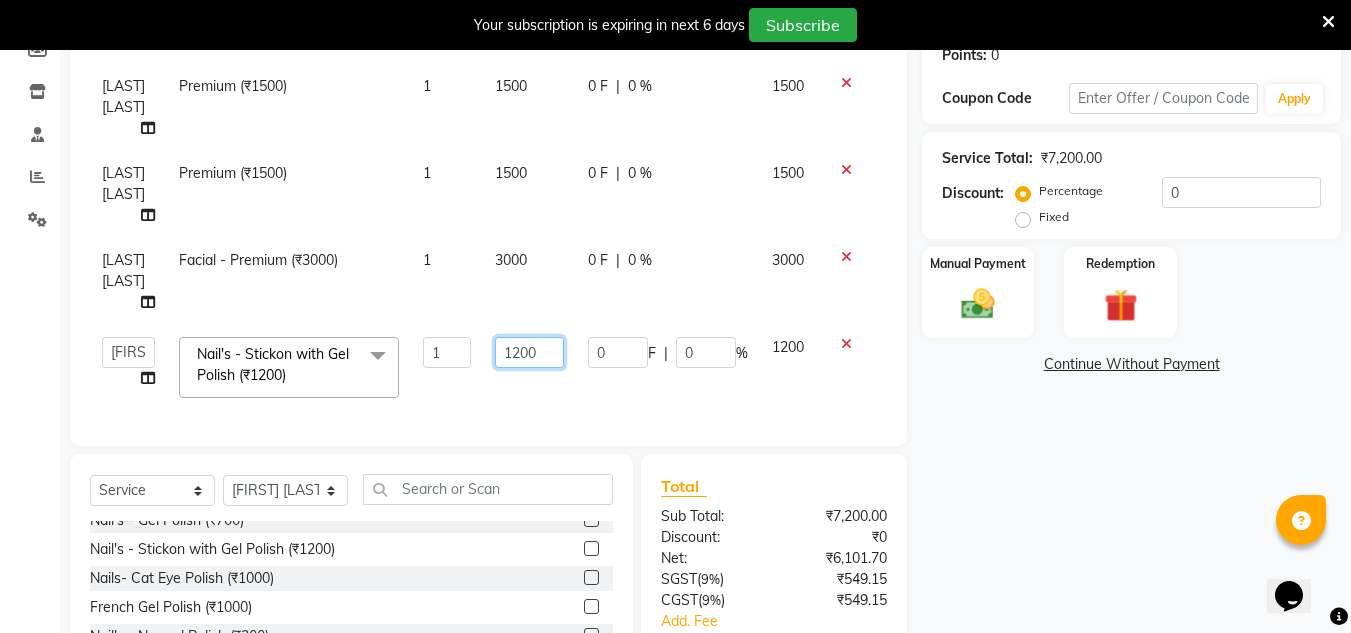 click on "1200" 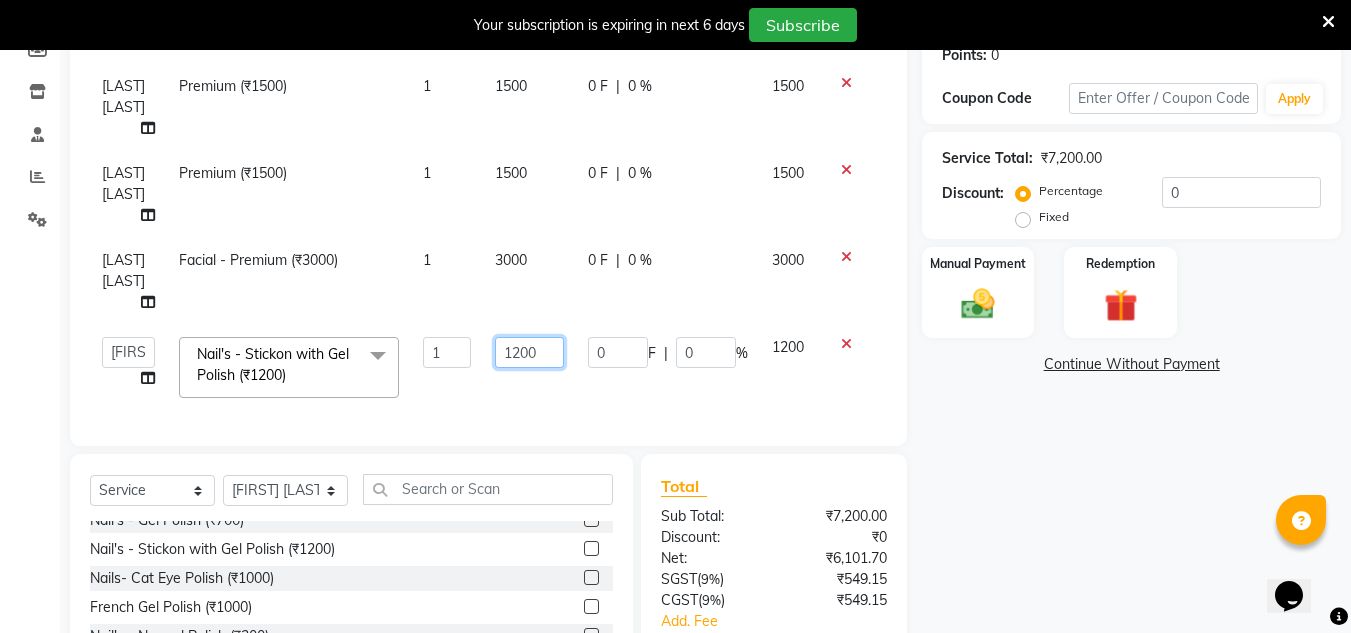 click on "1200" 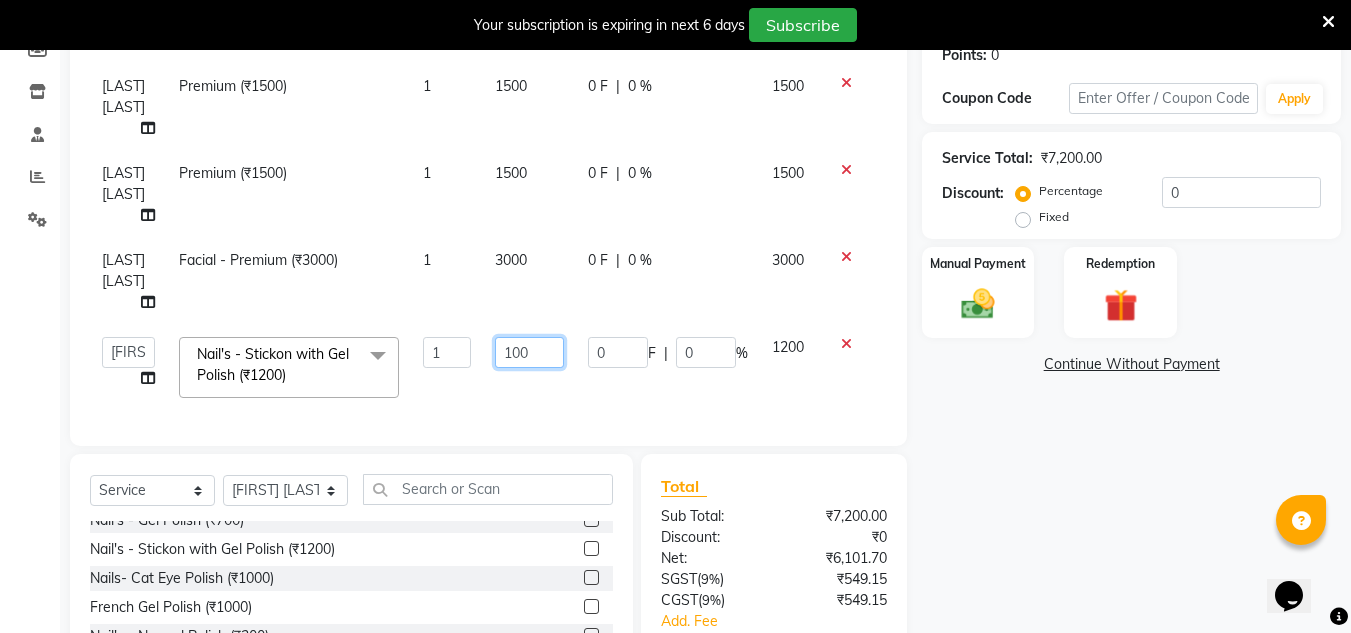 type on "1700" 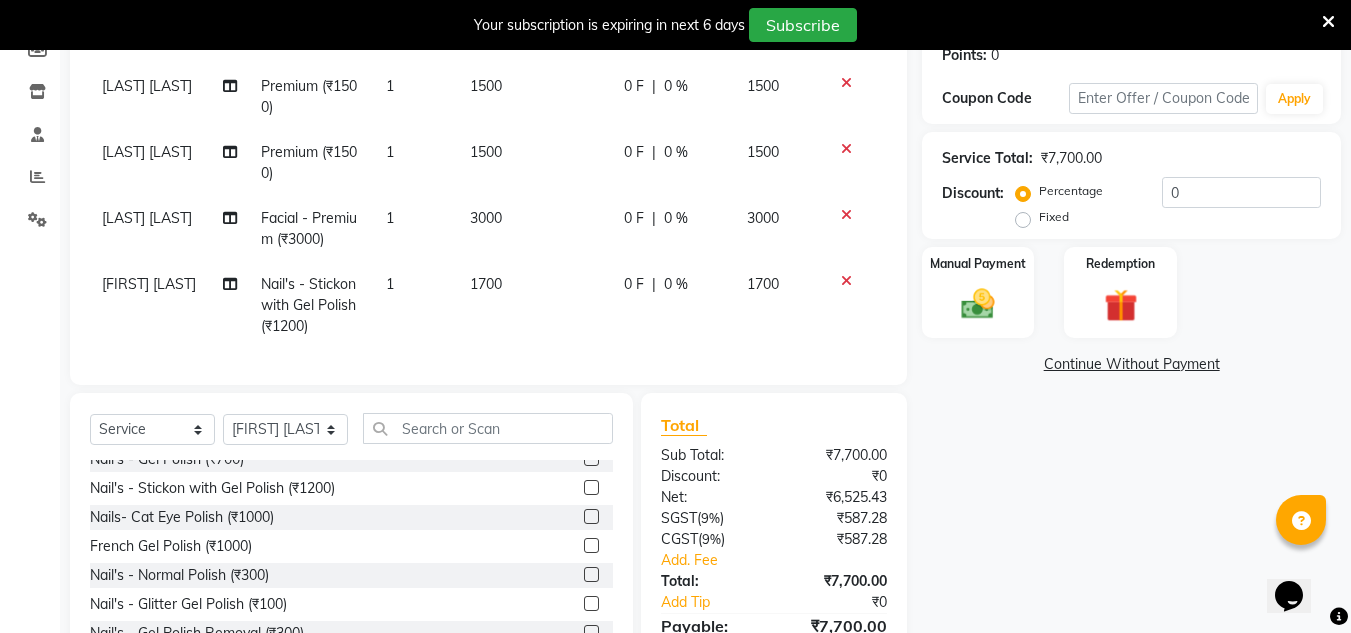 click on "Name: [FIRST] [LAST] Membership:  No Active Membership  Total Visits:   Card on file:  0 Last Visit:   - Points:   0  Coupon Code Apply Service Total:  ₹7,700.00  Discount:  Percentage   Fixed  0 Manual Payment Redemption  Continue Without Payment" 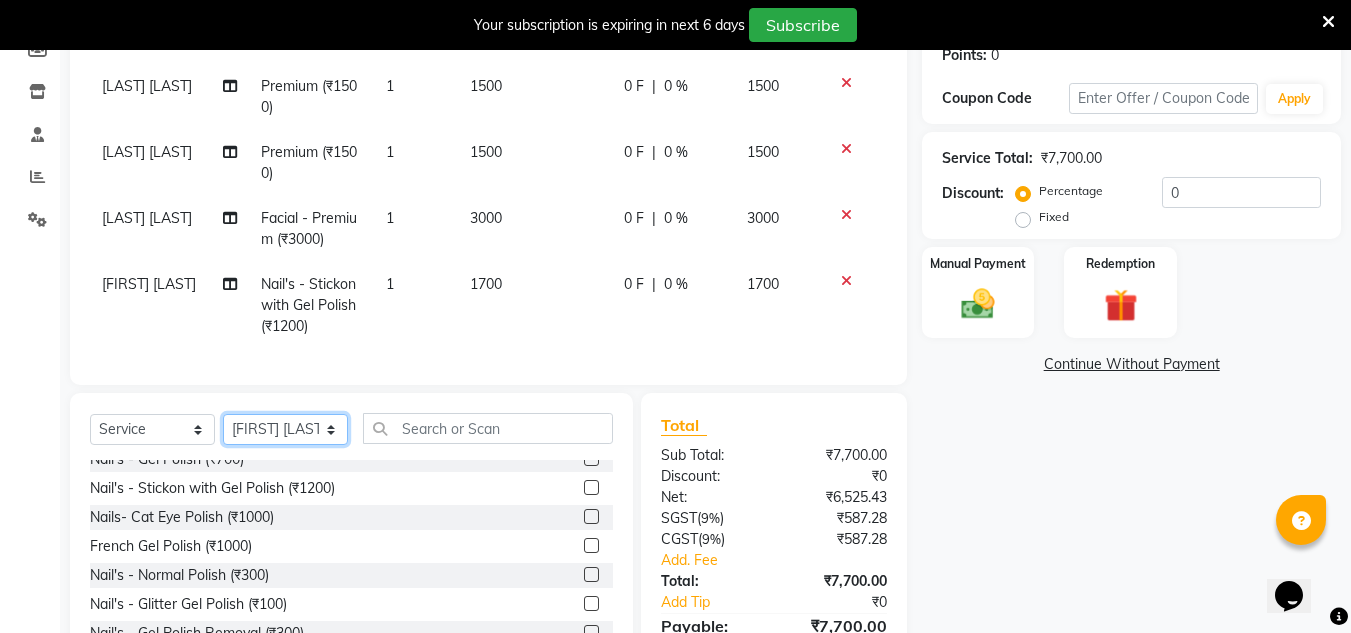 click on "Select Stylist [LAST] [LAST] [INITIAL] [LAST] [LAST] [LAST] [LAST] [LAST]" 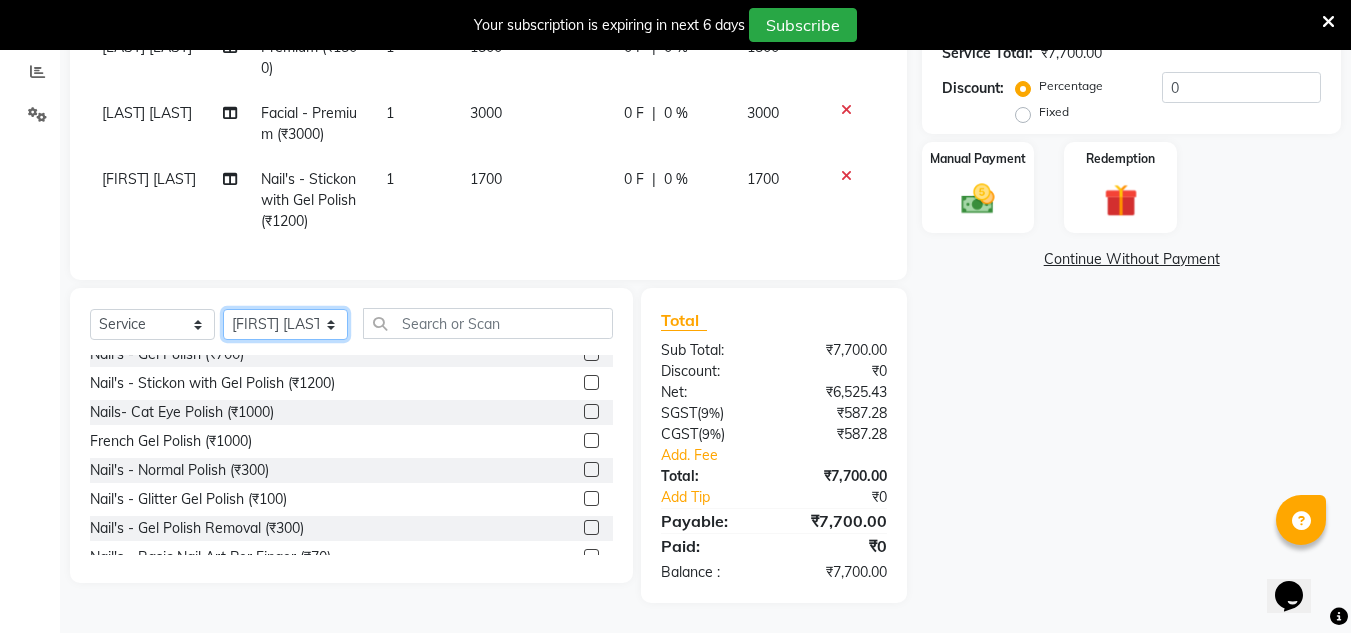 scroll, scrollTop: 436, scrollLeft: 0, axis: vertical 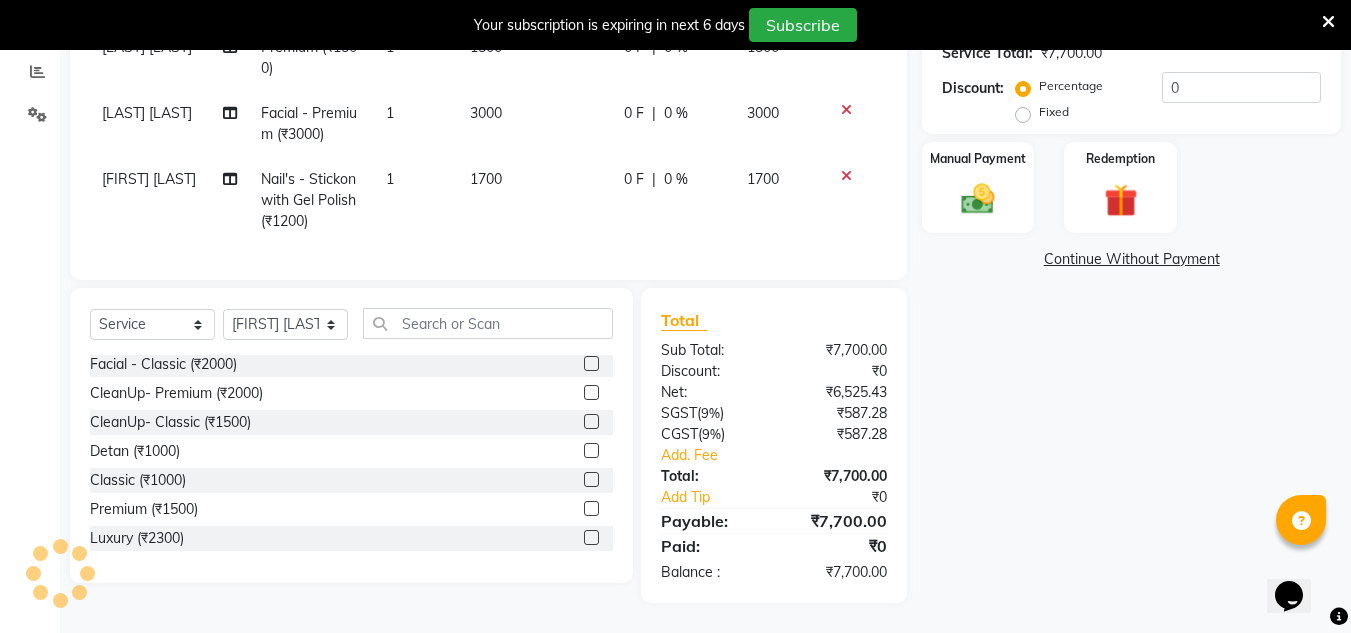 click on "CleanUp- Classic (₹1500)" 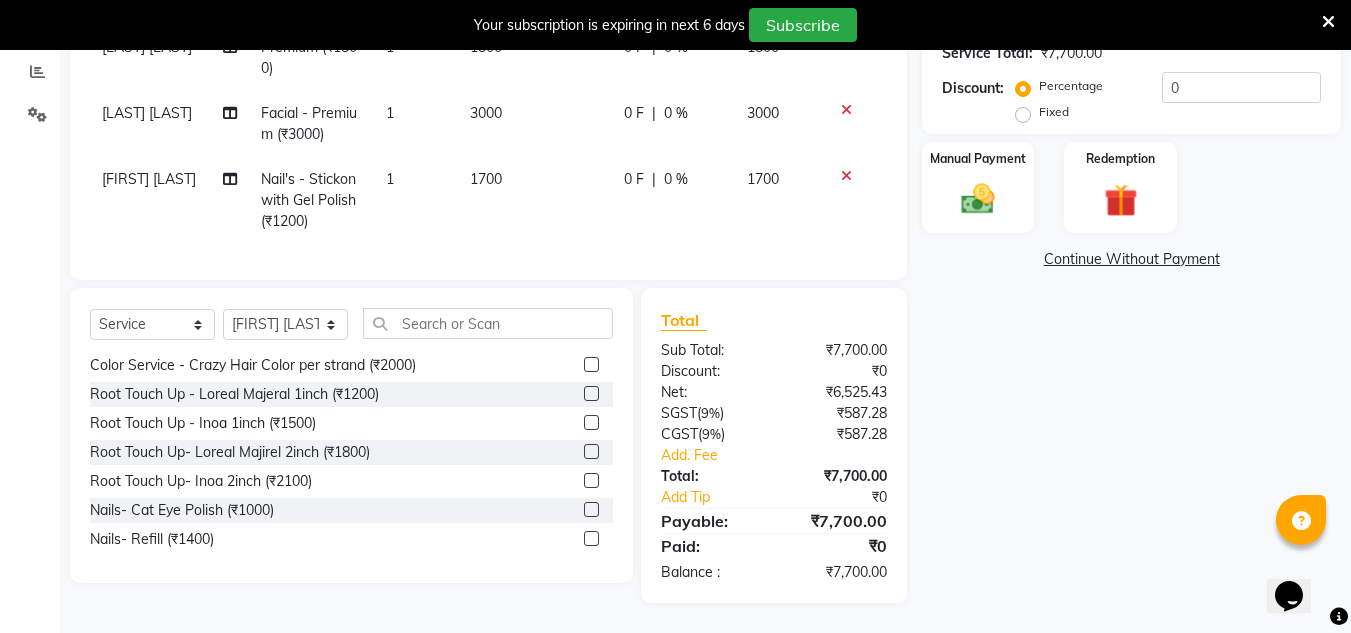 scroll, scrollTop: 676, scrollLeft: 0, axis: vertical 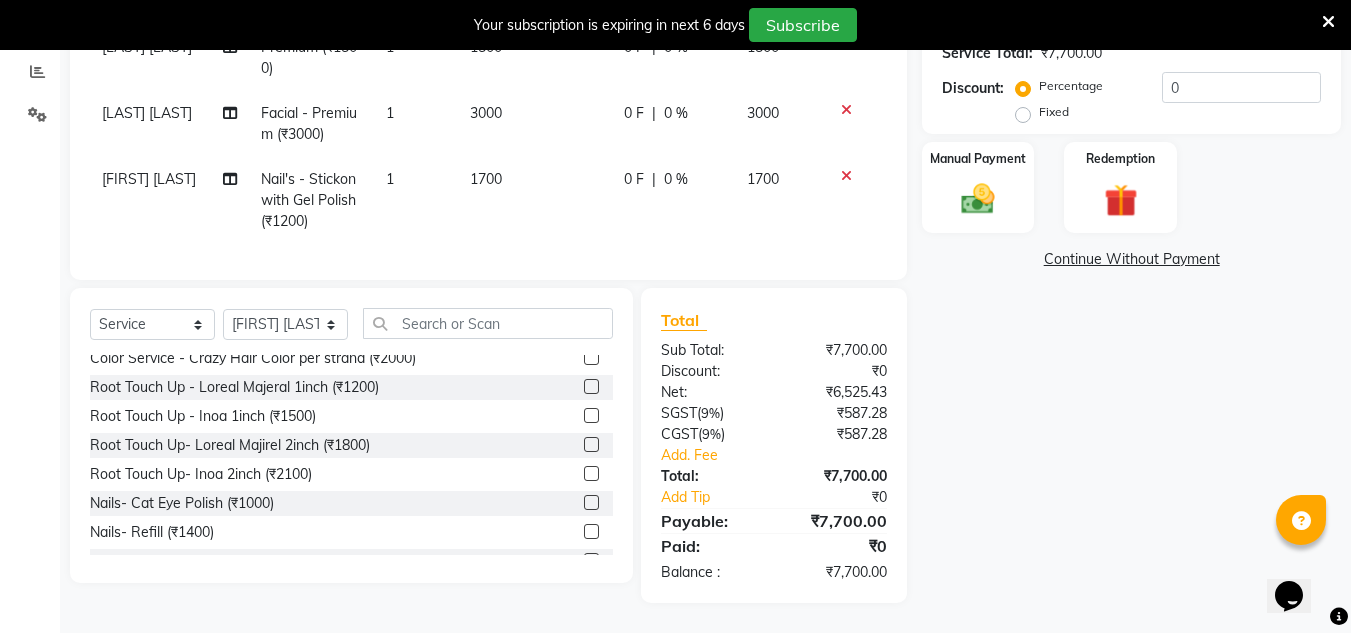 click 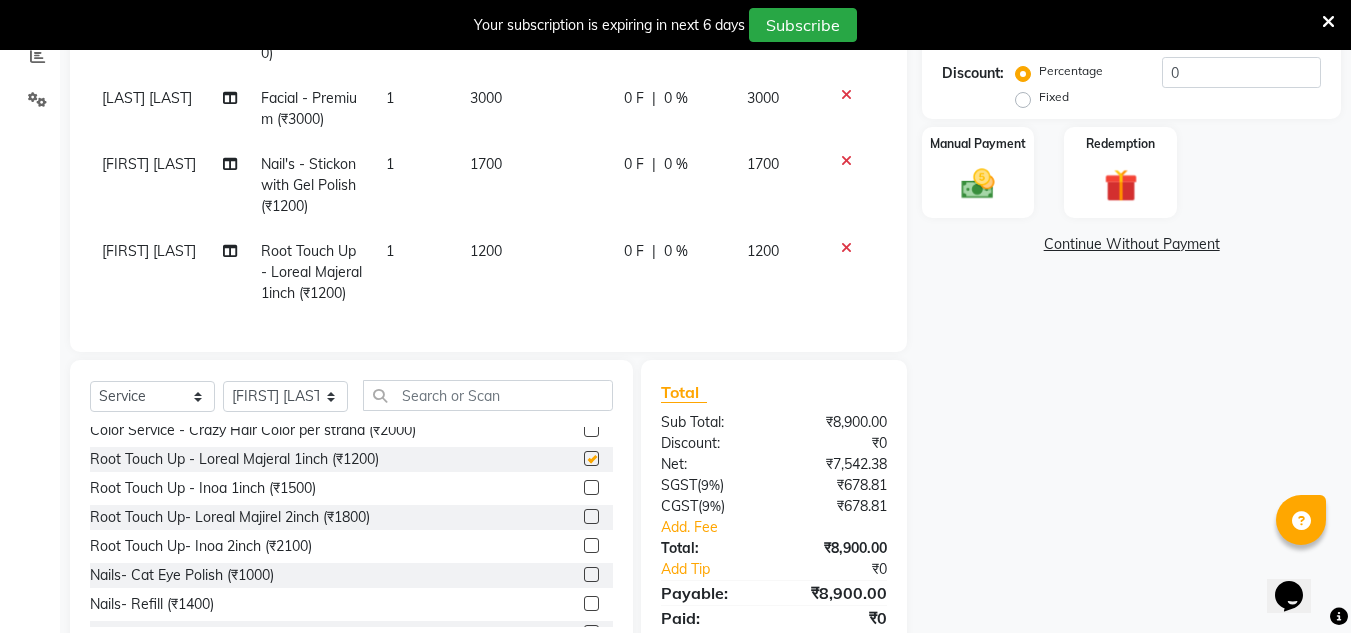 checkbox on "false" 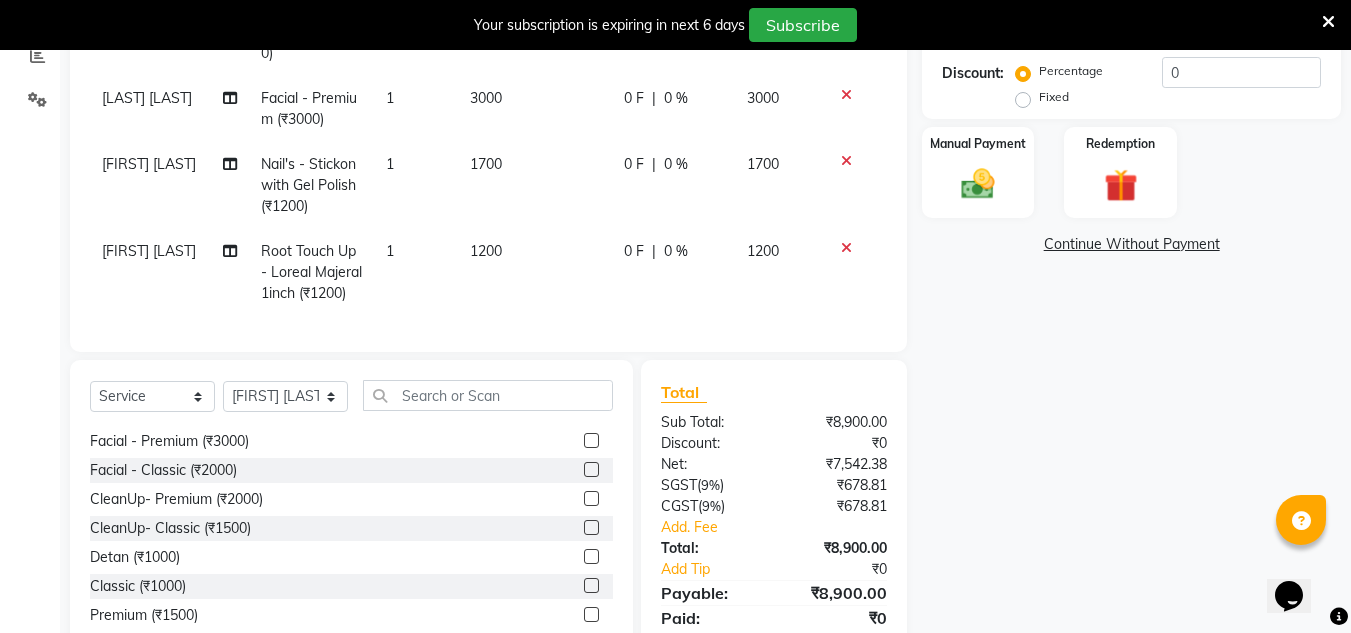 scroll, scrollTop: 890, scrollLeft: 0, axis: vertical 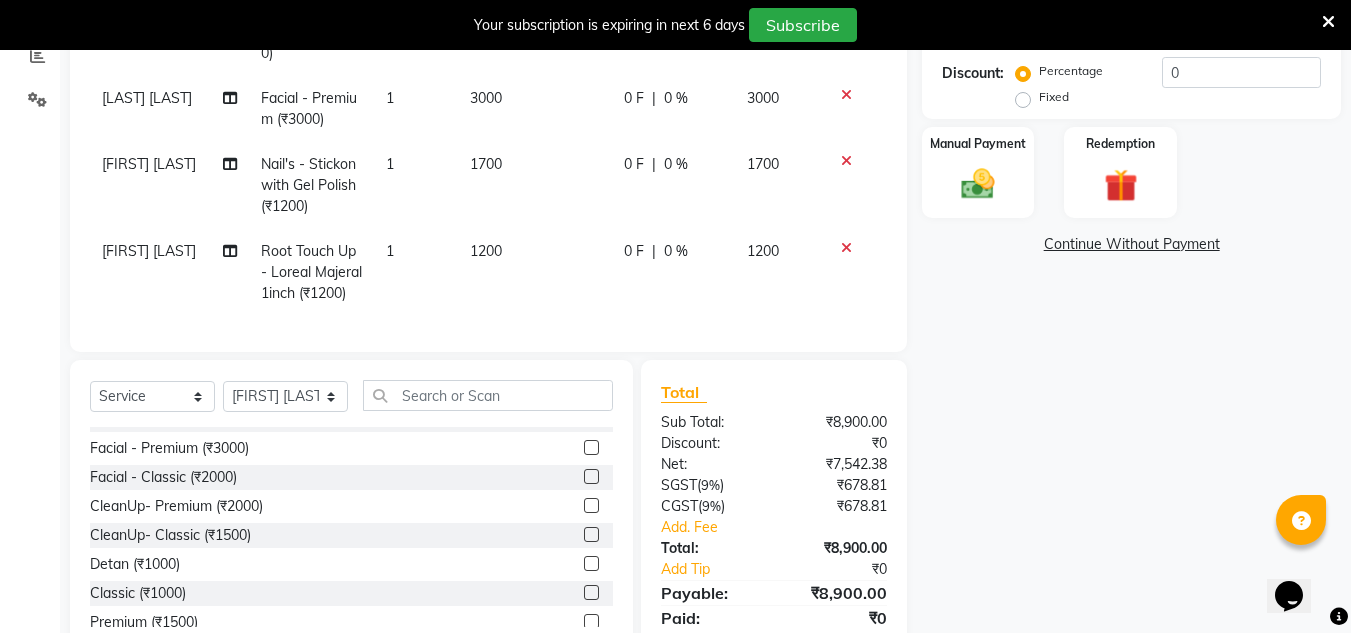 click 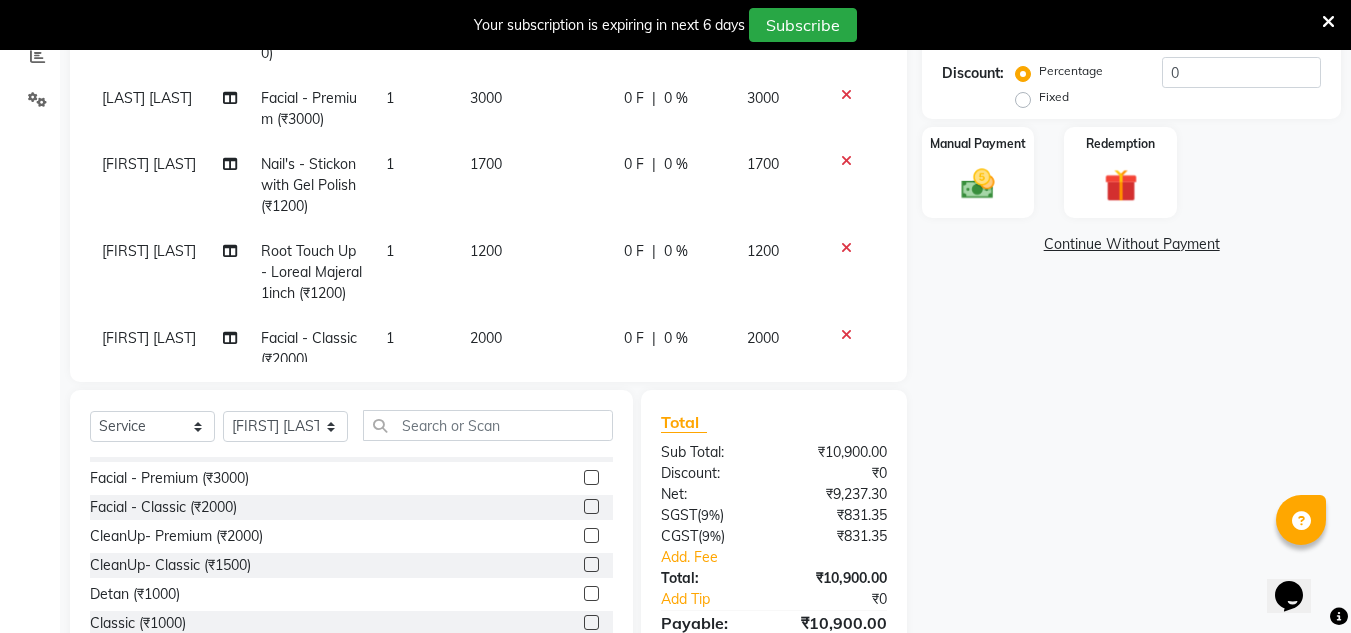 click 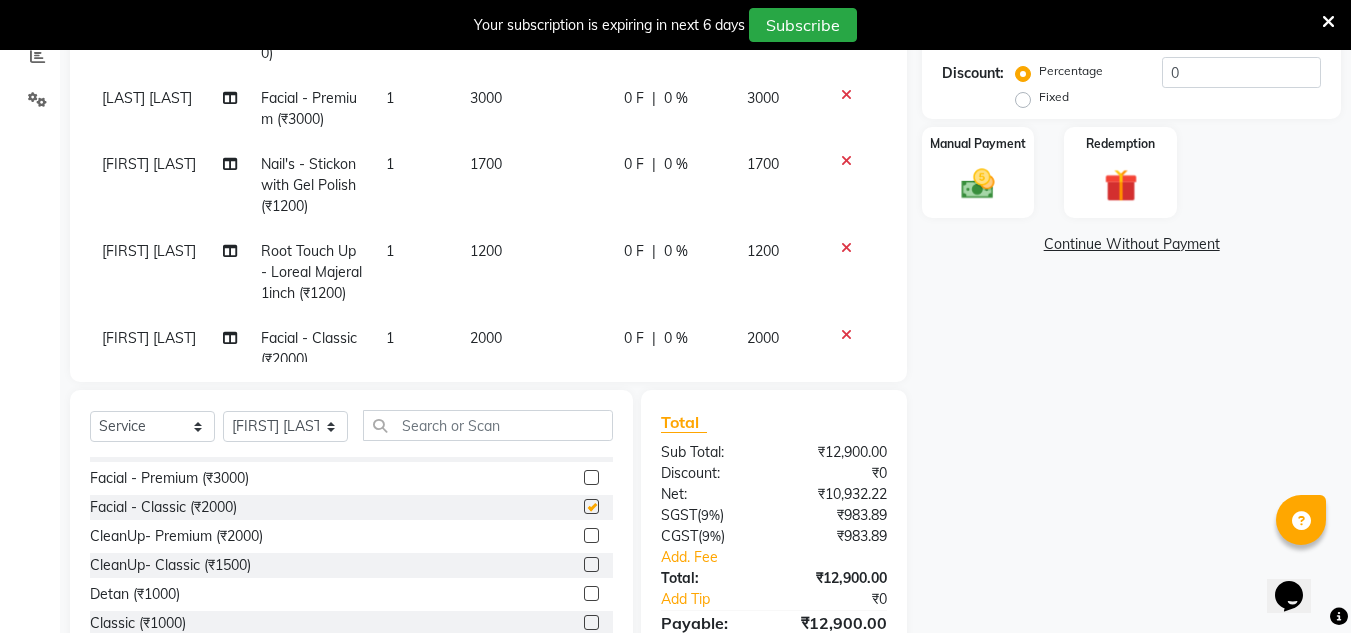 checkbox on "false" 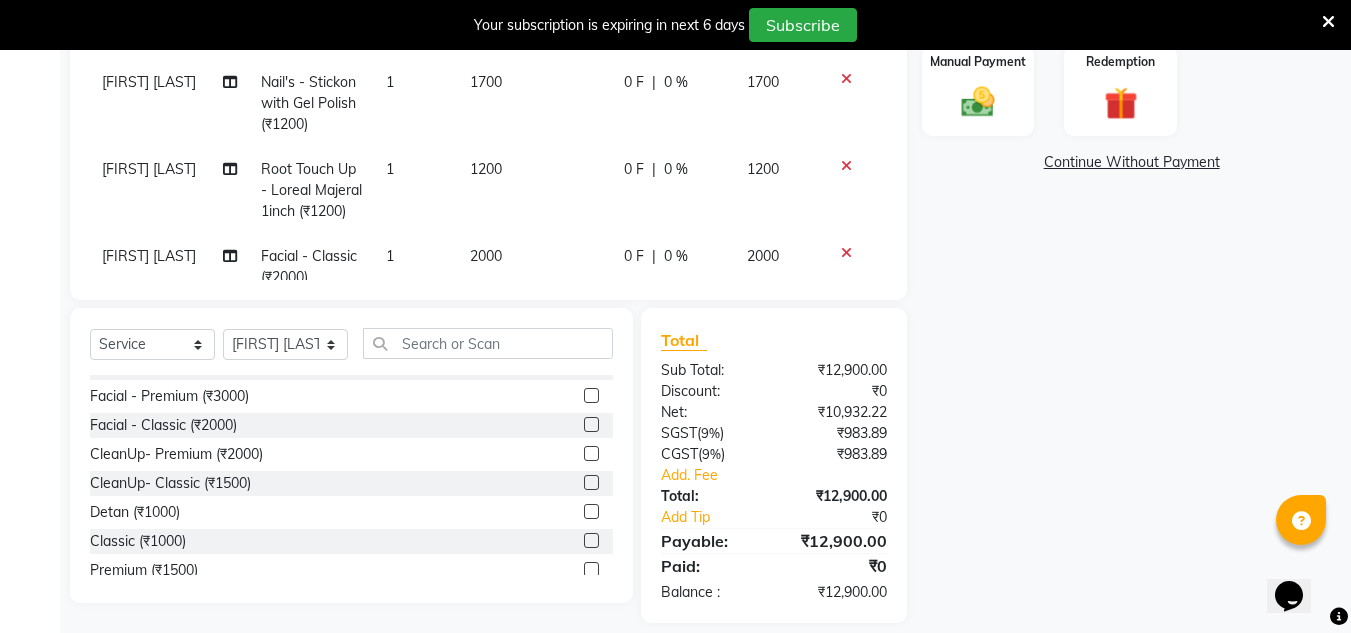 scroll, scrollTop: 538, scrollLeft: 0, axis: vertical 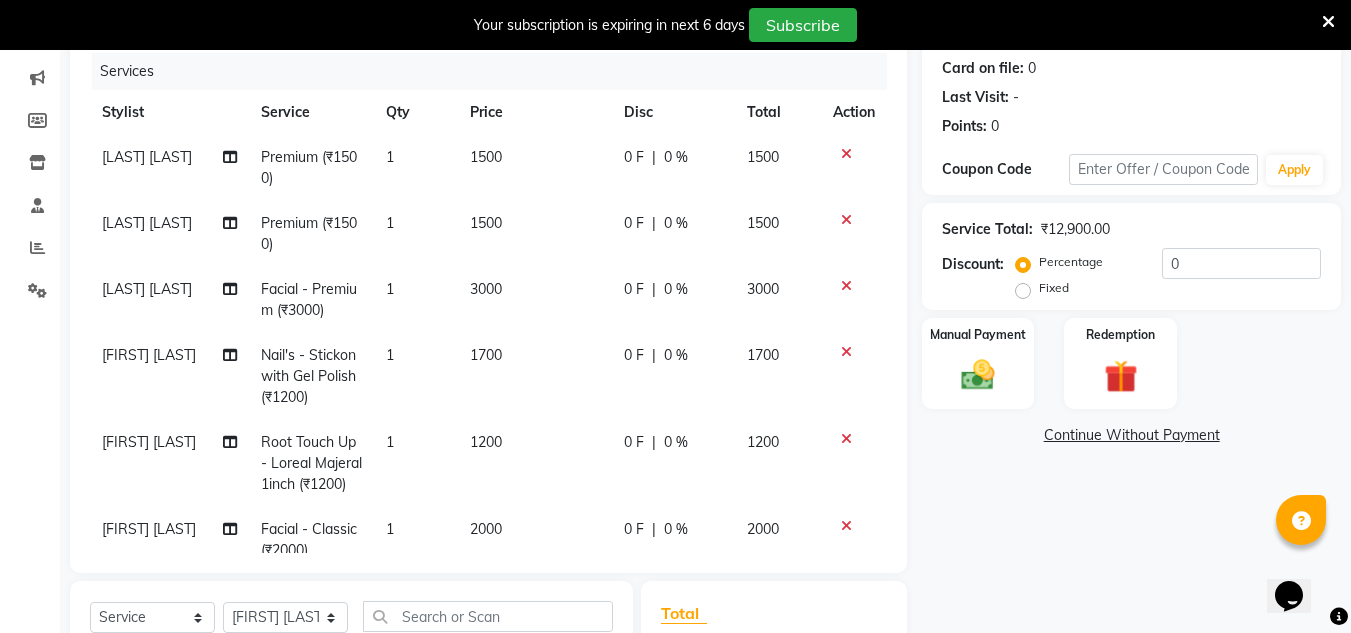click on "3000" 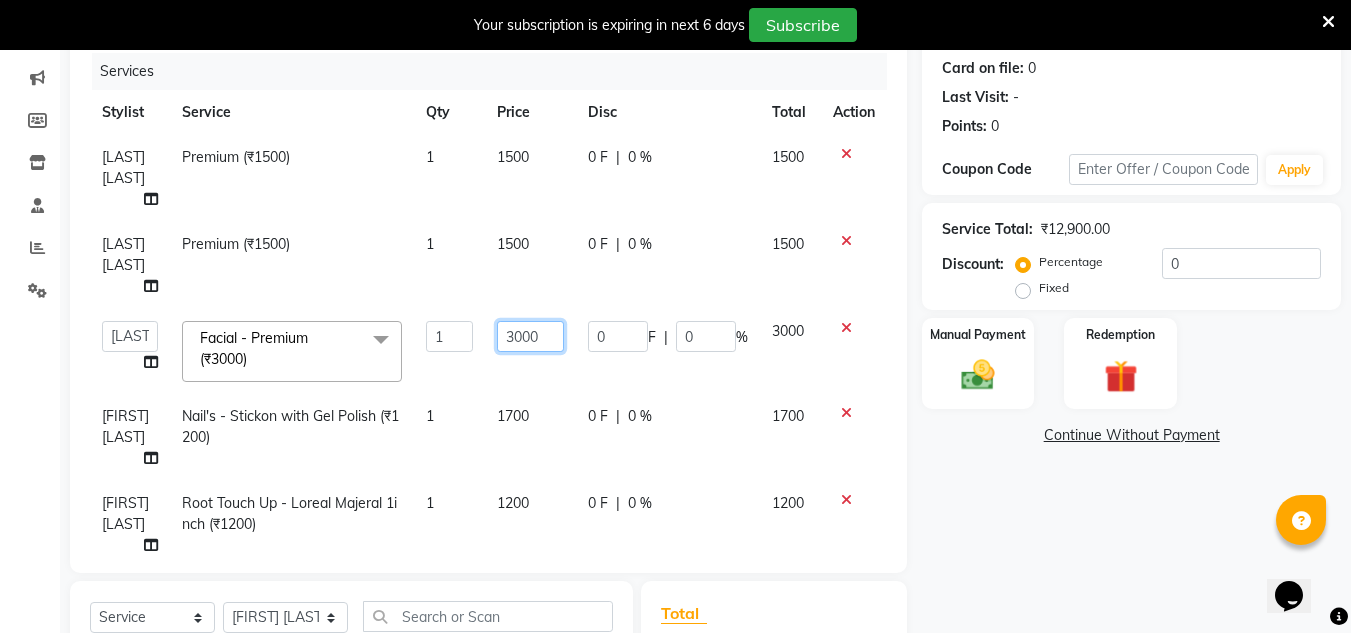 click on "3000" 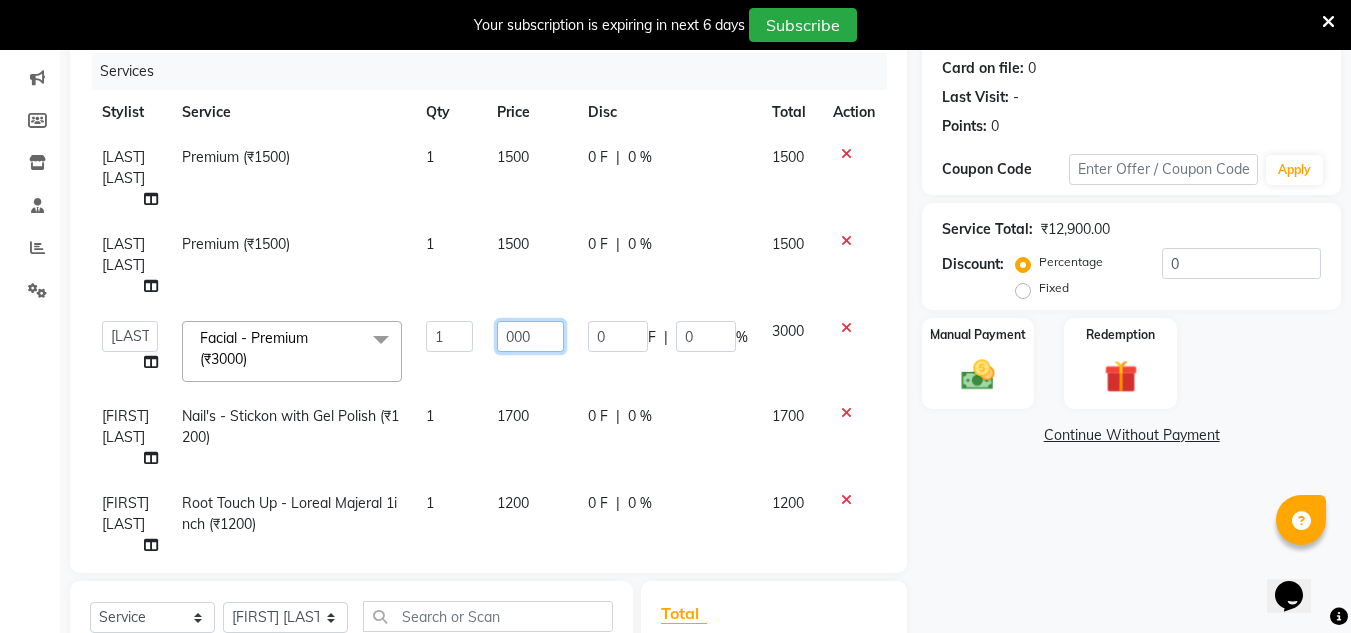 type on "4000" 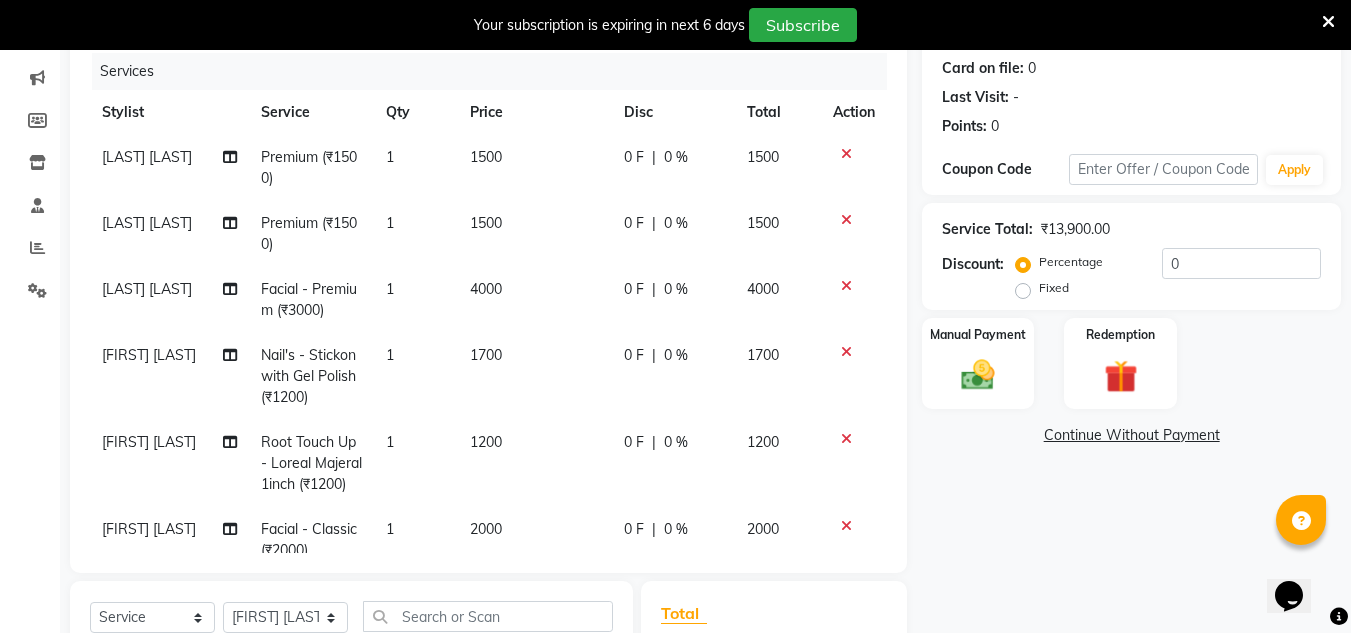 click on "Name: [FIRST] [LAST] Membership:  No Active Membership  Total Visits:   Card on file:  0 Last Visit:   - Points:   0  Coupon Code Apply Service Total:  ₹13,900.00  Discount:  Percentage   Fixed  0 Manual Payment Redemption  Continue Without Payment" 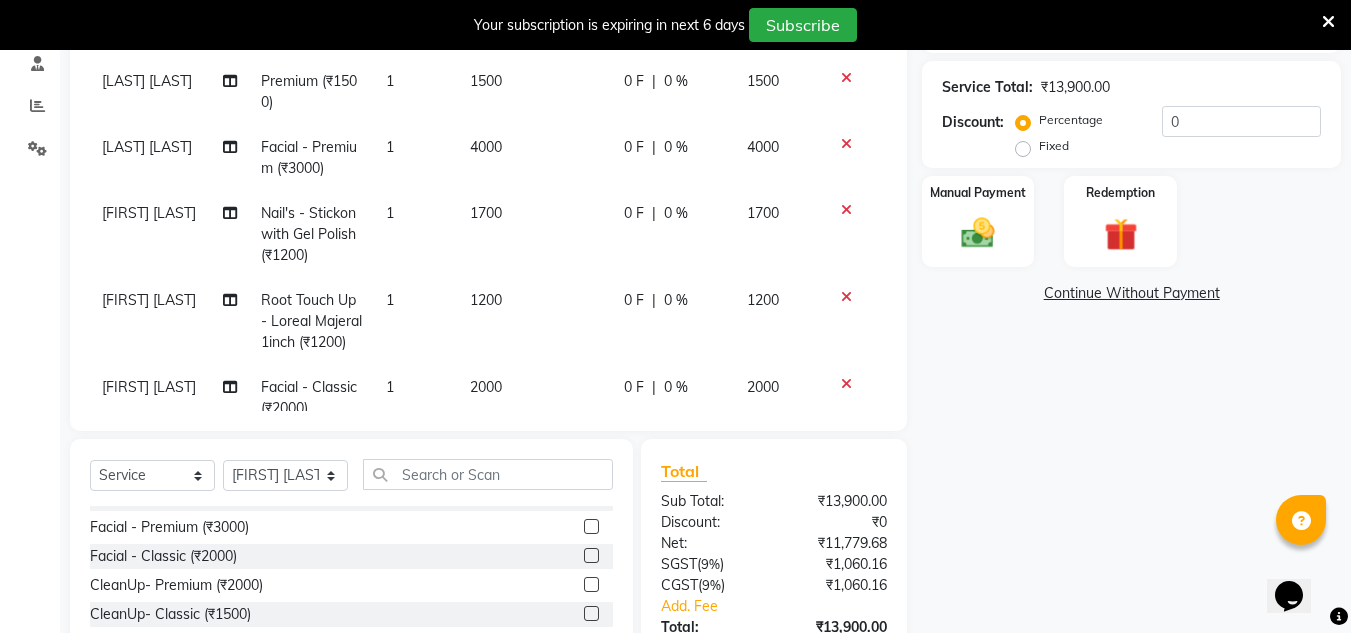 scroll, scrollTop: 422, scrollLeft: 0, axis: vertical 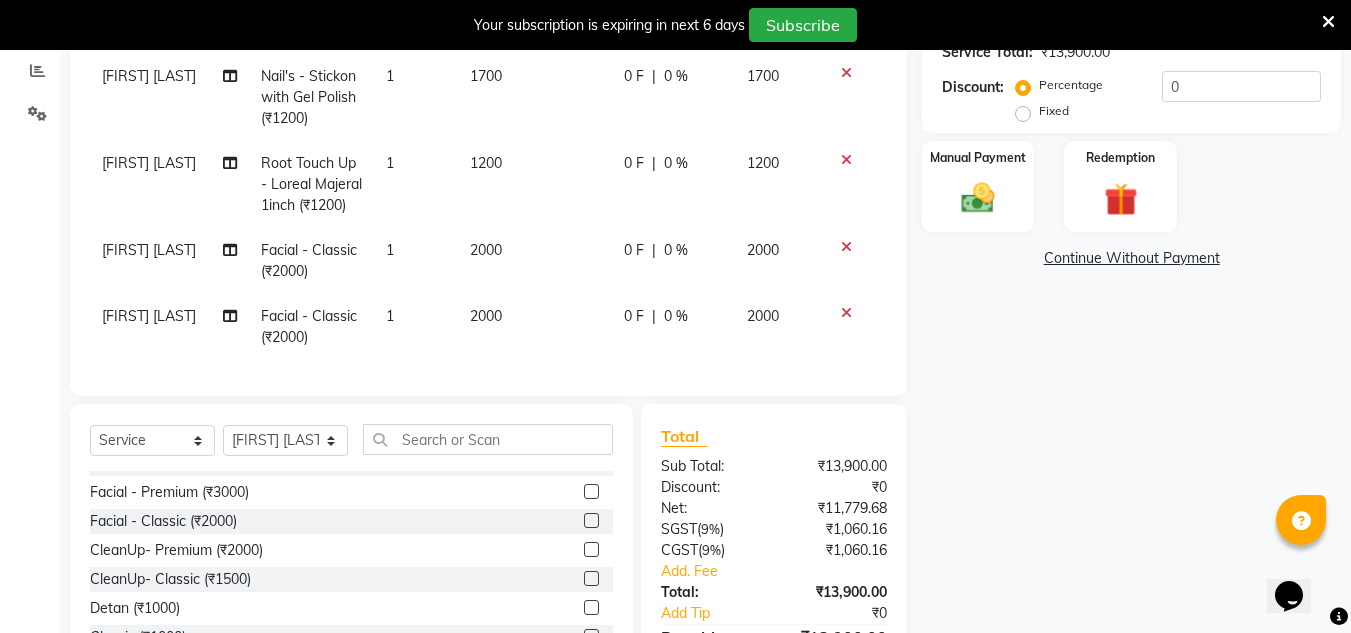 click 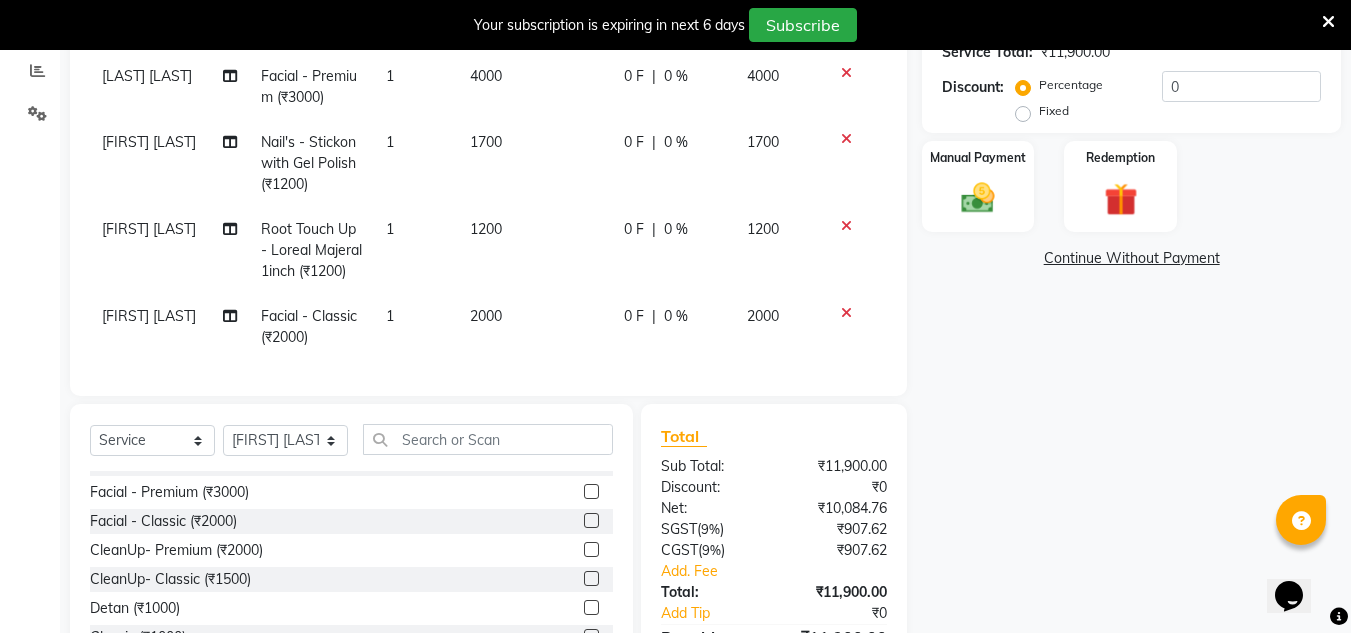 click on "[FIRST] [LAST]" 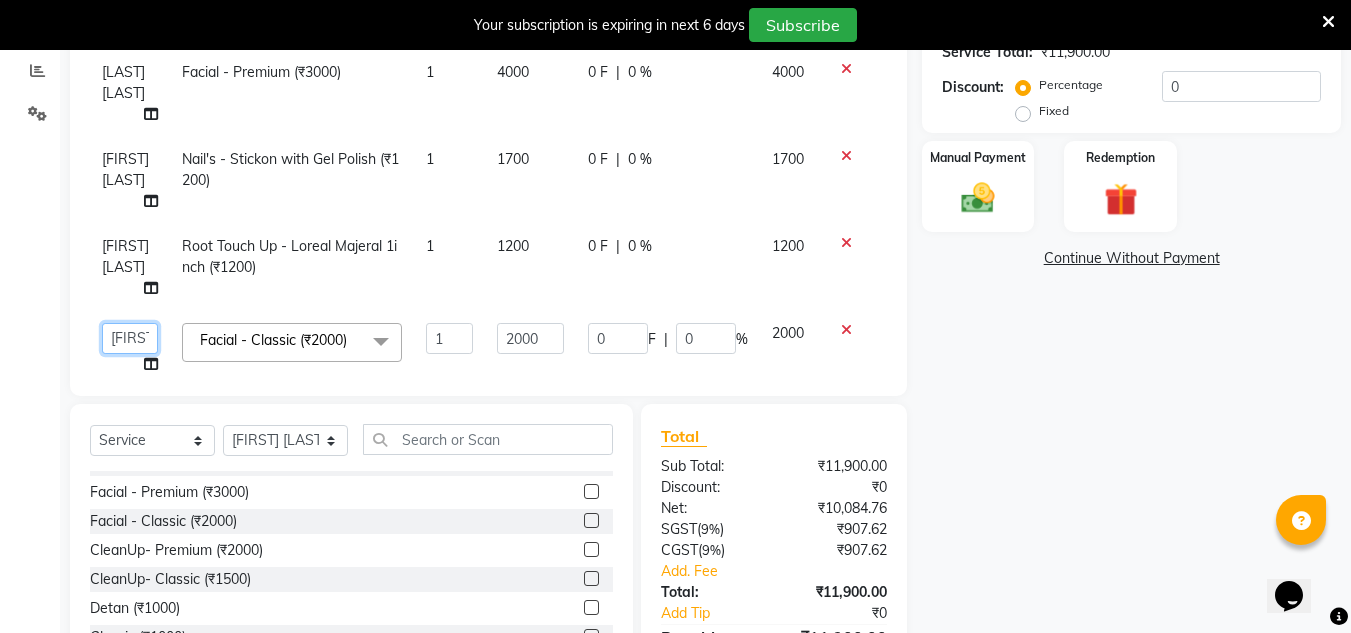 click on "[LAST] [LAST]   [INITIAL] [LAST] [LAST] [LAST] [LAST] [LAST]" 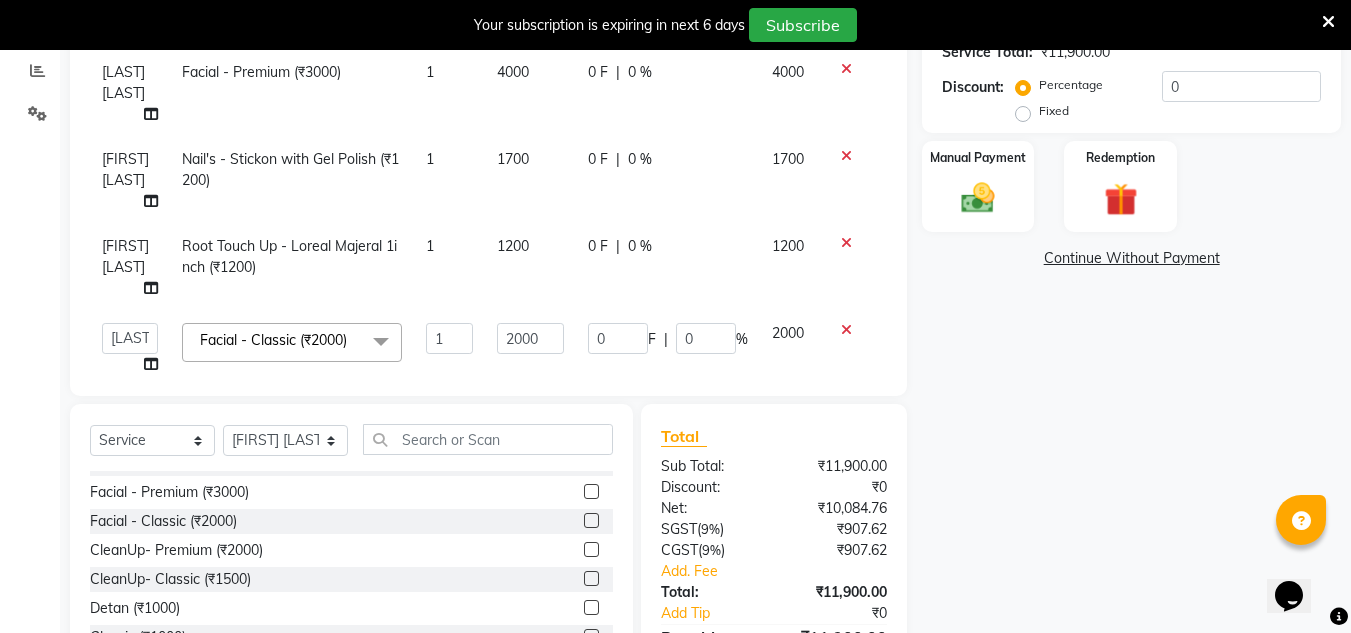 click on "Name: [FIRST] [LAST] Membership:  No Active Membership  Total Visits:   Card on file:  0 Last Visit:   - Points:   0  Coupon Code Apply Service Total:  ₹11,900.00  Discount:  Percentage   Fixed  0 Manual Payment Redemption  Continue Without Payment" 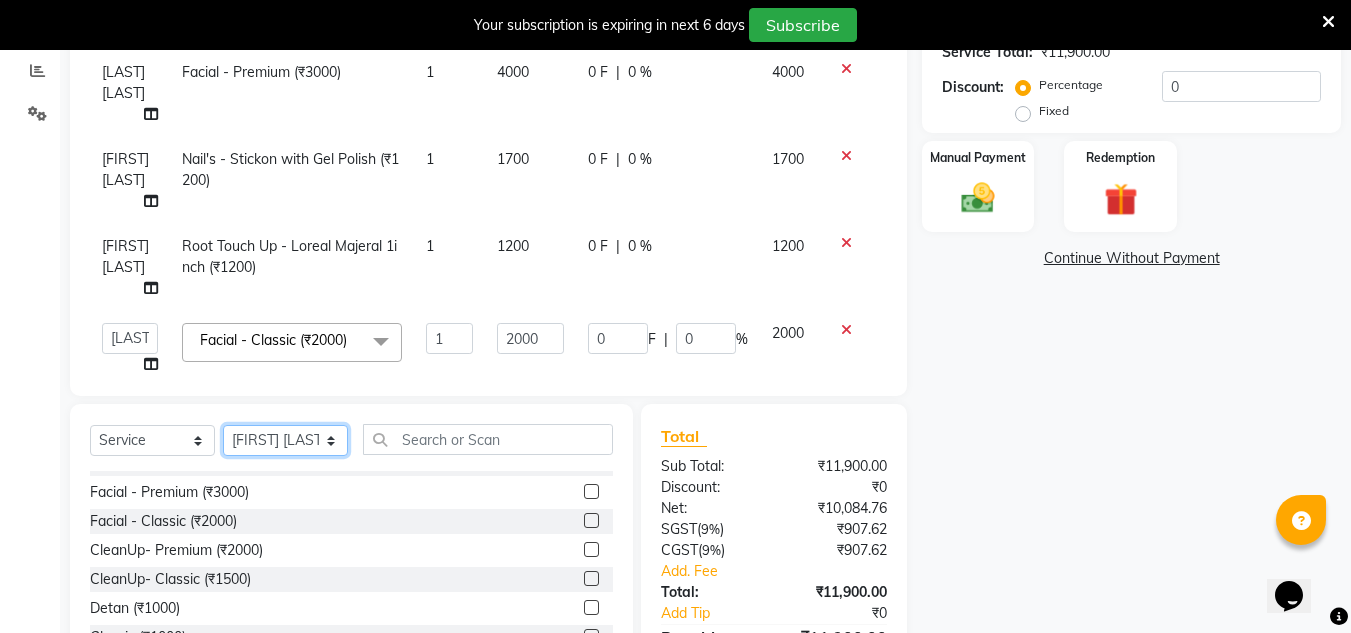 click on "Select Stylist [LAST] [LAST] [INITIAL] [LAST] [LAST] [LAST] [LAST] [LAST]" 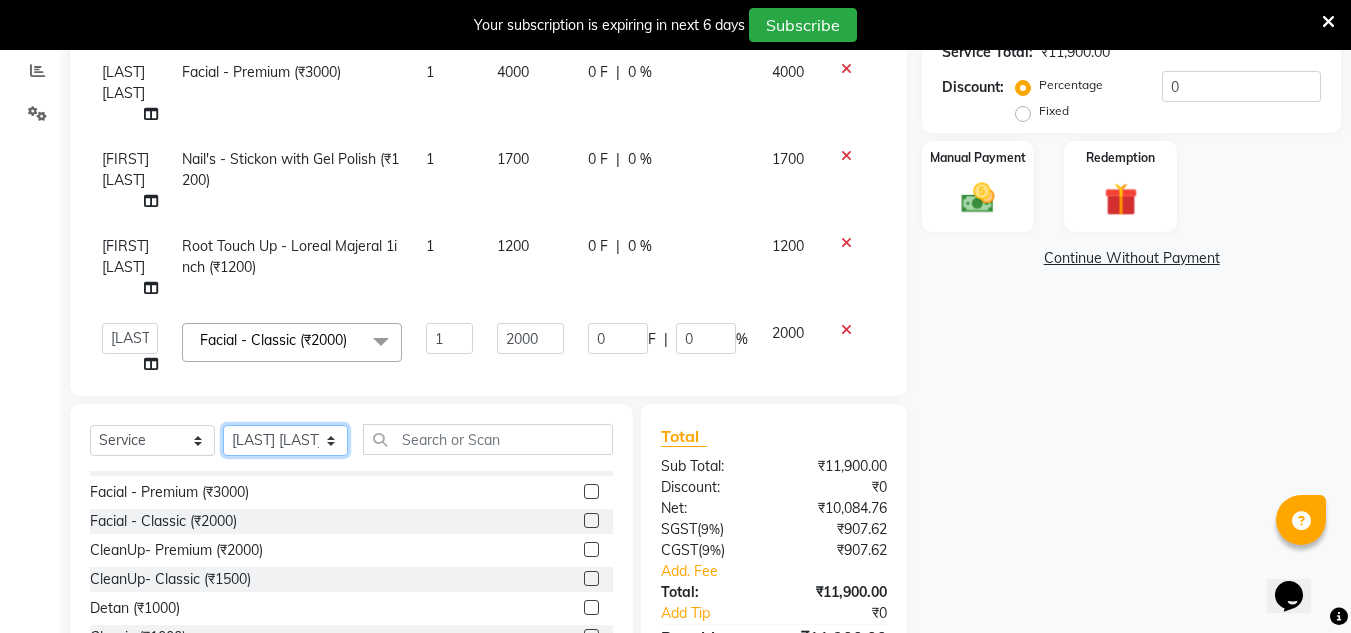 click on "Select Stylist [LAST] [LAST] [INITIAL] [LAST] [LAST] [LAST] [LAST] [LAST]" 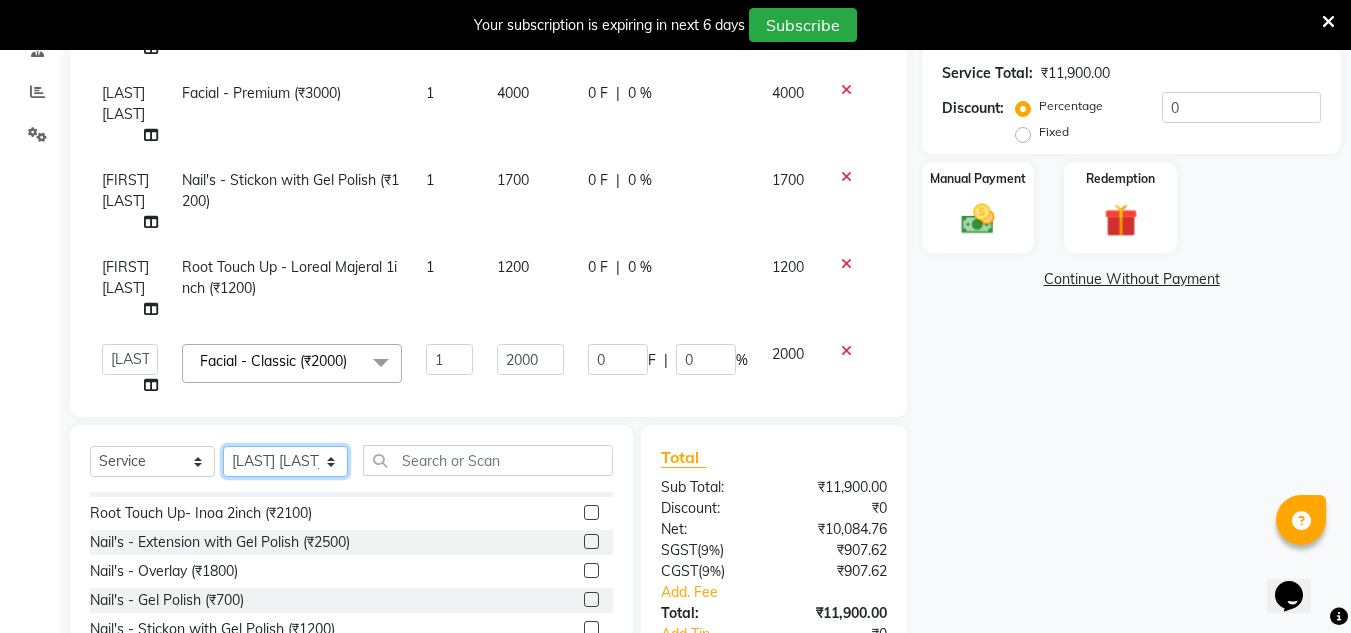 scroll, scrollTop: 371, scrollLeft: 0, axis: vertical 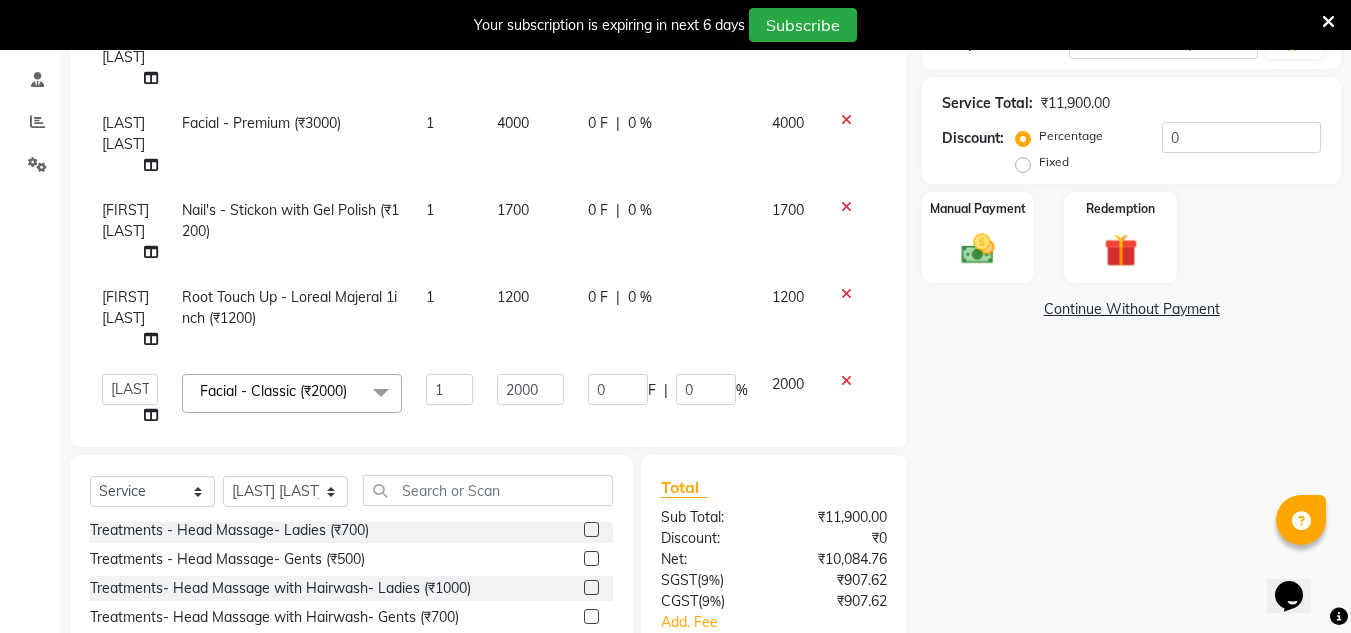 click 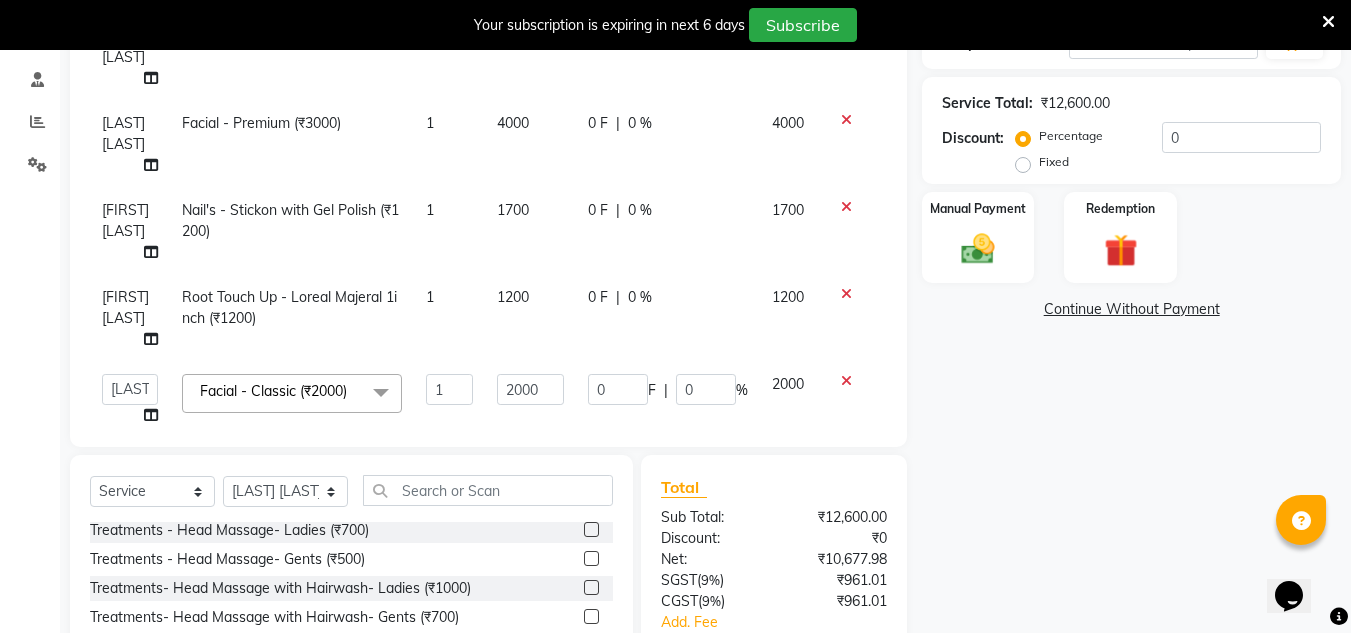click 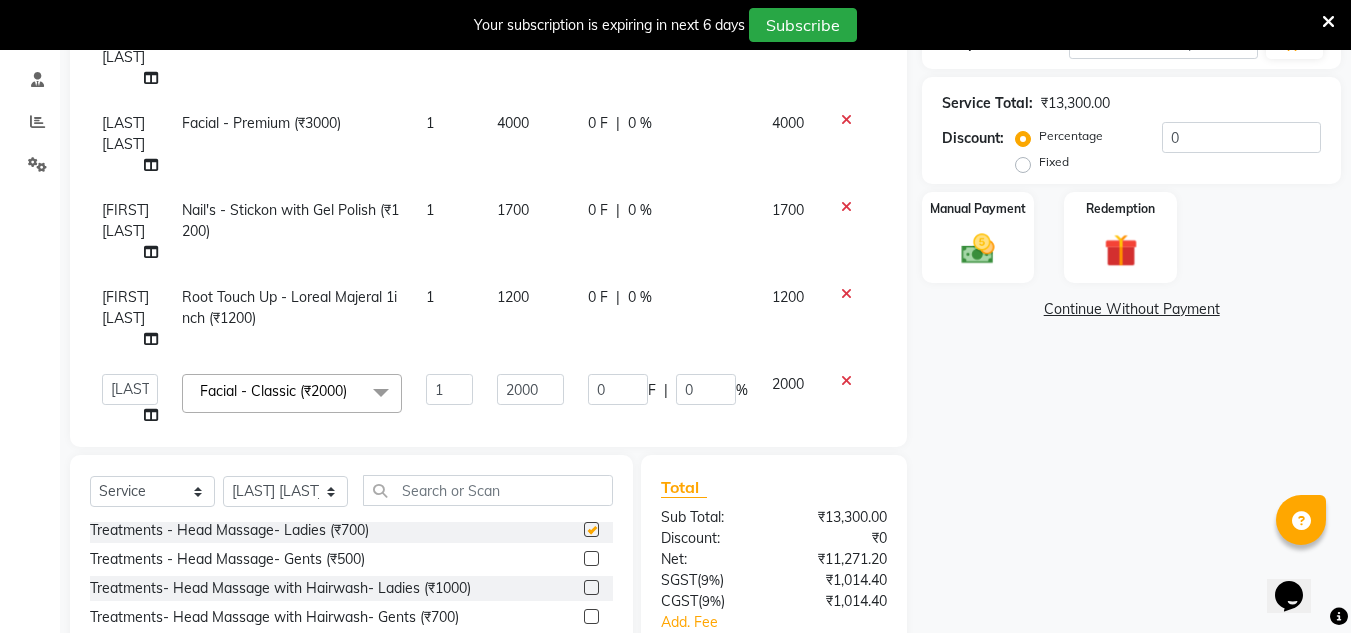 checkbox on "false" 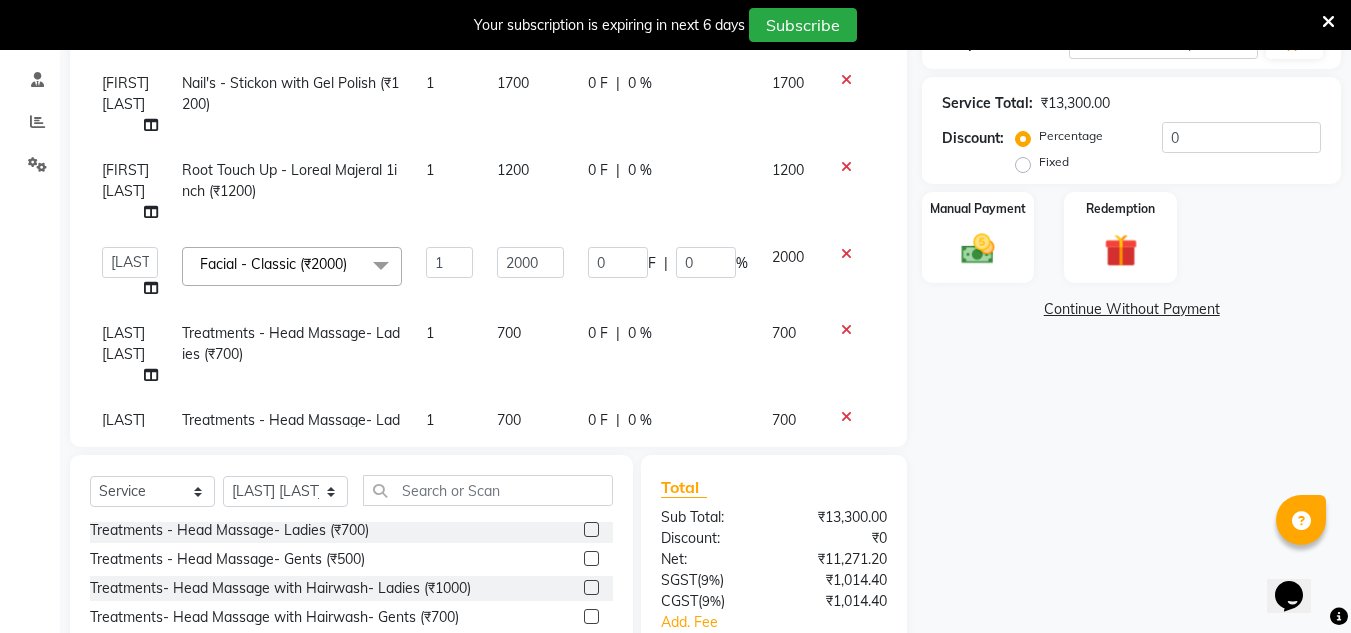 scroll, scrollTop: 238, scrollLeft: 0, axis: vertical 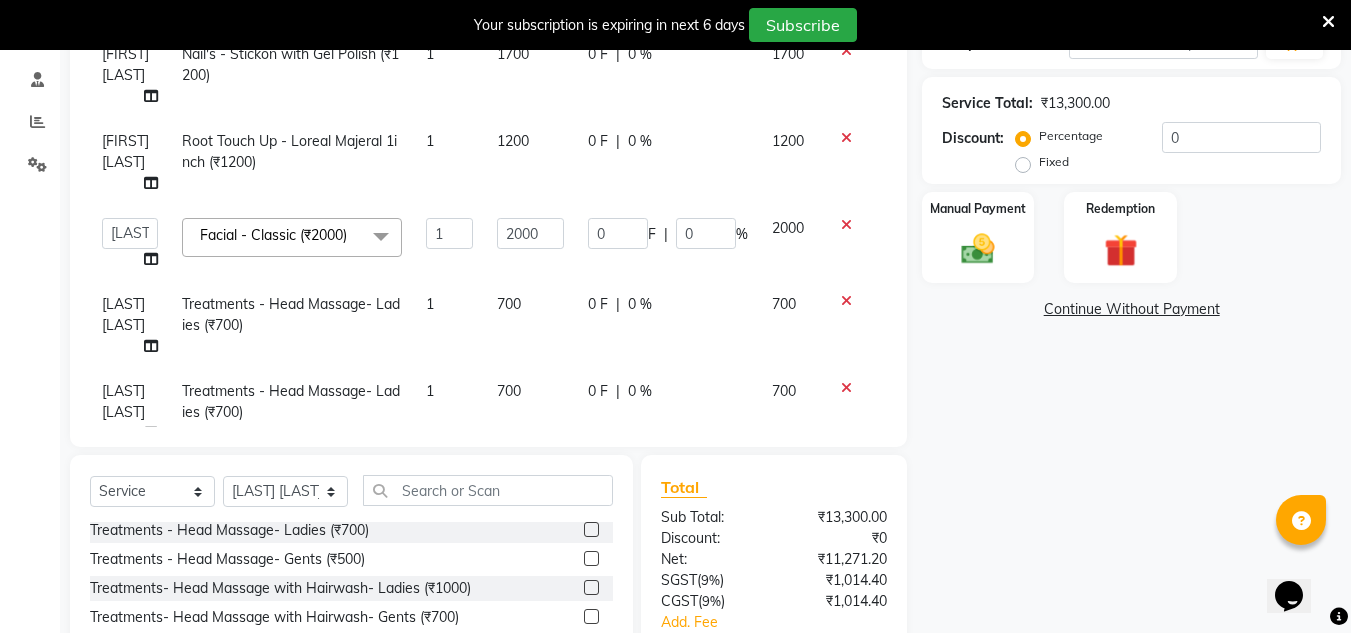 click 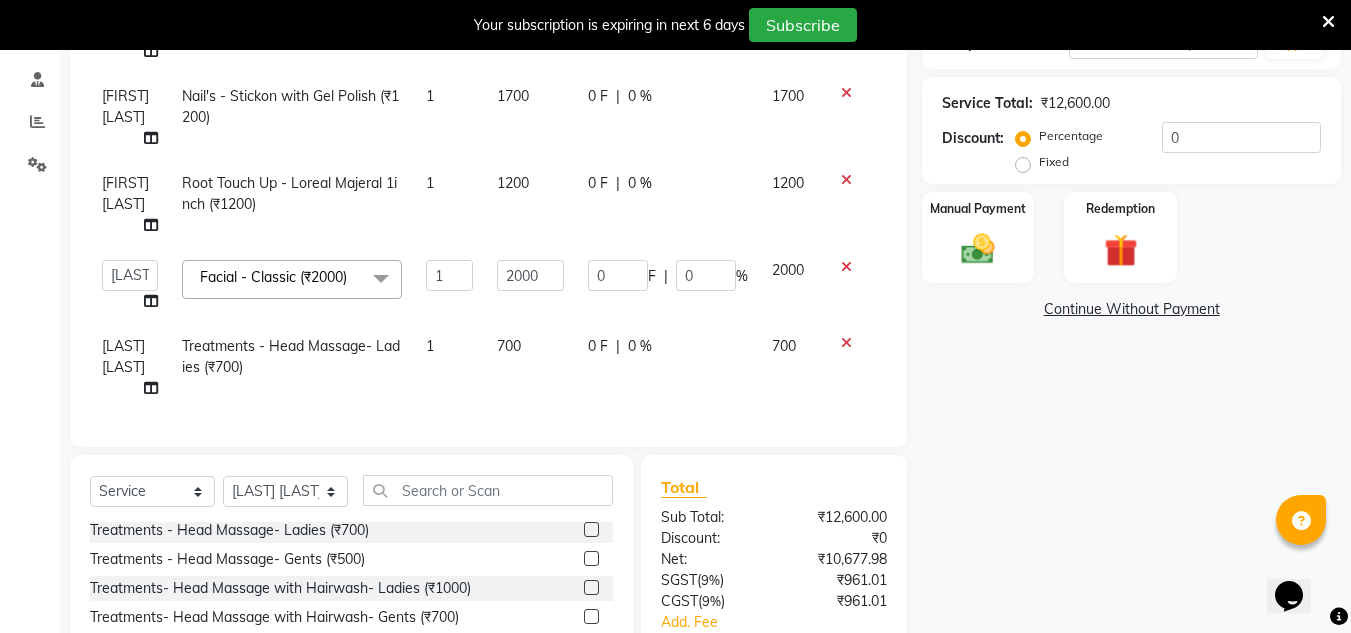 scroll, scrollTop: 169, scrollLeft: 0, axis: vertical 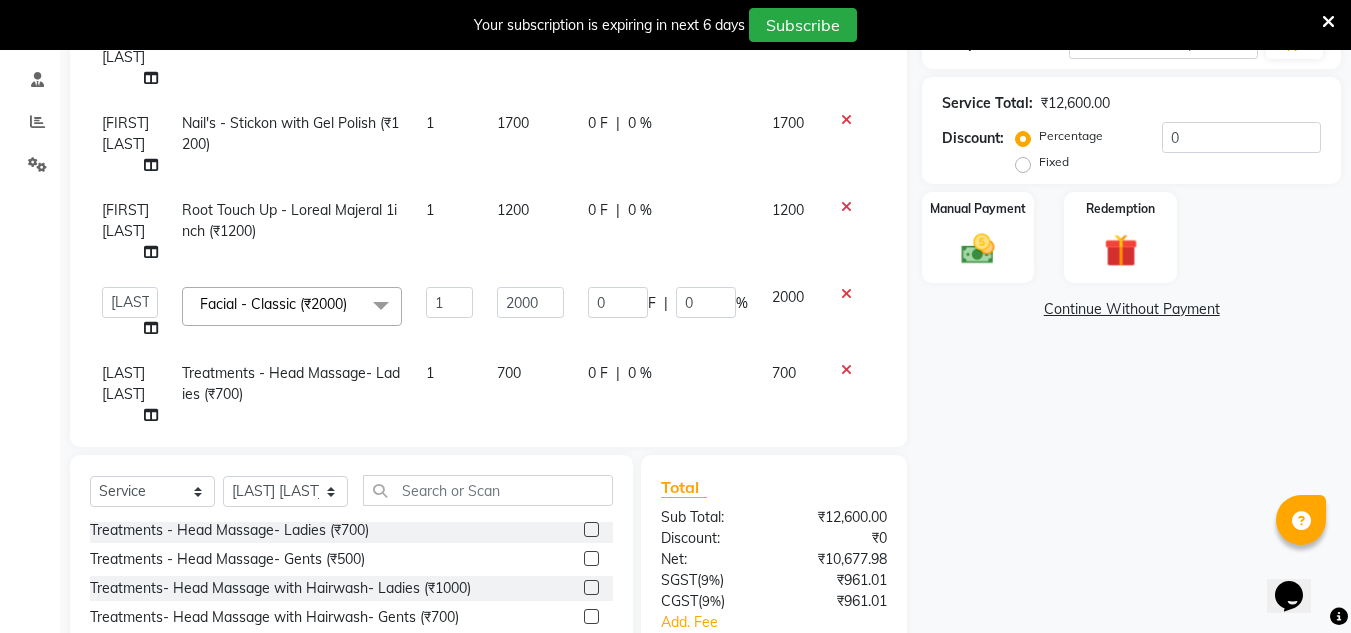 click on "700" 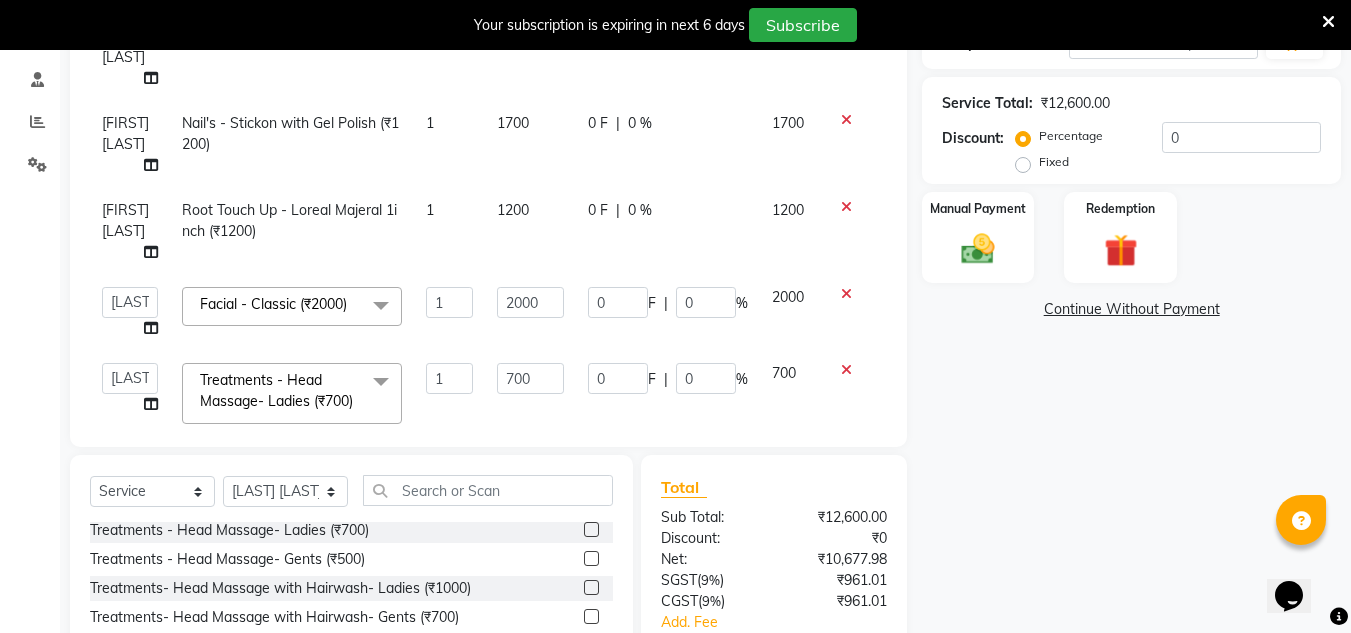 scroll, scrollTop: 188, scrollLeft: 0, axis: vertical 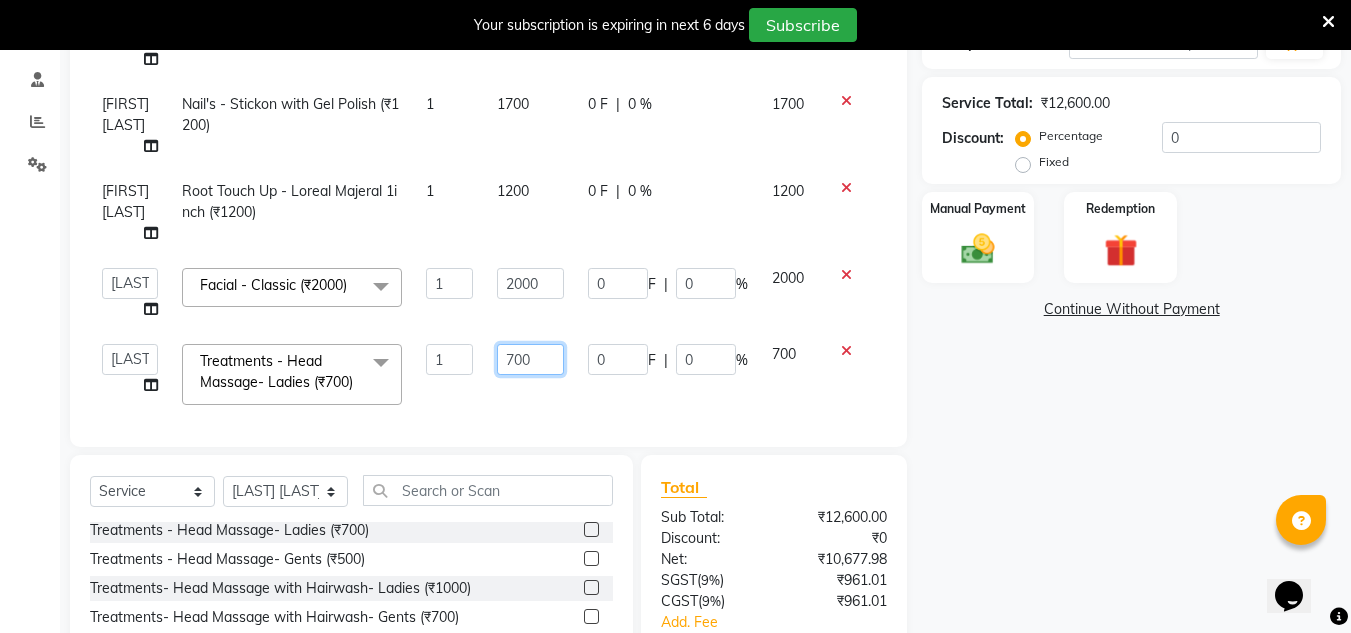 click on "700" 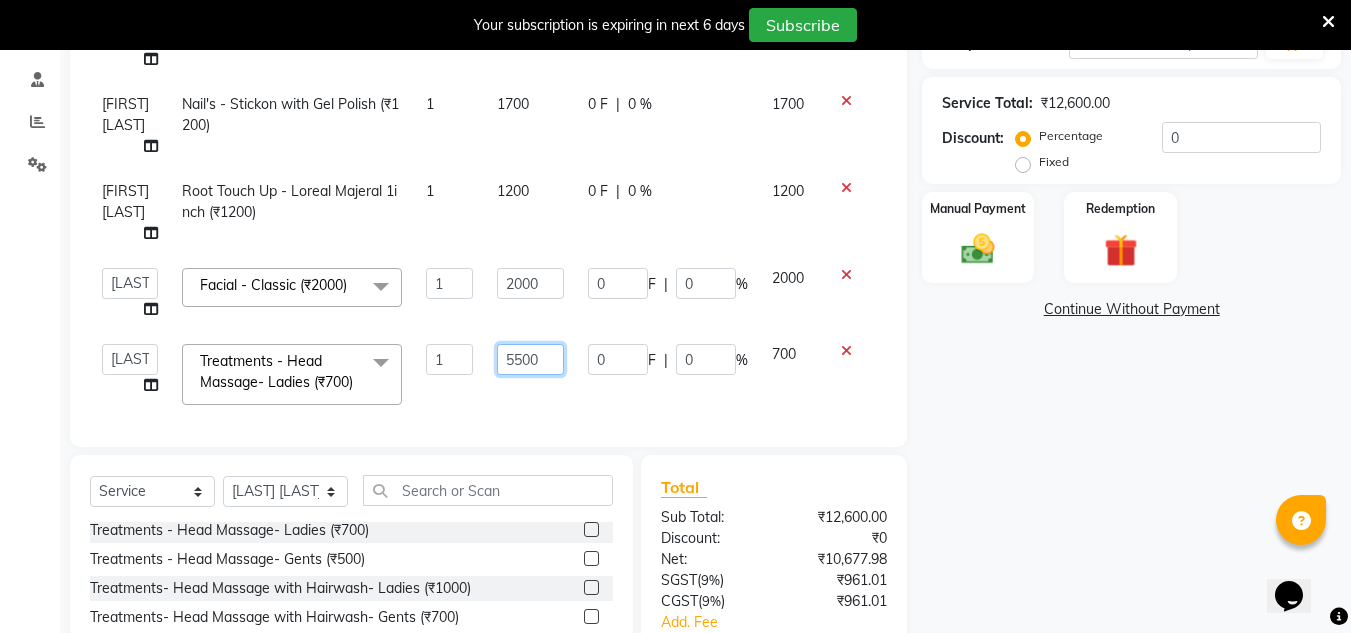 type on "550" 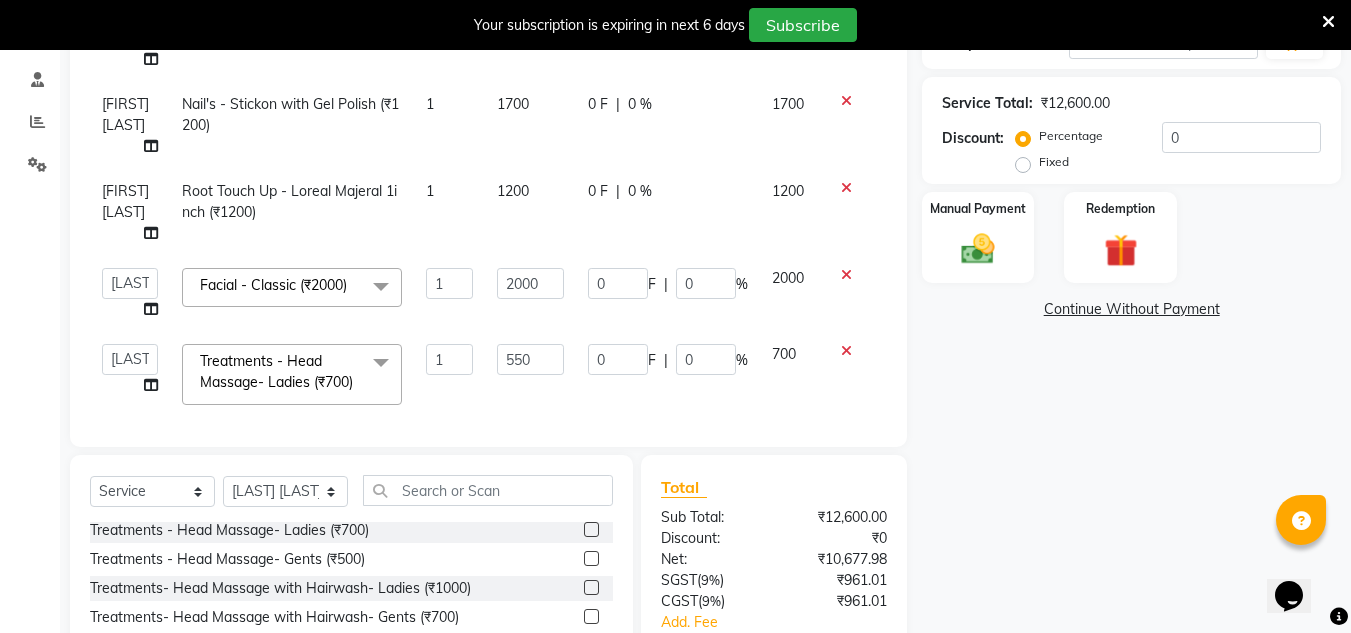 scroll, scrollTop: 169, scrollLeft: 0, axis: vertical 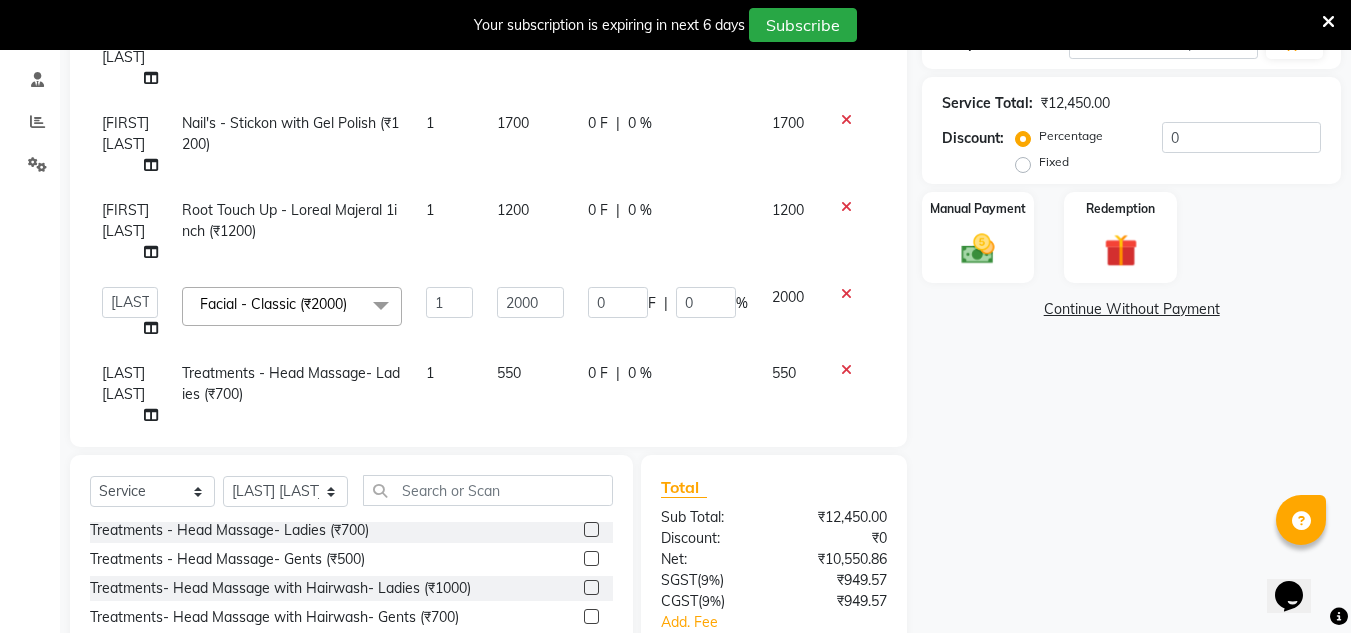click on "Name: [FIRST] [LAST] Membership:  No Active Membership  Total Visits:   Card on file:  0 Last Visit:   - Points:   0  Coupon Code Apply Service Total:  ₹12,450.00  Discount:  Percentage   Fixed  0 Manual Payment Redemption  Continue Without Payment" 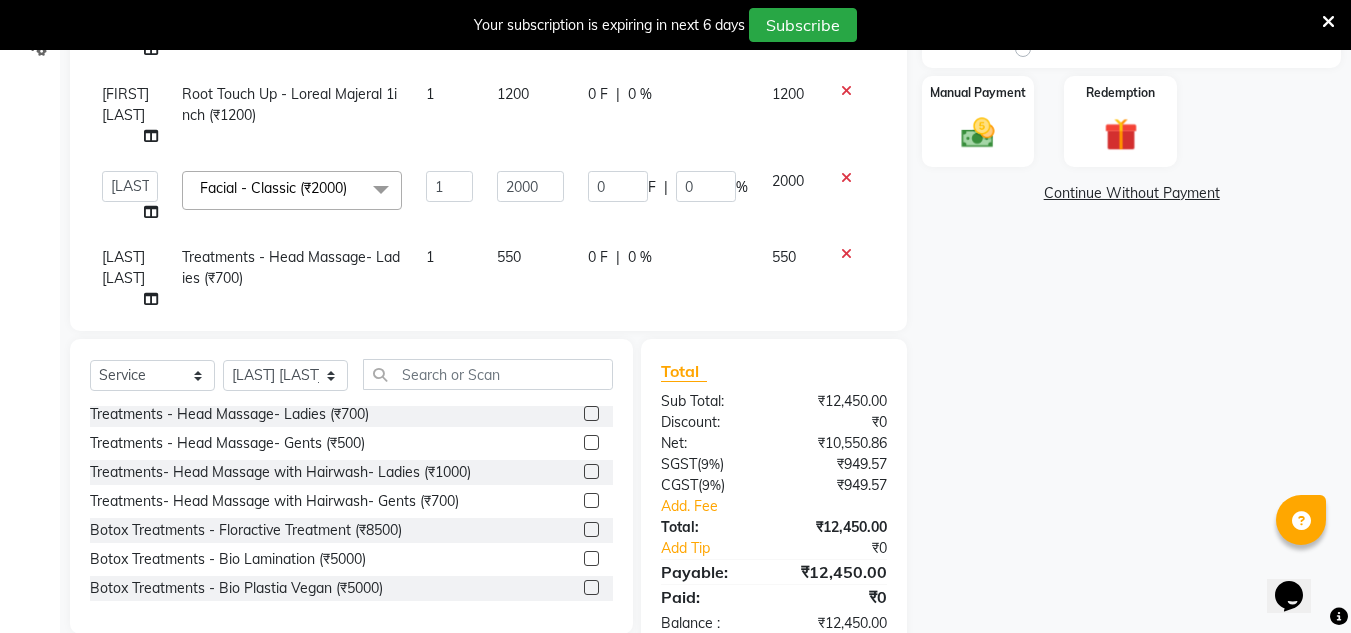 scroll, scrollTop: 538, scrollLeft: 0, axis: vertical 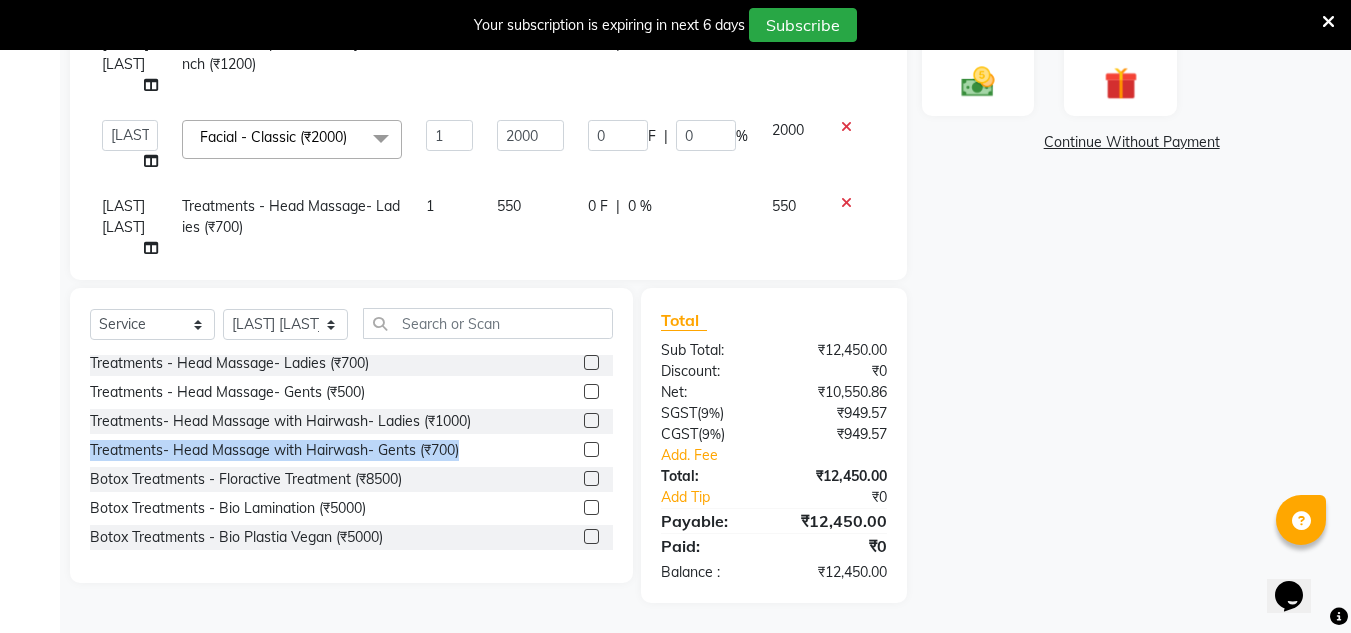 drag, startPoint x: 613, startPoint y: 421, endPoint x: 615, endPoint y: 453, distance: 32.06244 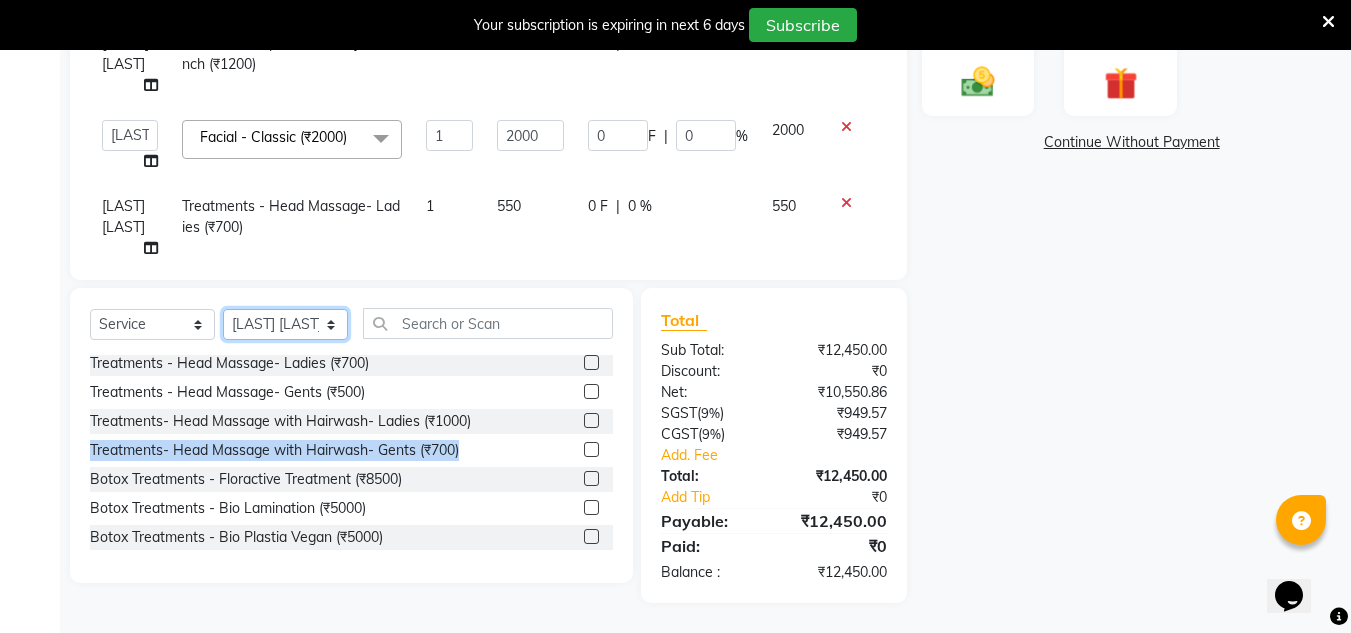 click on "Select Stylist [LAST] [LAST] [INITIAL] [LAST] [LAST] [LAST] [LAST] [LAST]" 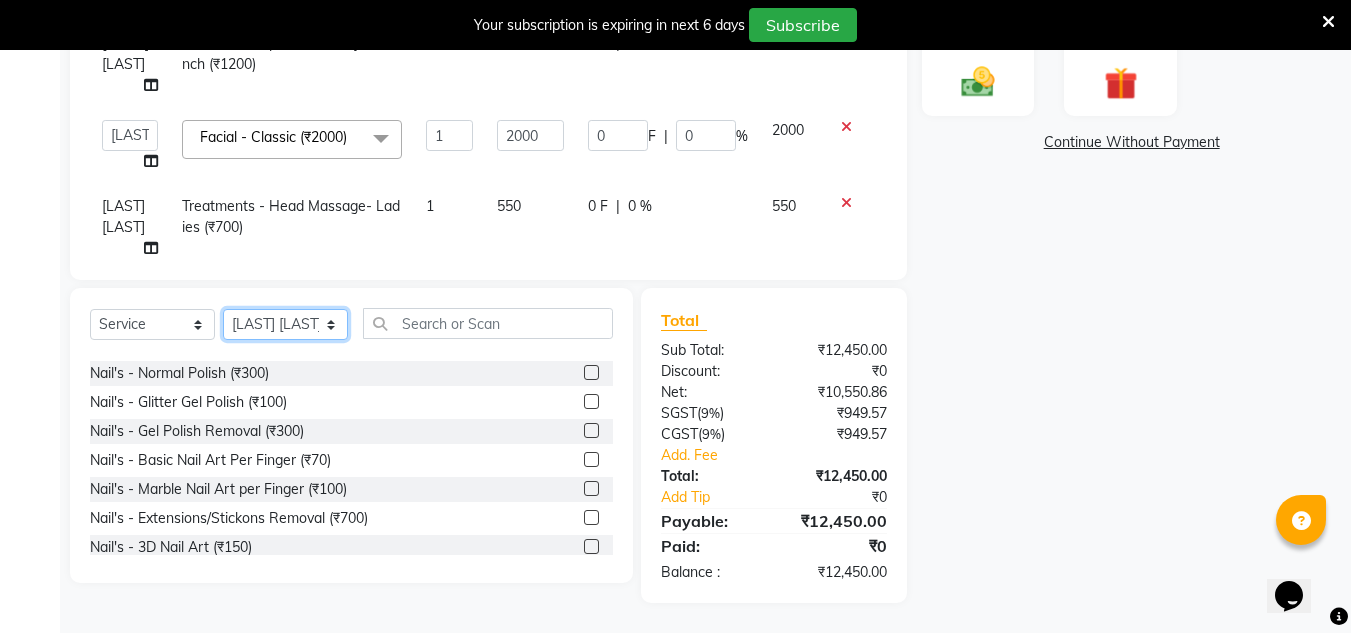 scroll, scrollTop: 1106, scrollLeft: 0, axis: vertical 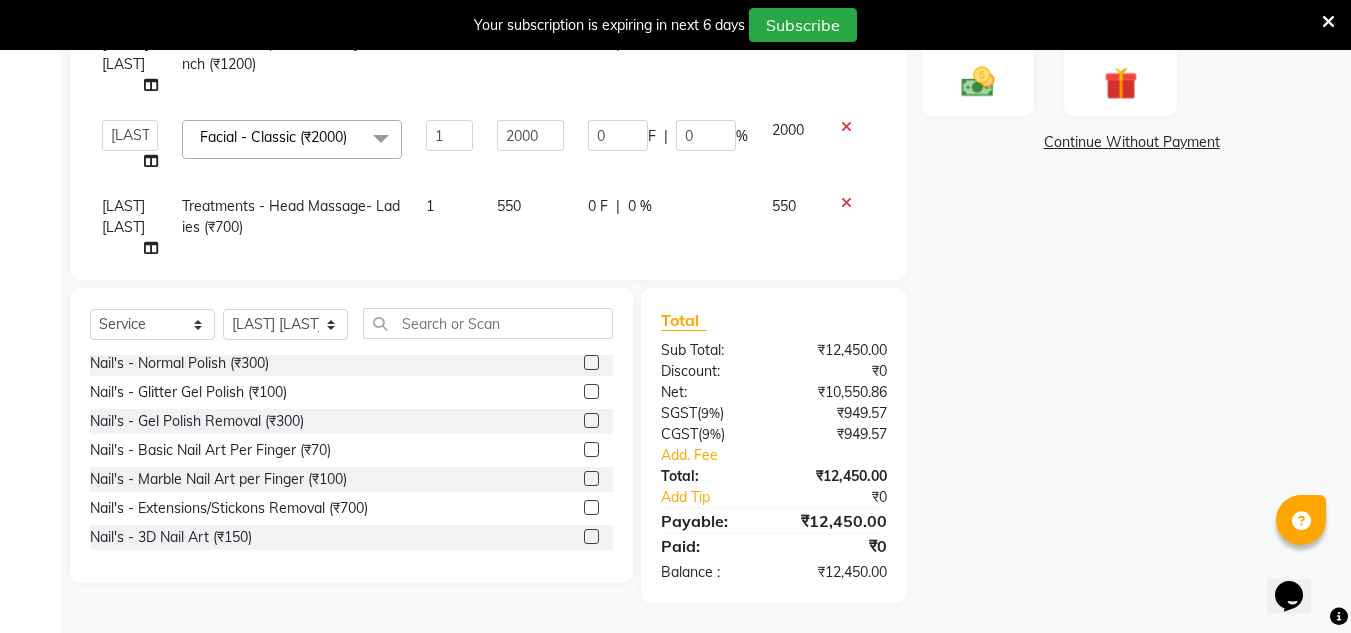click 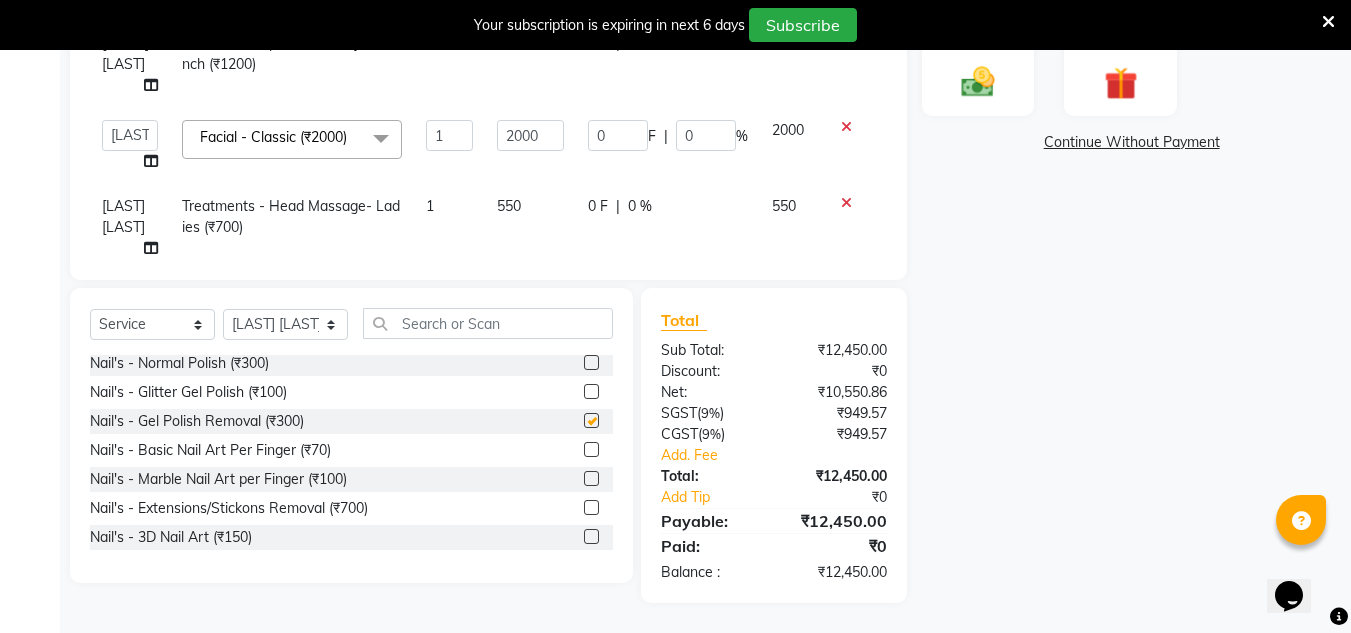 scroll, scrollTop: 188, scrollLeft: 0, axis: vertical 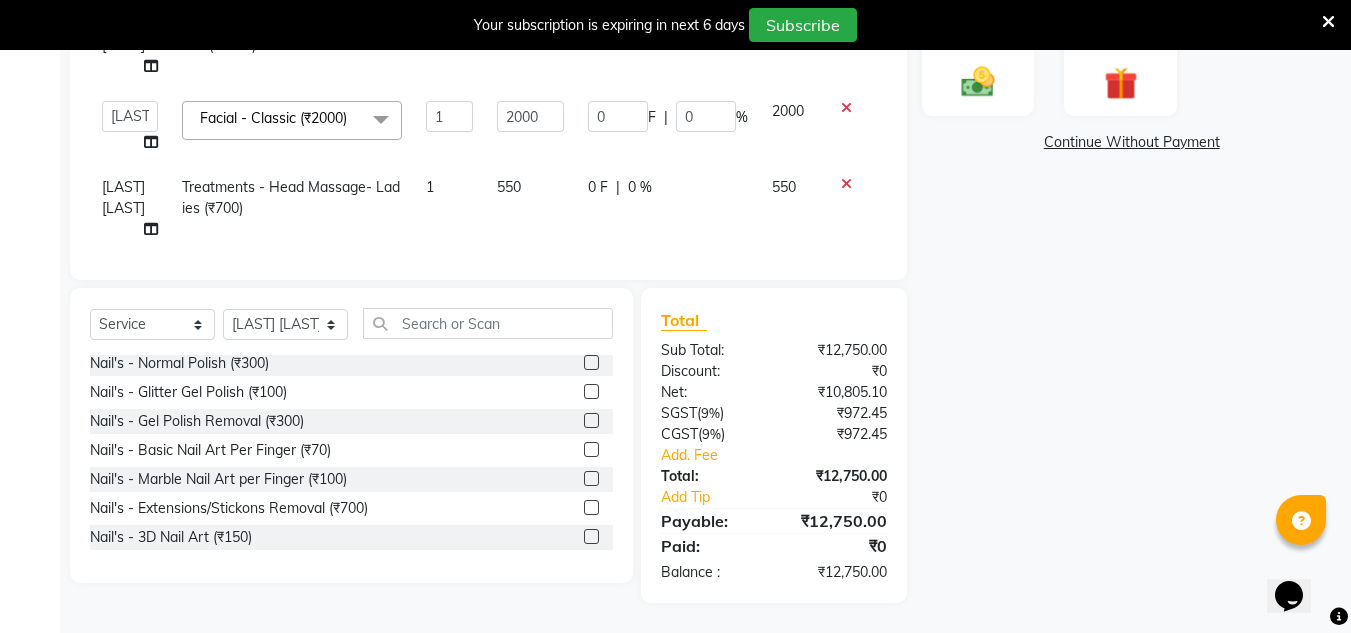 checkbox on "false" 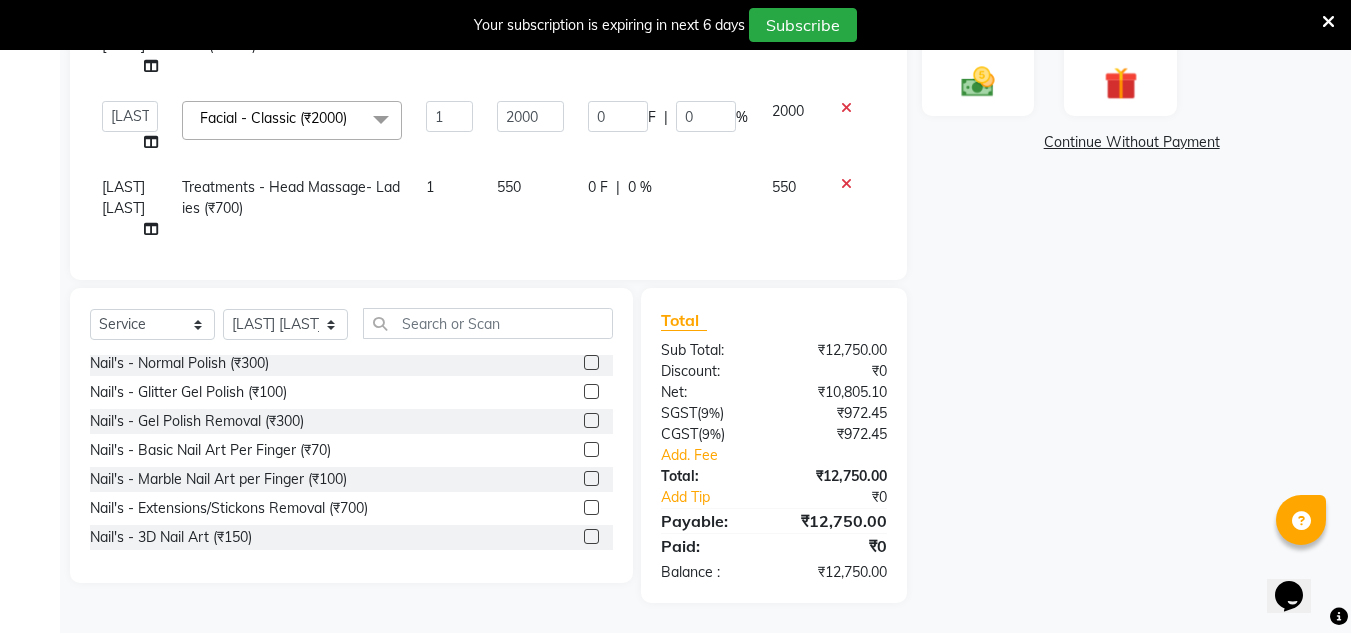 click on "300" 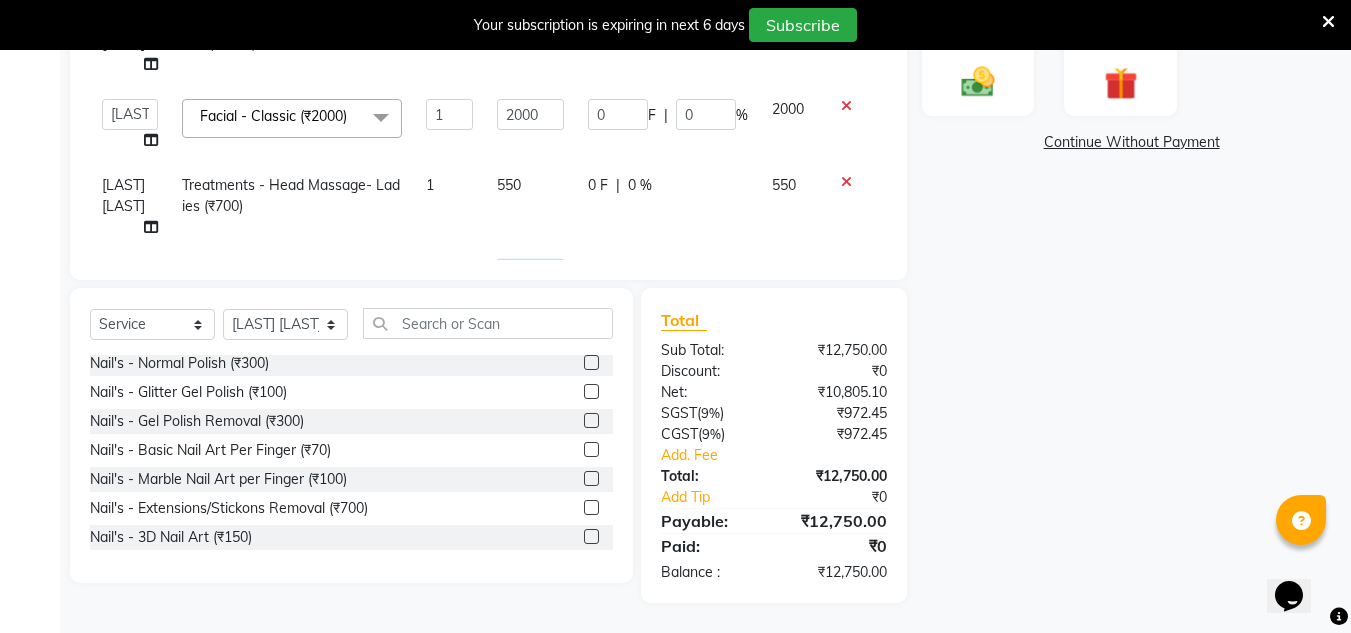 type on "350" 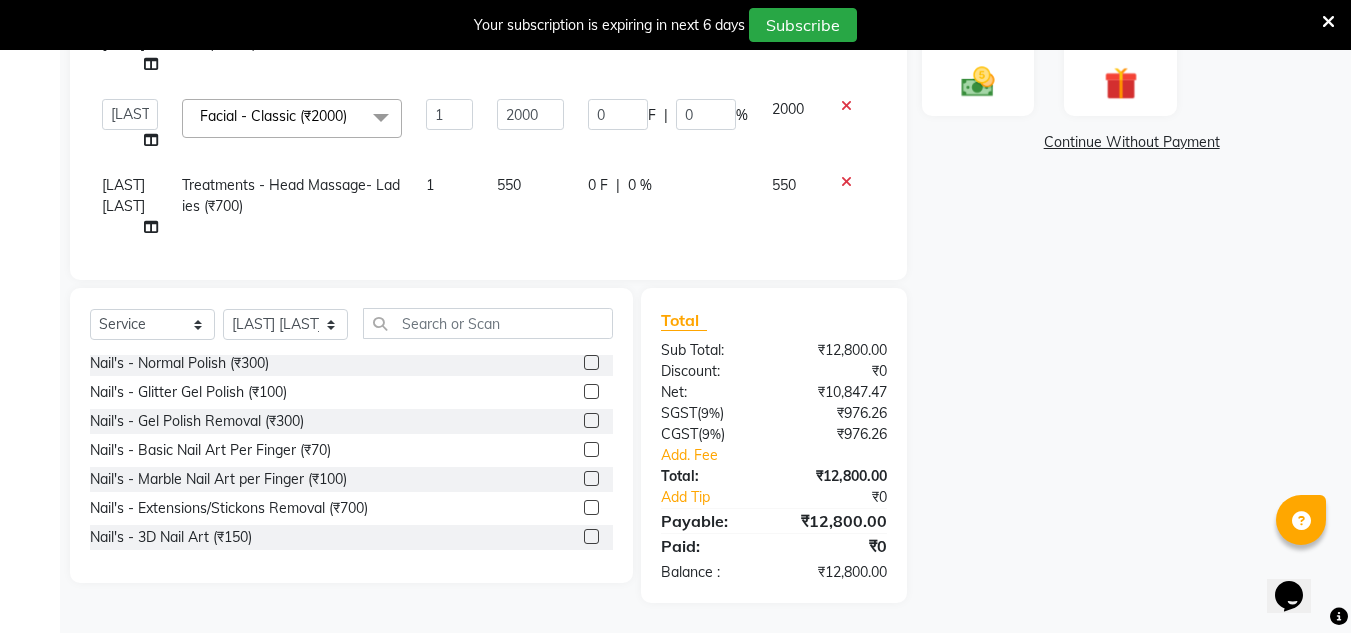 click on "Name: [FIRST] [LAST] Membership:  No Active Membership  Total Visits:   Card on file:  0 Last Visit:   - Points:   0  Coupon Code Apply Service Total:  ₹12,800.00  Discount:  Percentage   Fixed  0 Manual Payment Redemption  Continue Without Payment" 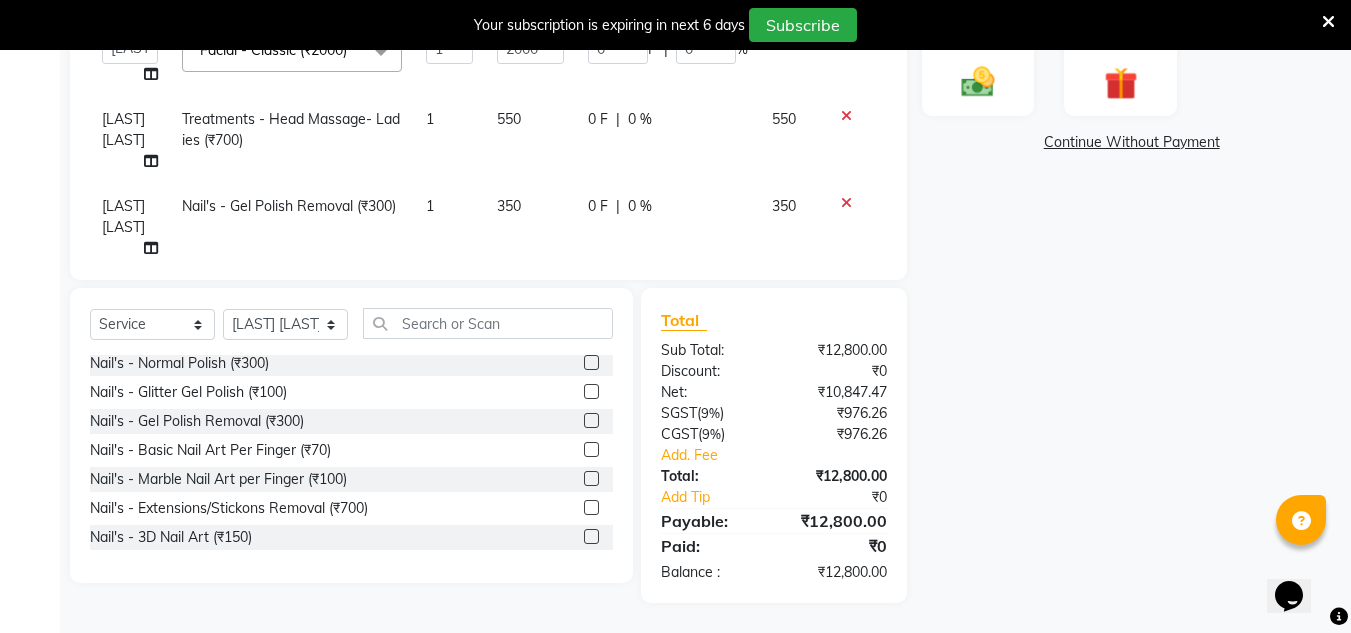 scroll, scrollTop: 126, scrollLeft: 0, axis: vertical 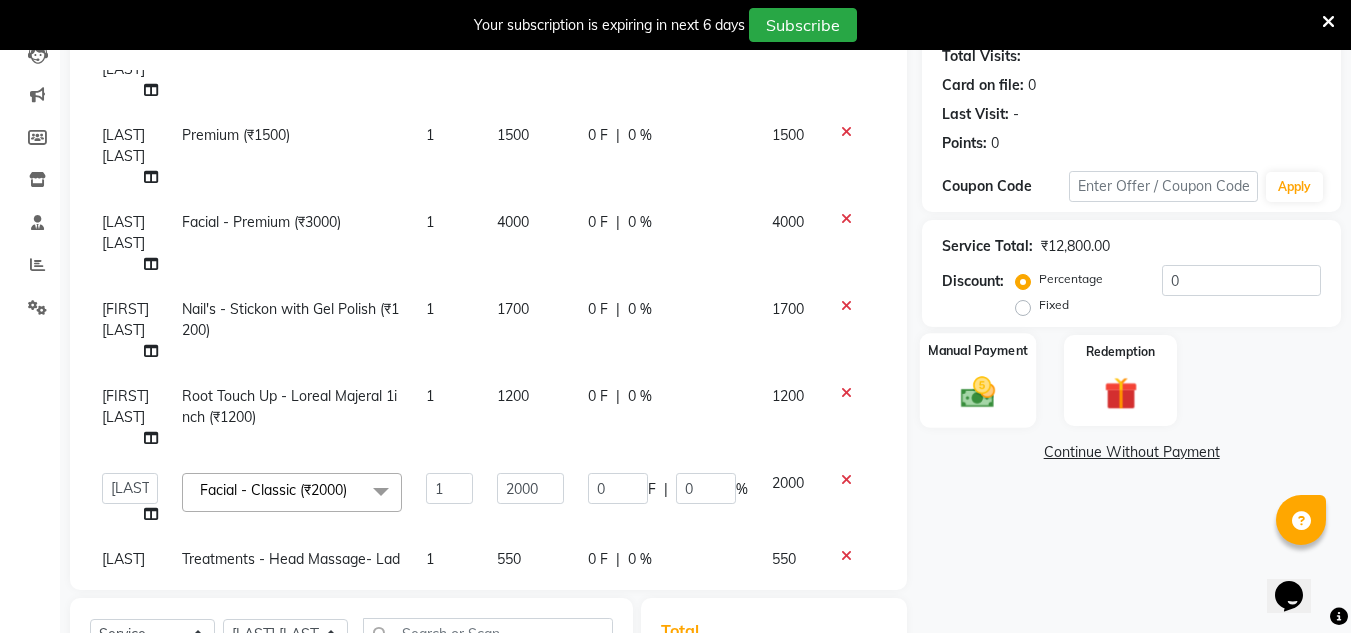 click 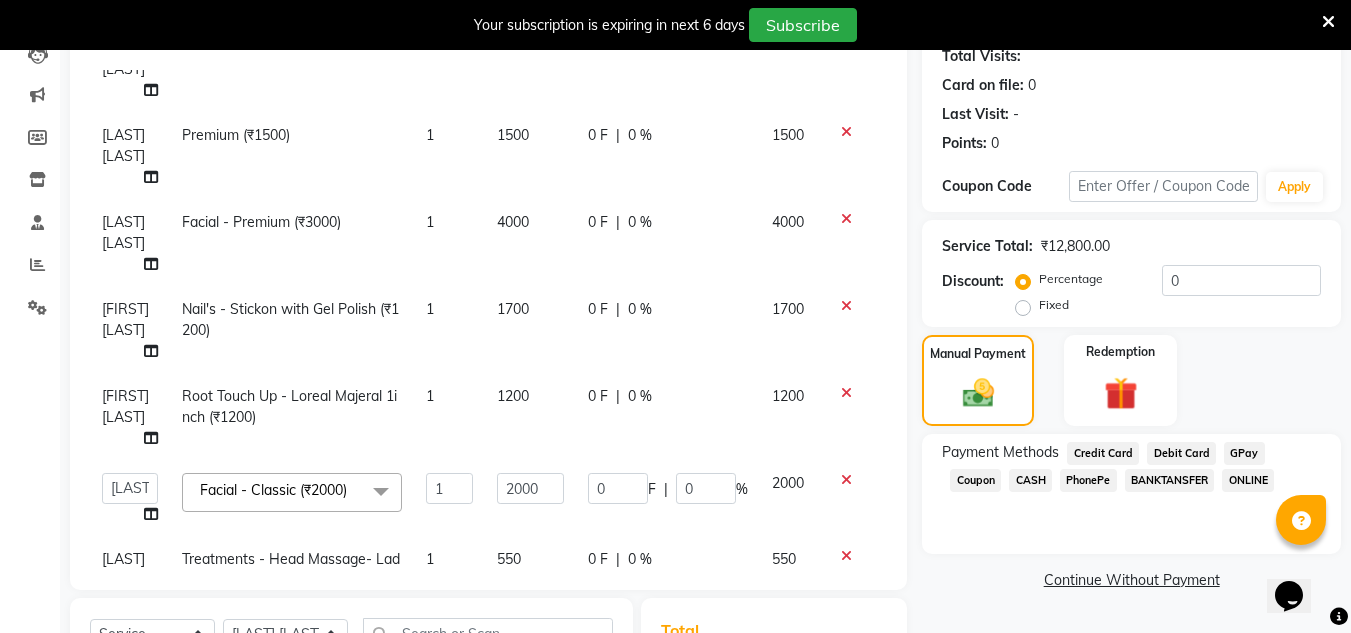 click on "PhonePe" 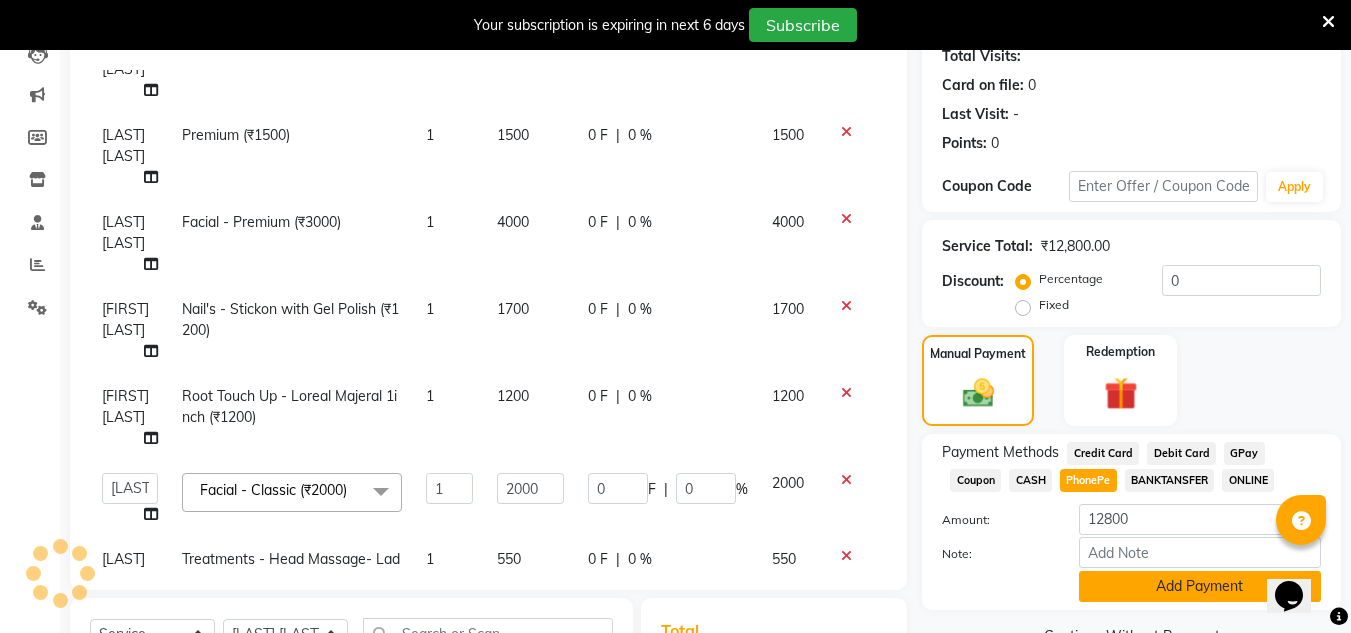 click on "Add Payment" 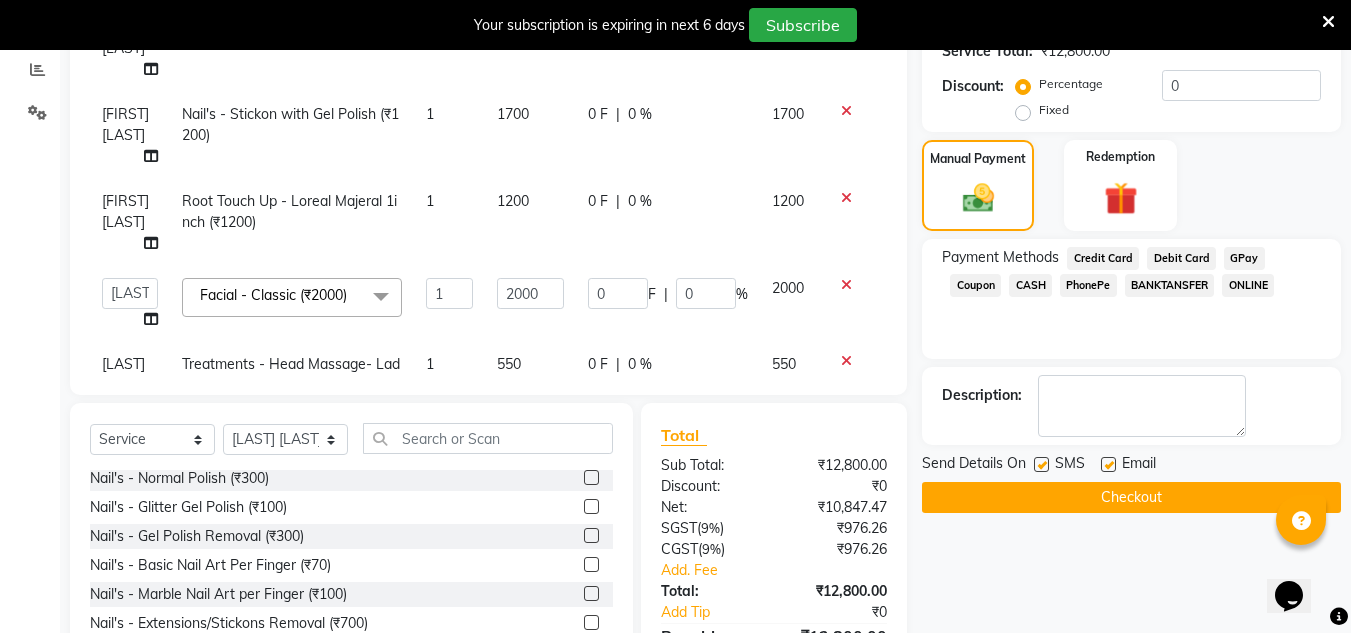 scroll, scrollTop: 431, scrollLeft: 0, axis: vertical 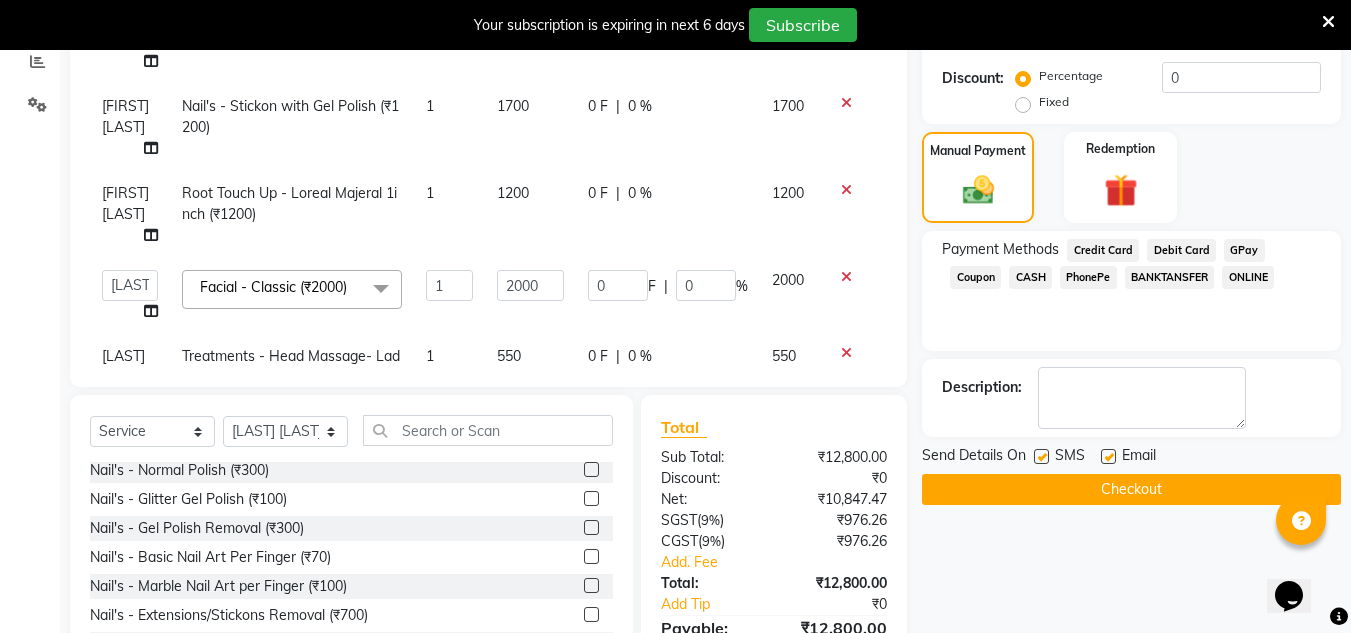 click on "Checkout" 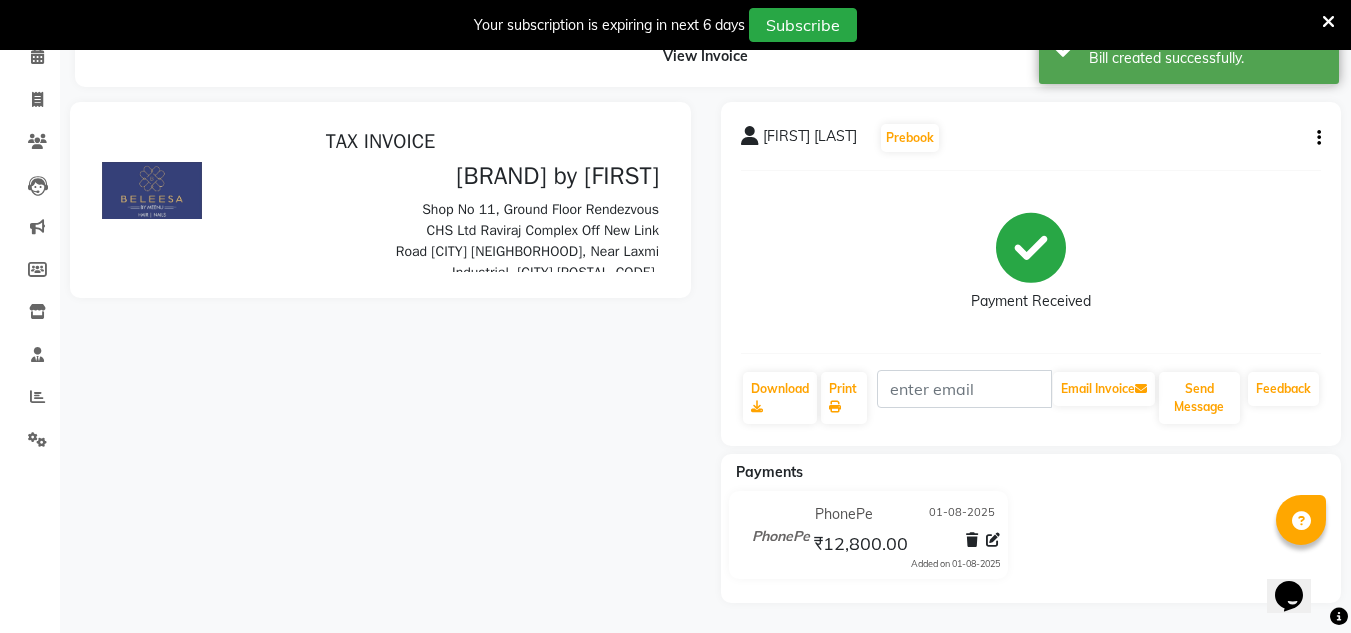 scroll, scrollTop: 0, scrollLeft: 0, axis: both 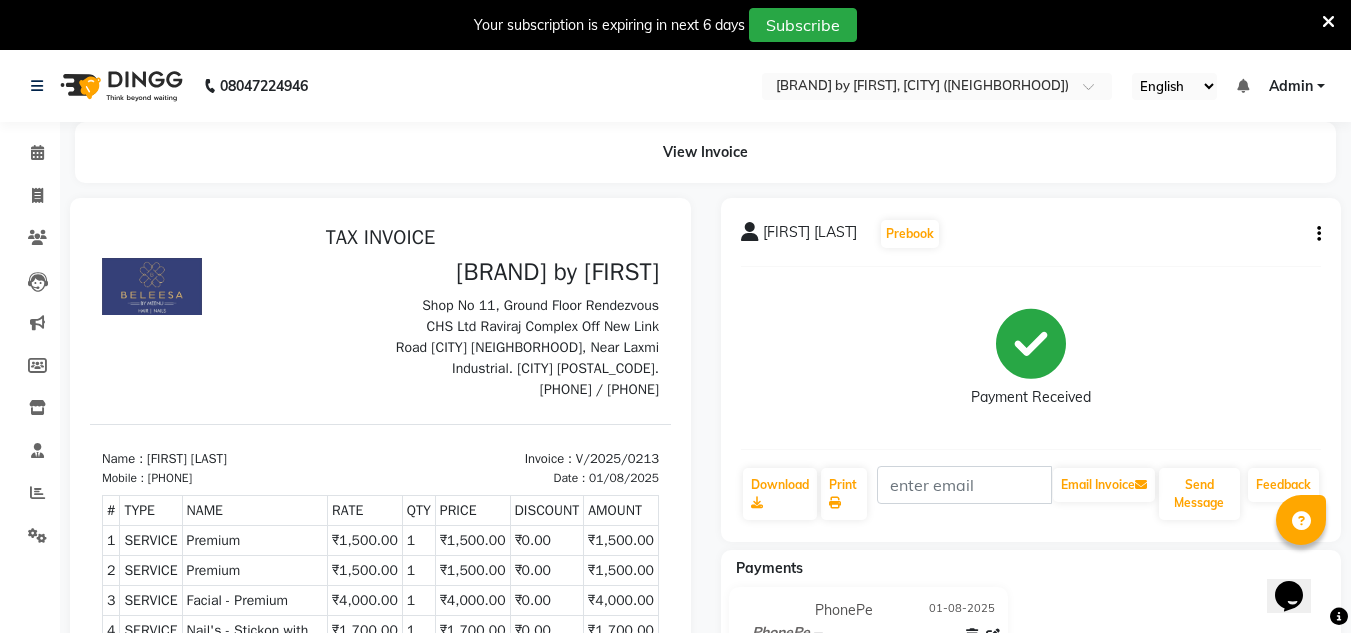 select on "service" 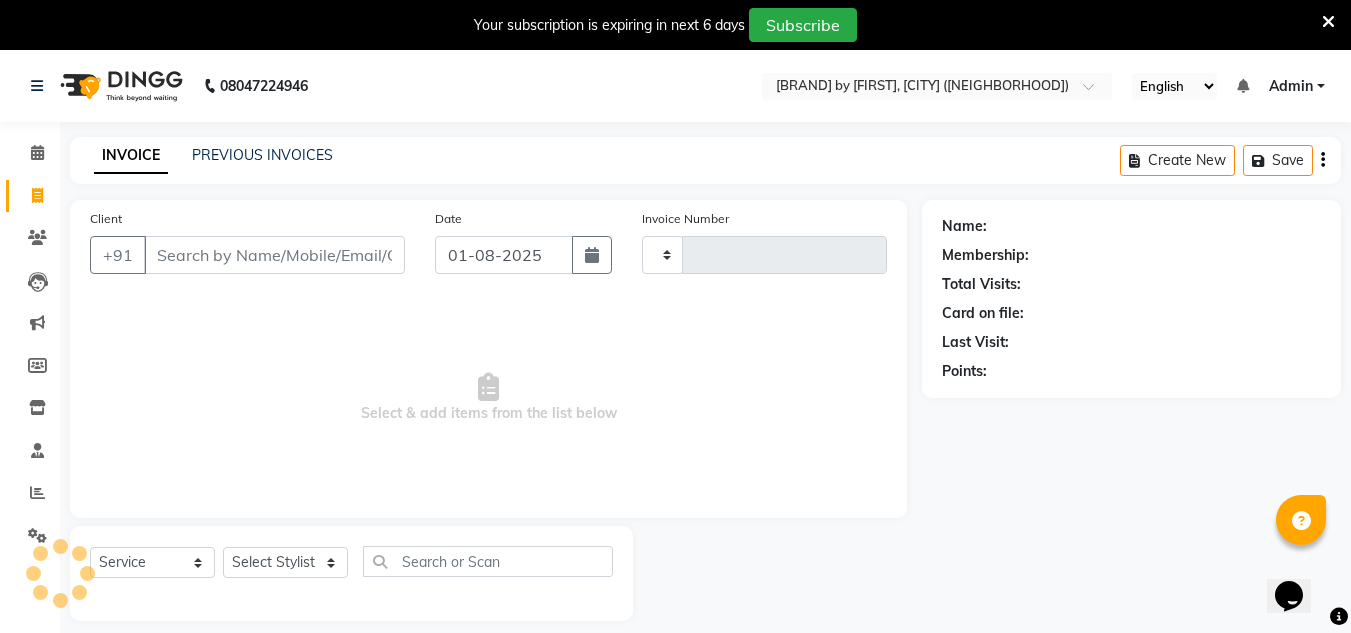 scroll, scrollTop: 50, scrollLeft: 0, axis: vertical 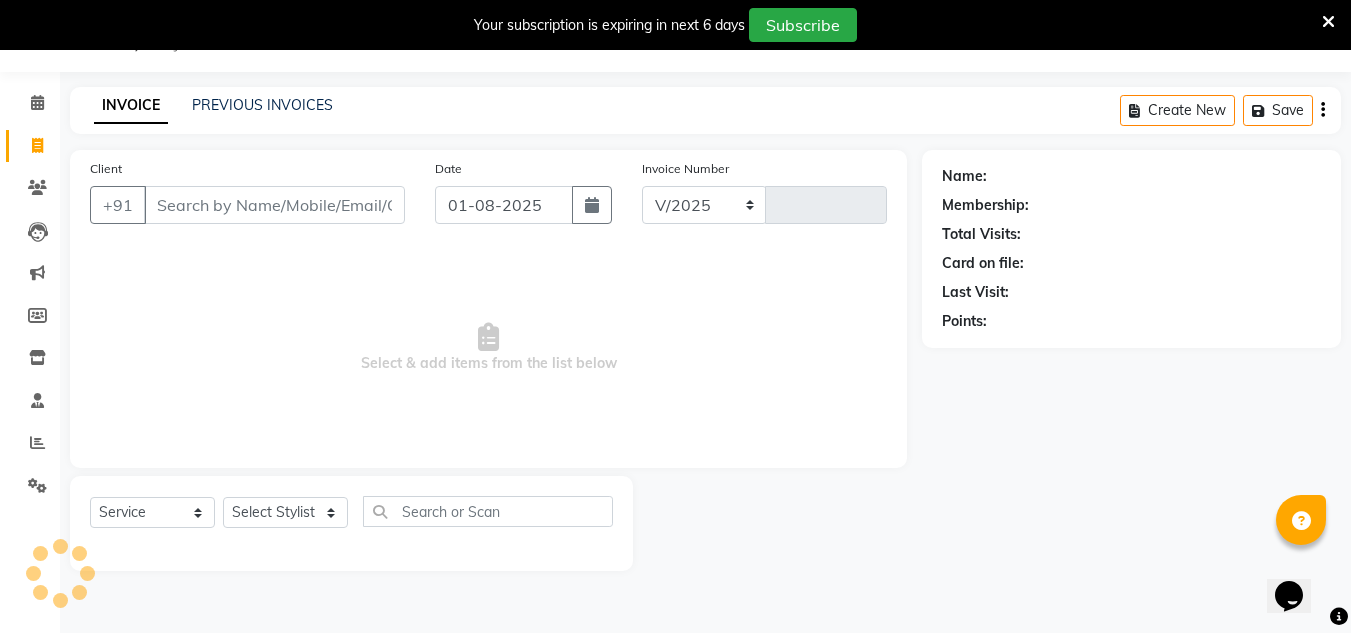 select on "6695" 